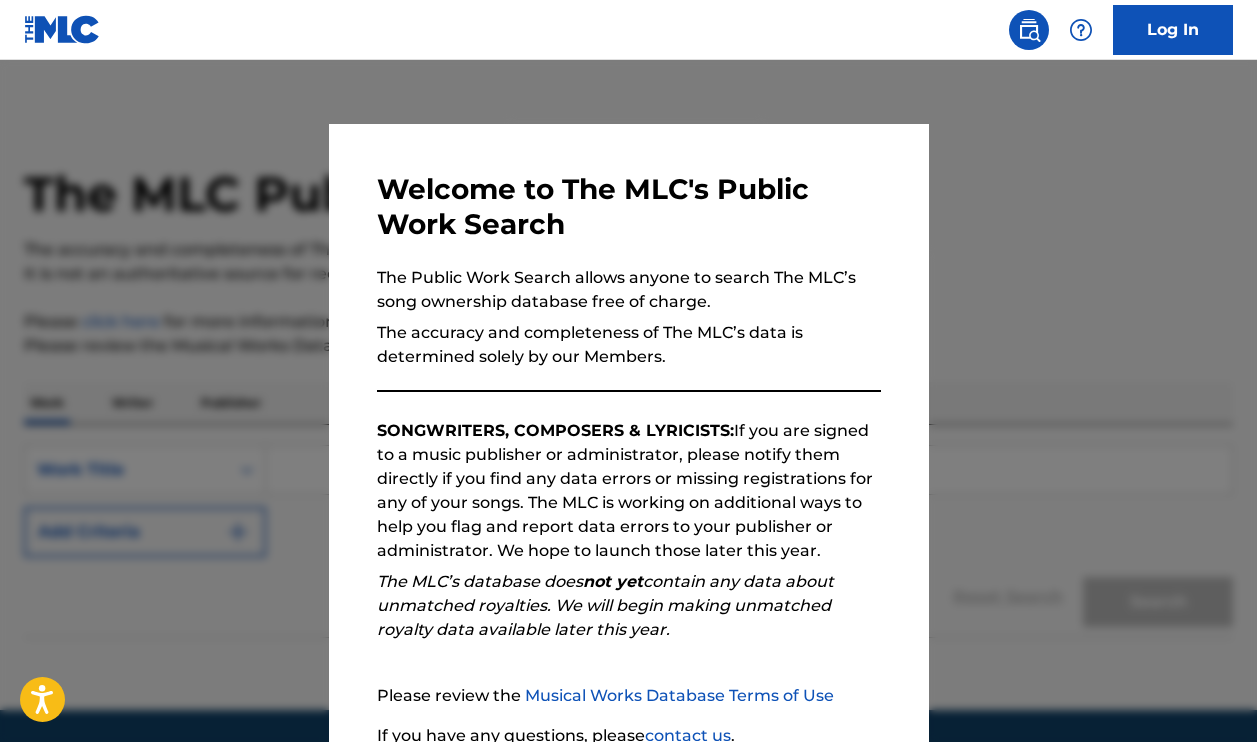scroll, scrollTop: 0, scrollLeft: 0, axis: both 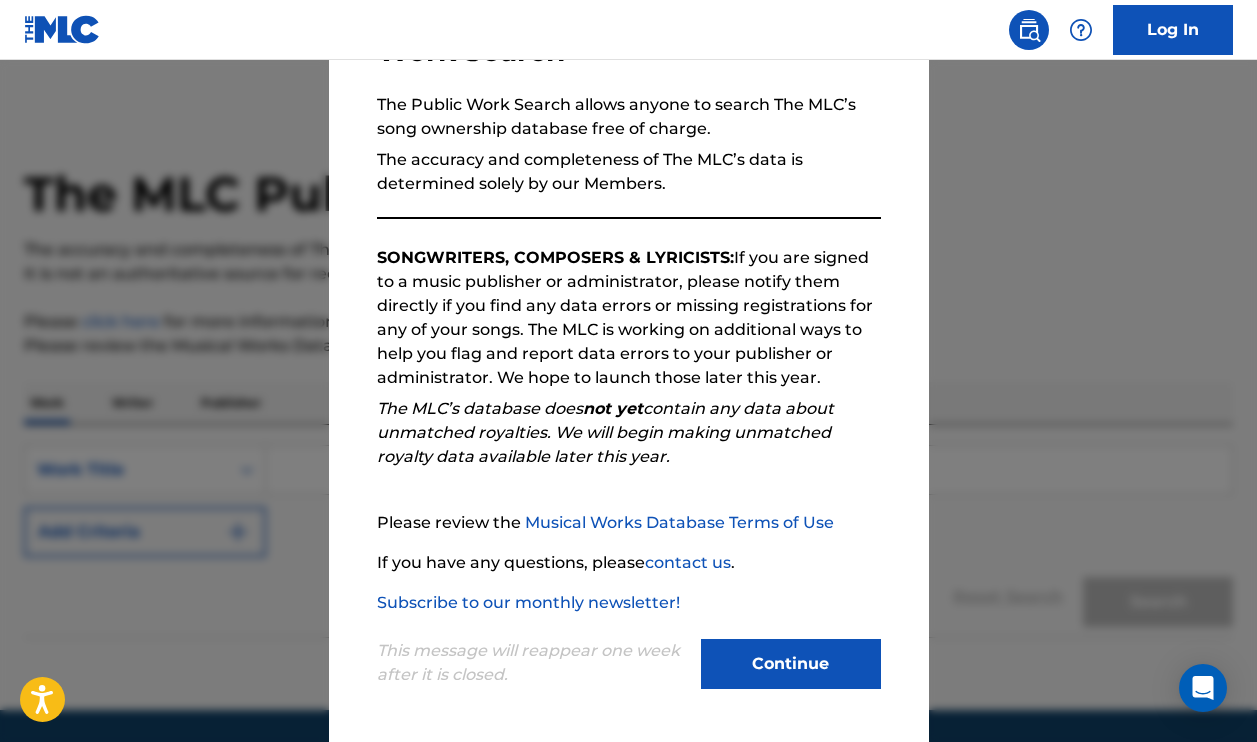 click on "Continue" at bounding box center (791, 664) 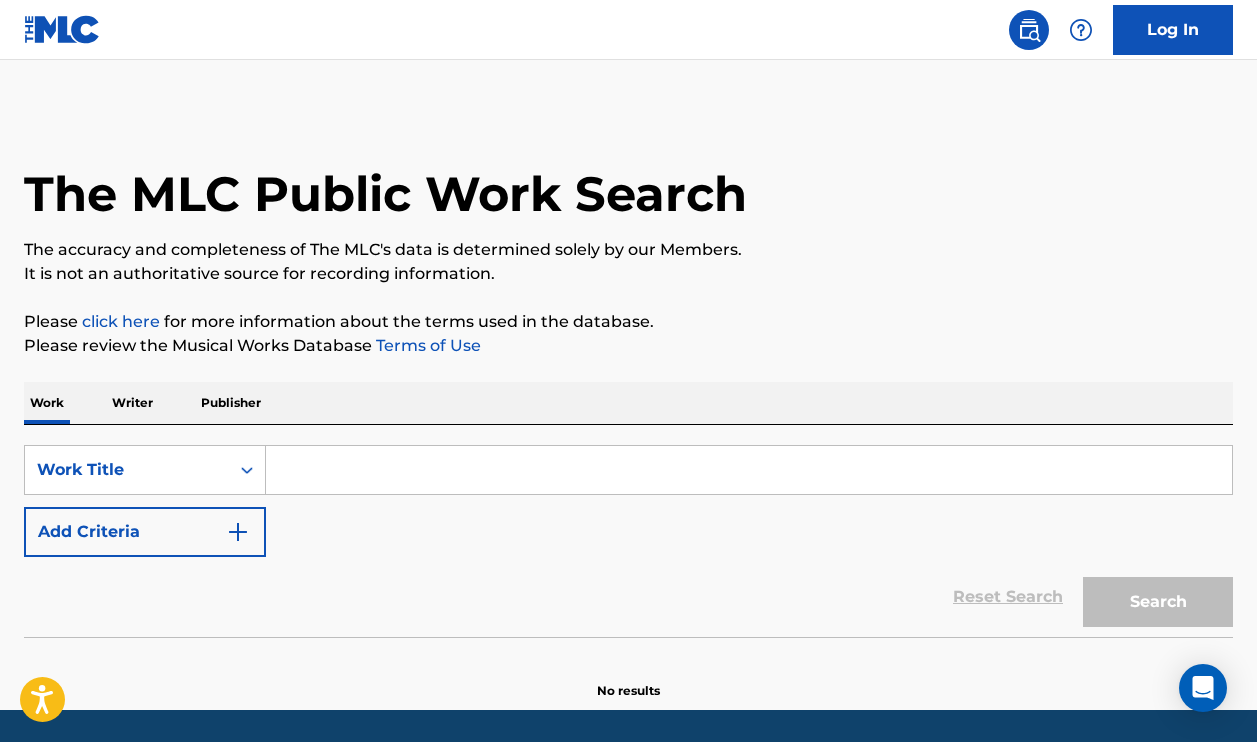 click at bounding box center (749, 470) 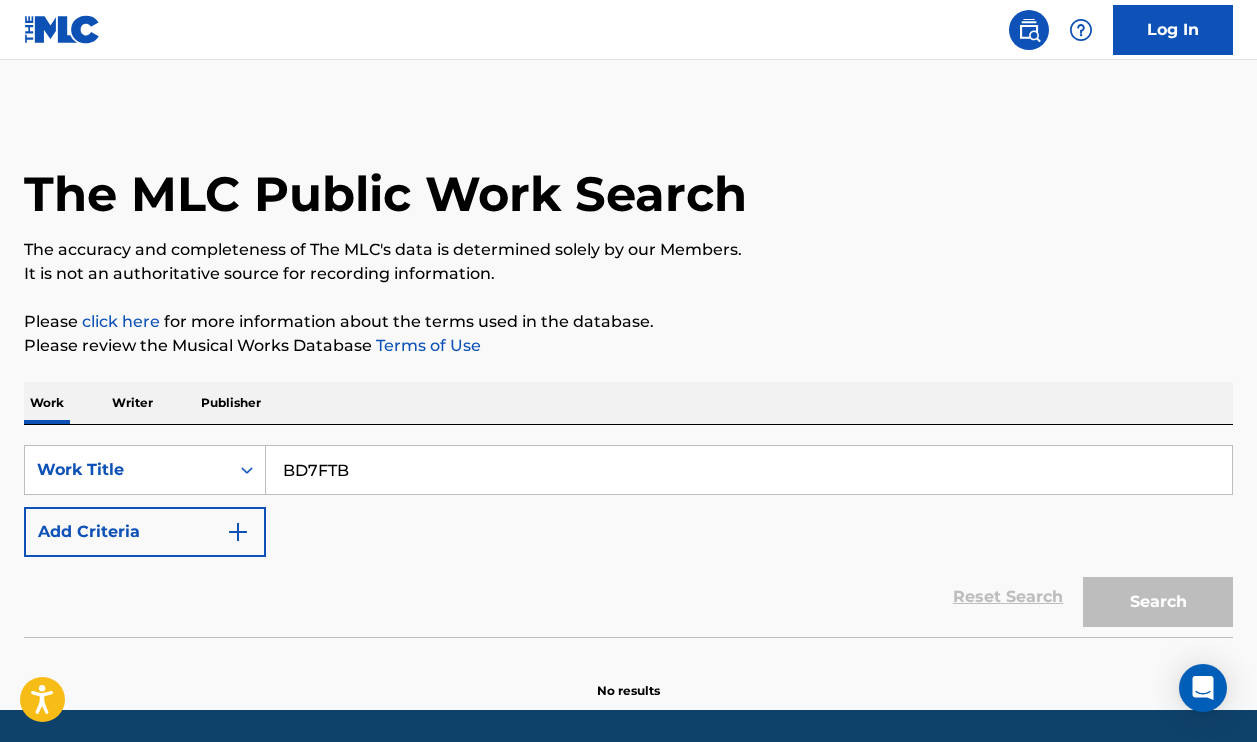 scroll, scrollTop: 0, scrollLeft: 0, axis: both 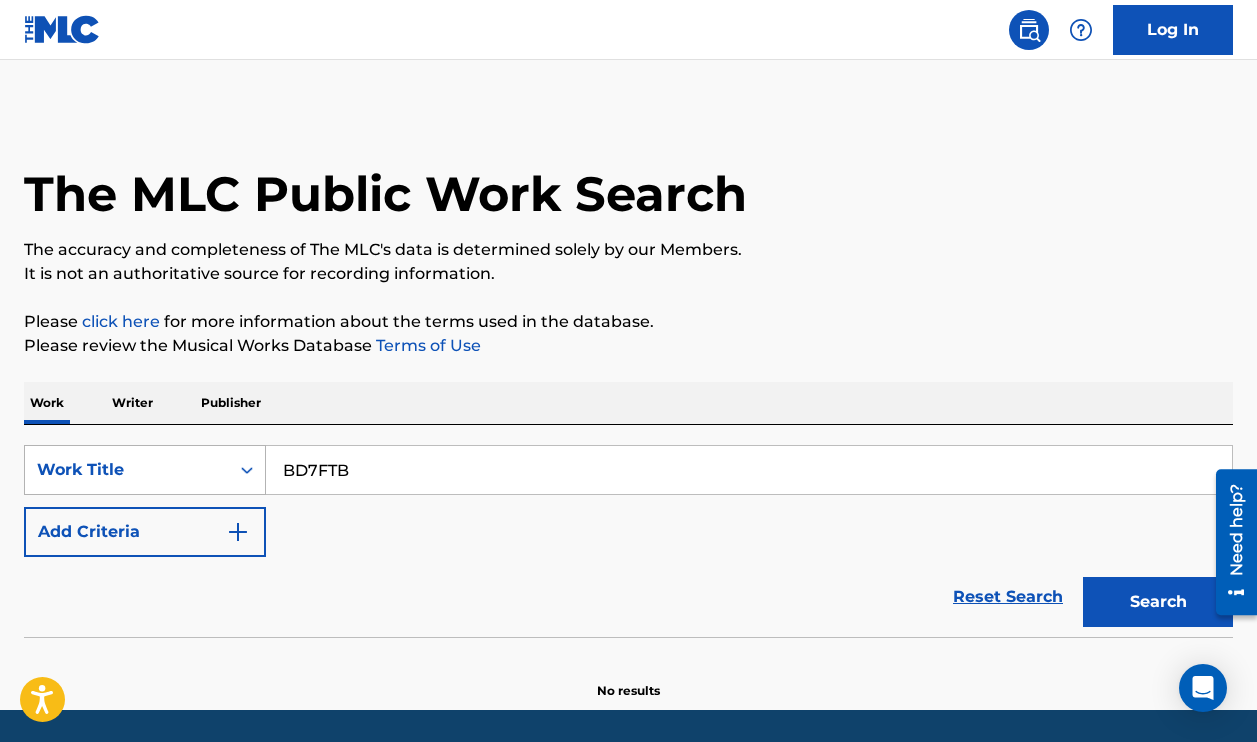 type on "BD7FTB" 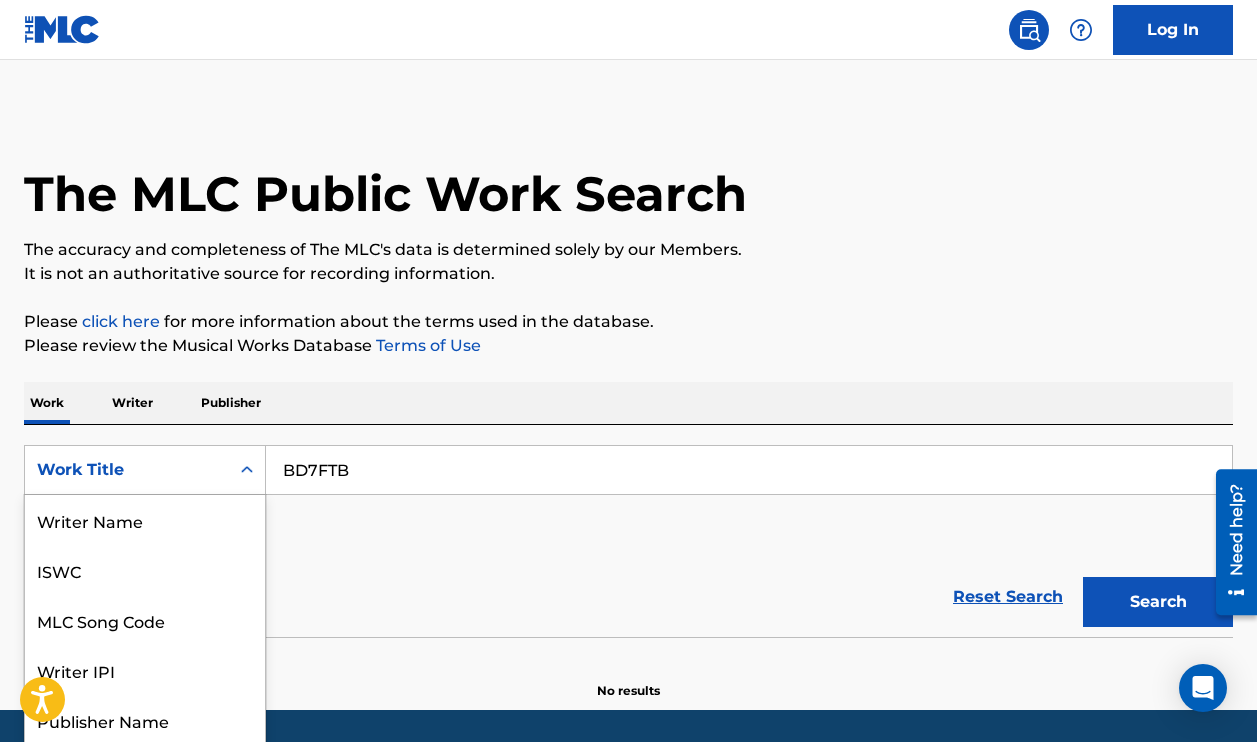 scroll, scrollTop: 54, scrollLeft: 0, axis: vertical 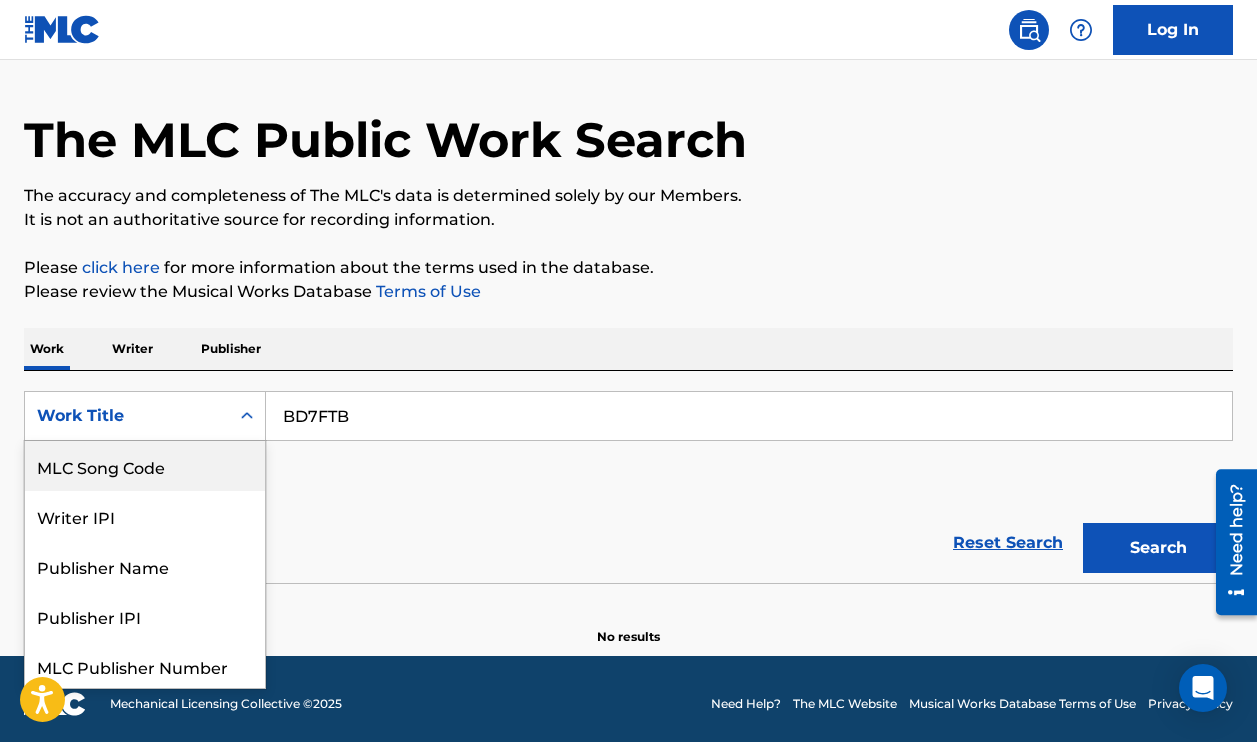 click on "MLC Song Code" at bounding box center [145, 466] 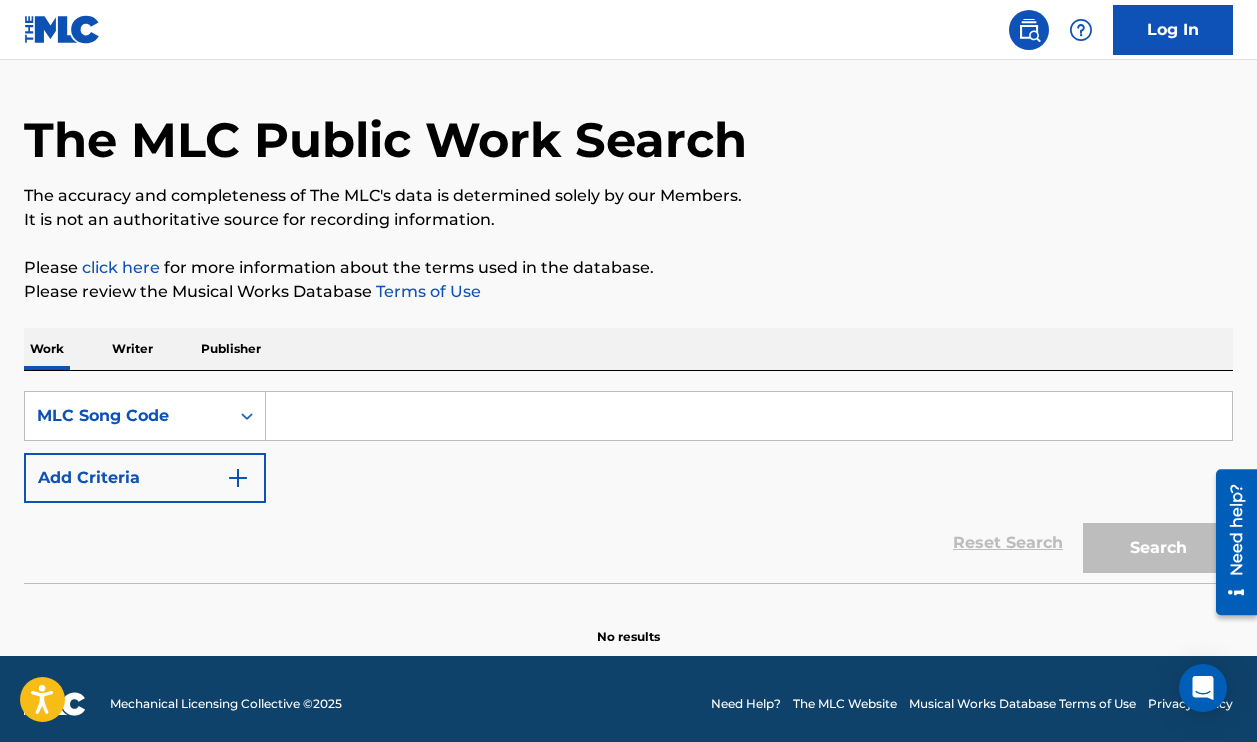 click at bounding box center (749, 416) 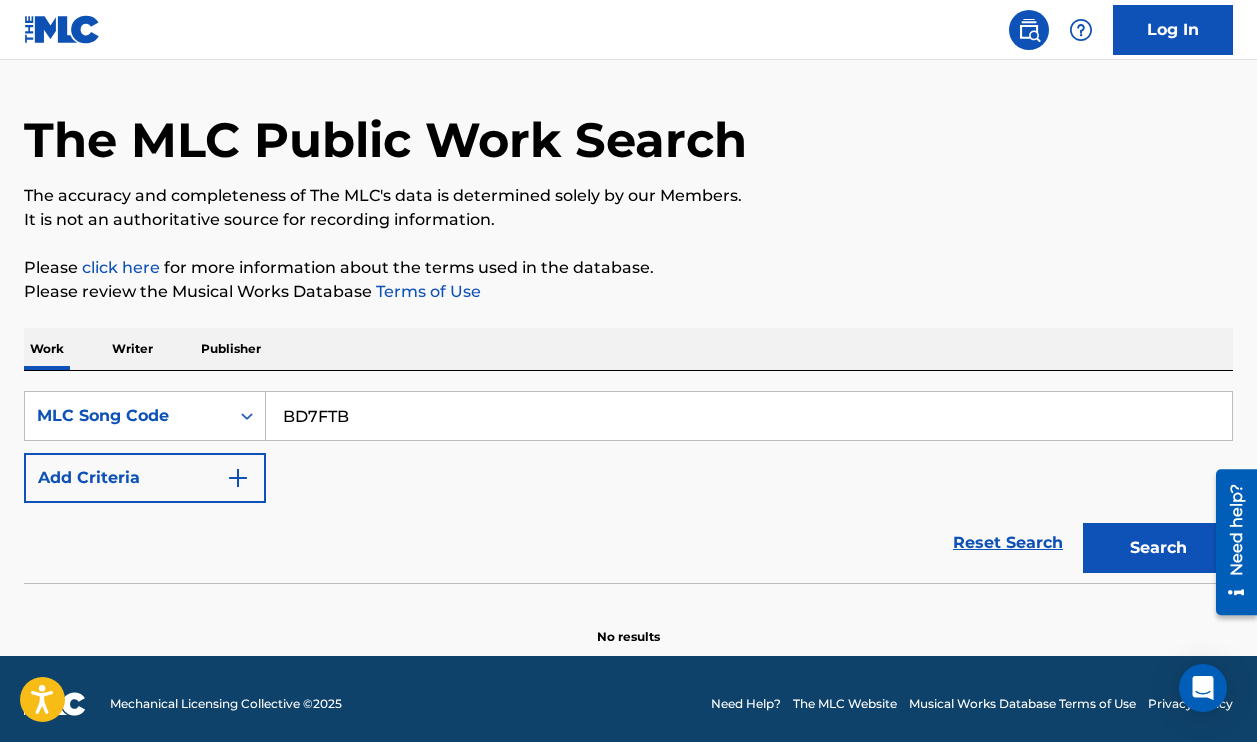 type on "BD7FTB" 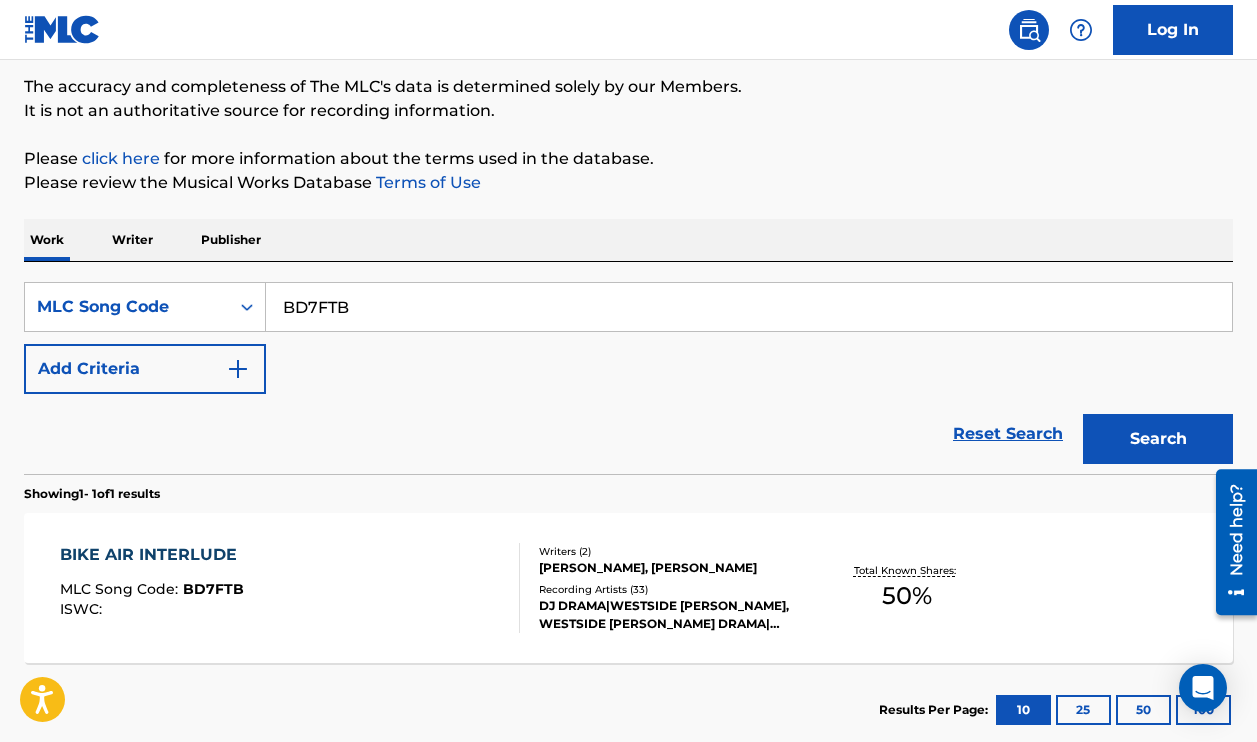 scroll, scrollTop: 205, scrollLeft: 0, axis: vertical 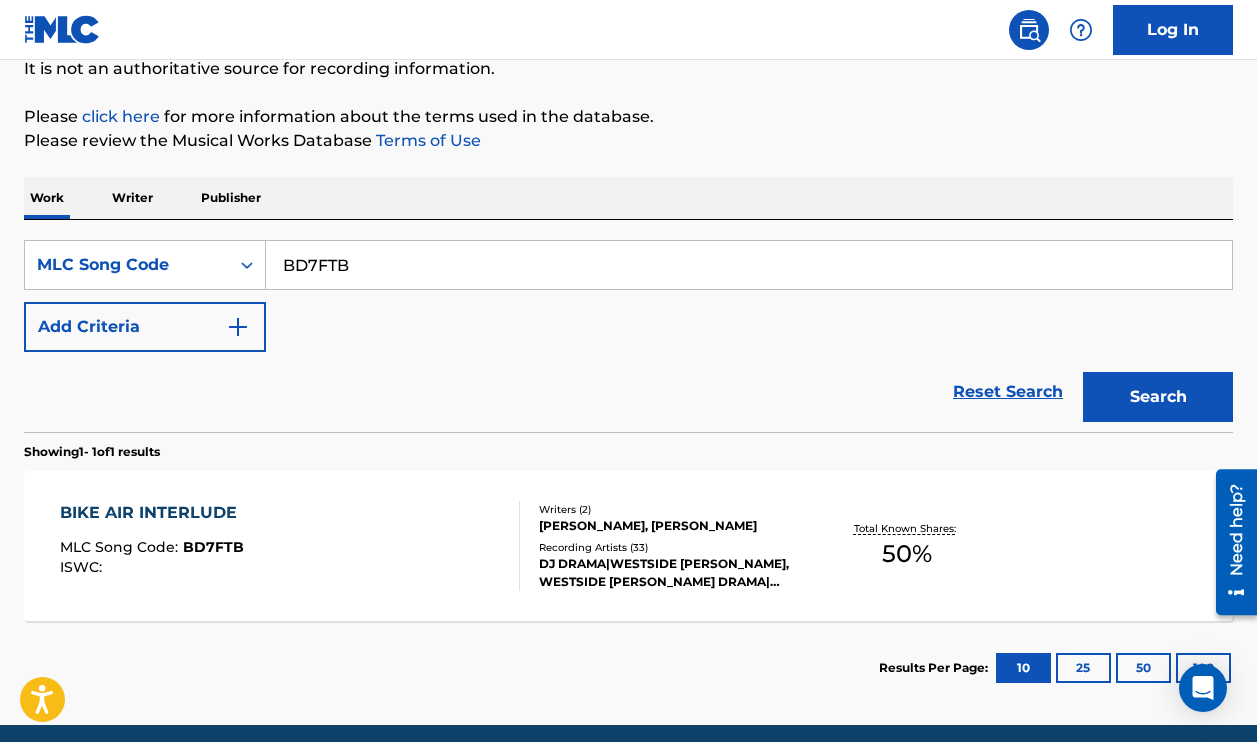 click on "DJ DRAMA|WESTSIDE GUNN, WESTSIDE GUNN, DJ DRAMA|WESTSIDE GUNN, WESTSIDE GUNN, WESTSIDE GUNN" at bounding box center (673, 573) 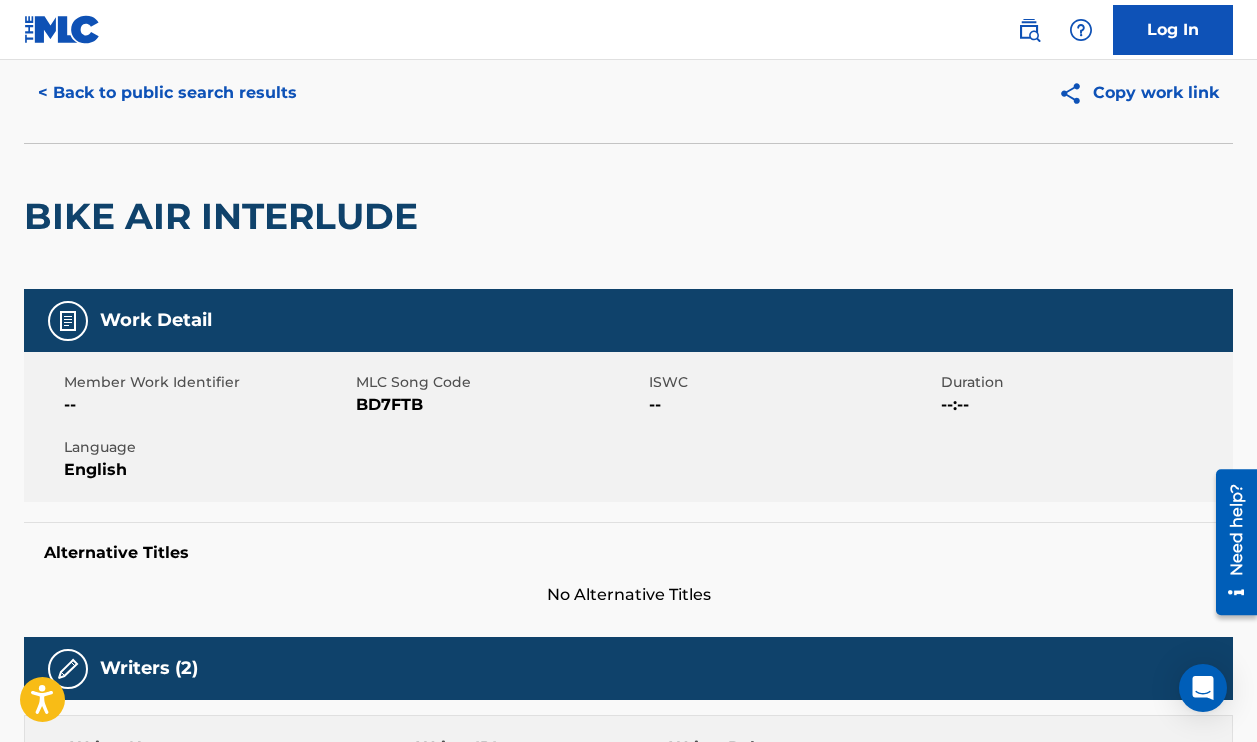 scroll, scrollTop: 564, scrollLeft: 0, axis: vertical 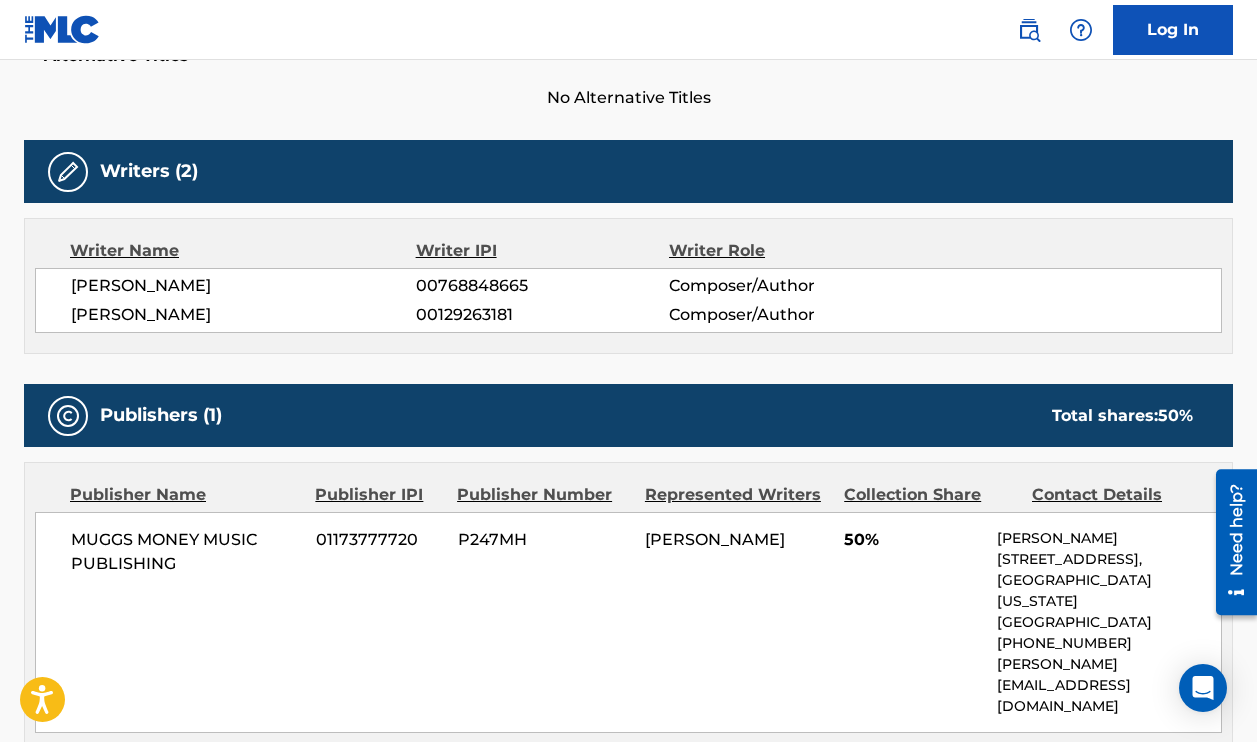 click on "ALVIN LAMAR WORTHY" at bounding box center [243, 286] 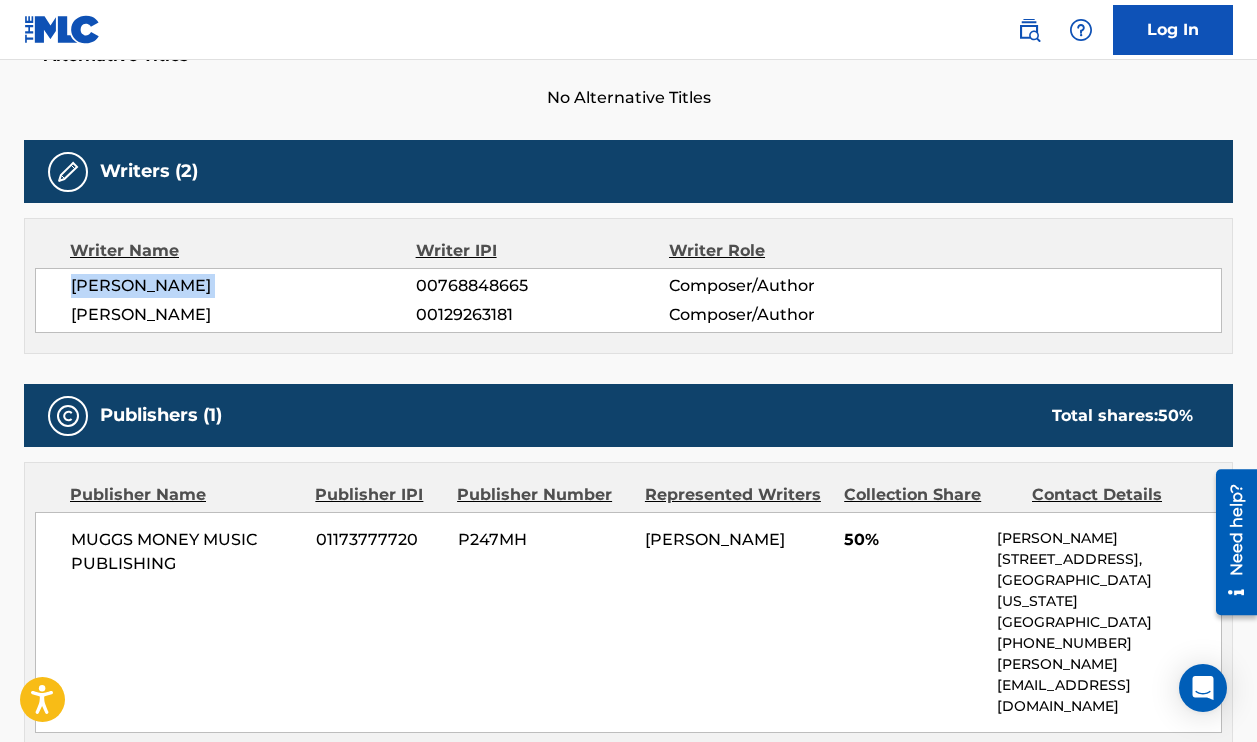 click on "ALVIN LAMAR WORTHY" at bounding box center [243, 286] 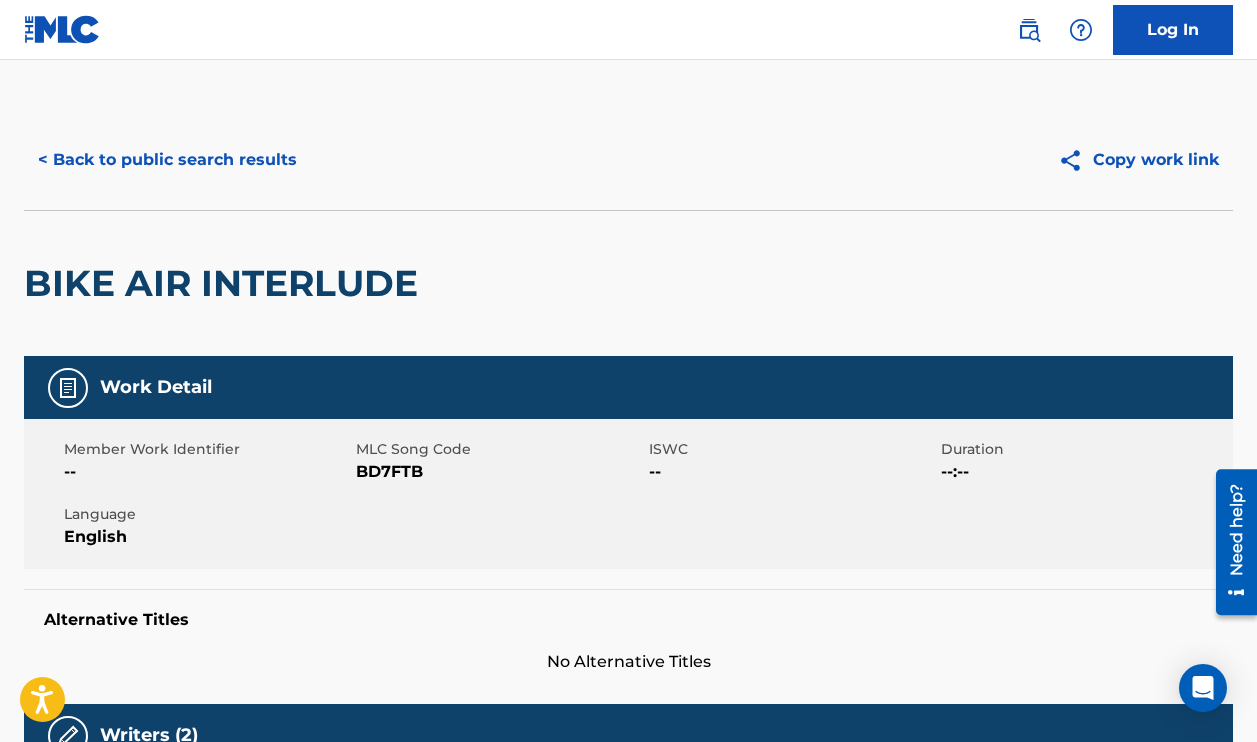 click on "< Back to public search results" at bounding box center (167, 160) 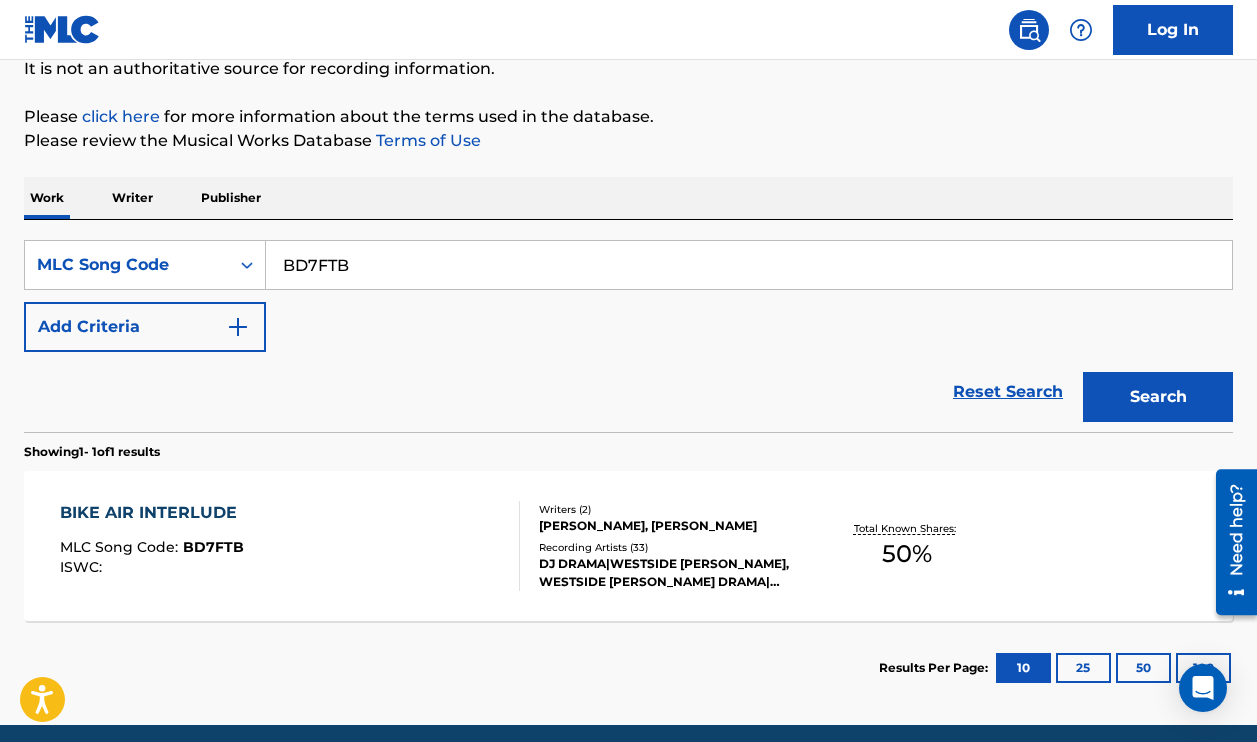 click on "BD7FTB" at bounding box center [749, 265] 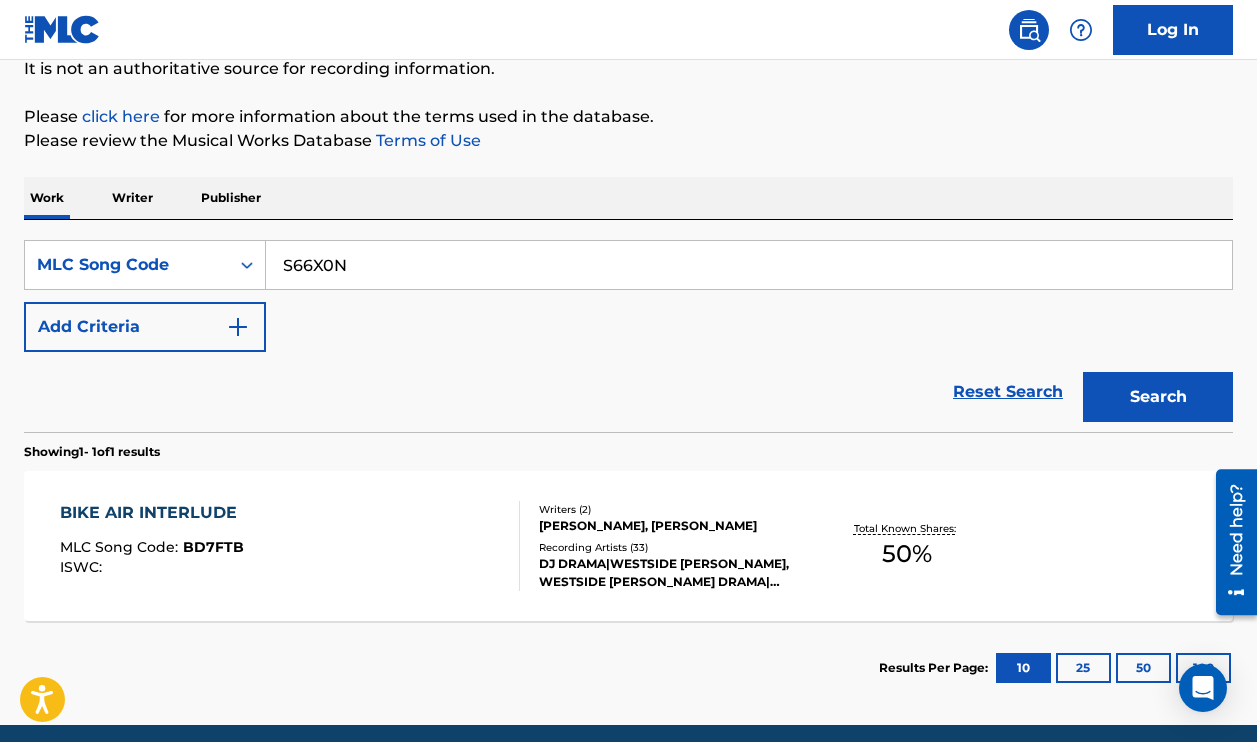 type on "S66X0N" 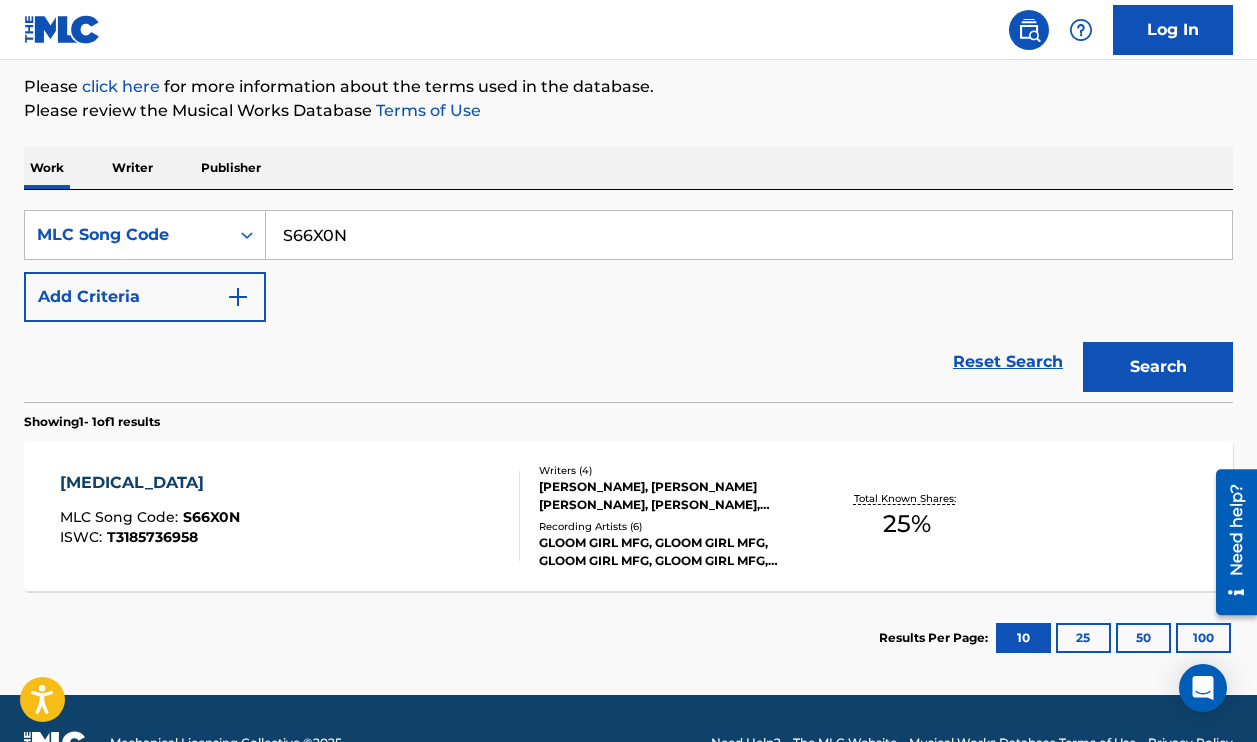 scroll, scrollTop: 240, scrollLeft: 0, axis: vertical 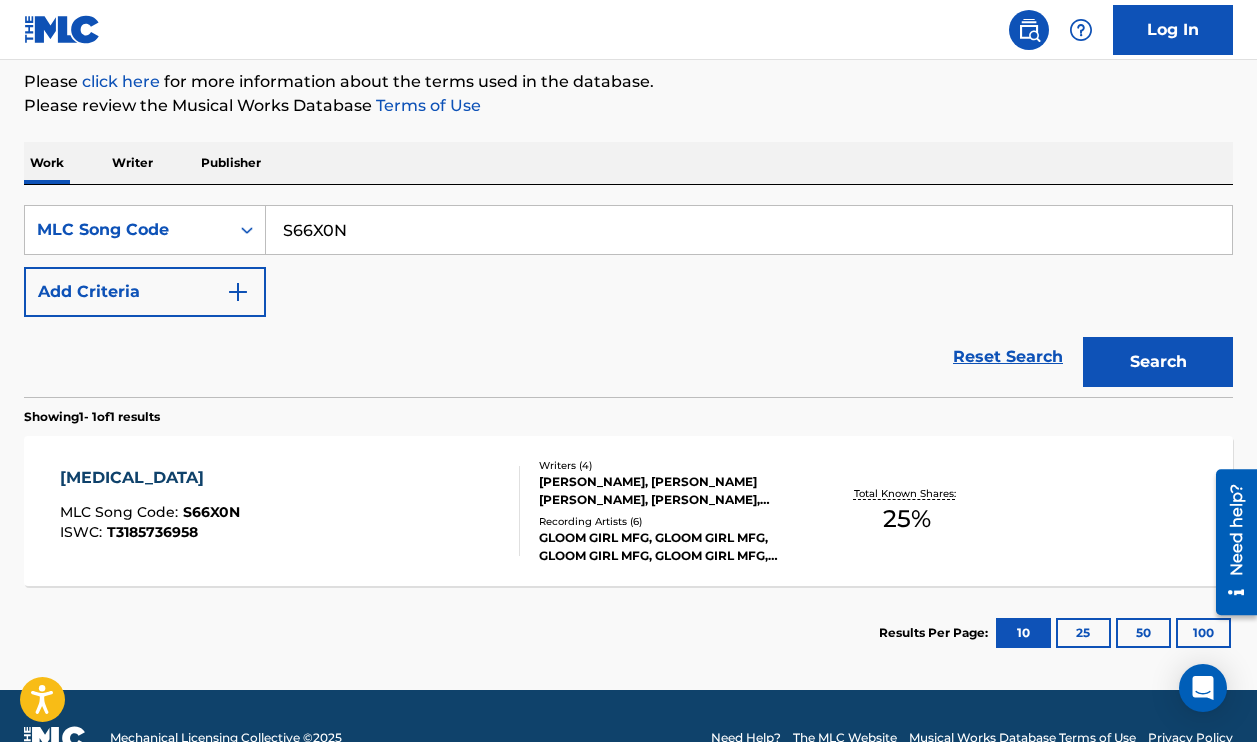 click on "STEPHEN SOBOLEWSKI, CONNOR MCCOURT, ETHAN WAGGONER, PAIGE MACKINNON" at bounding box center (673, 491) 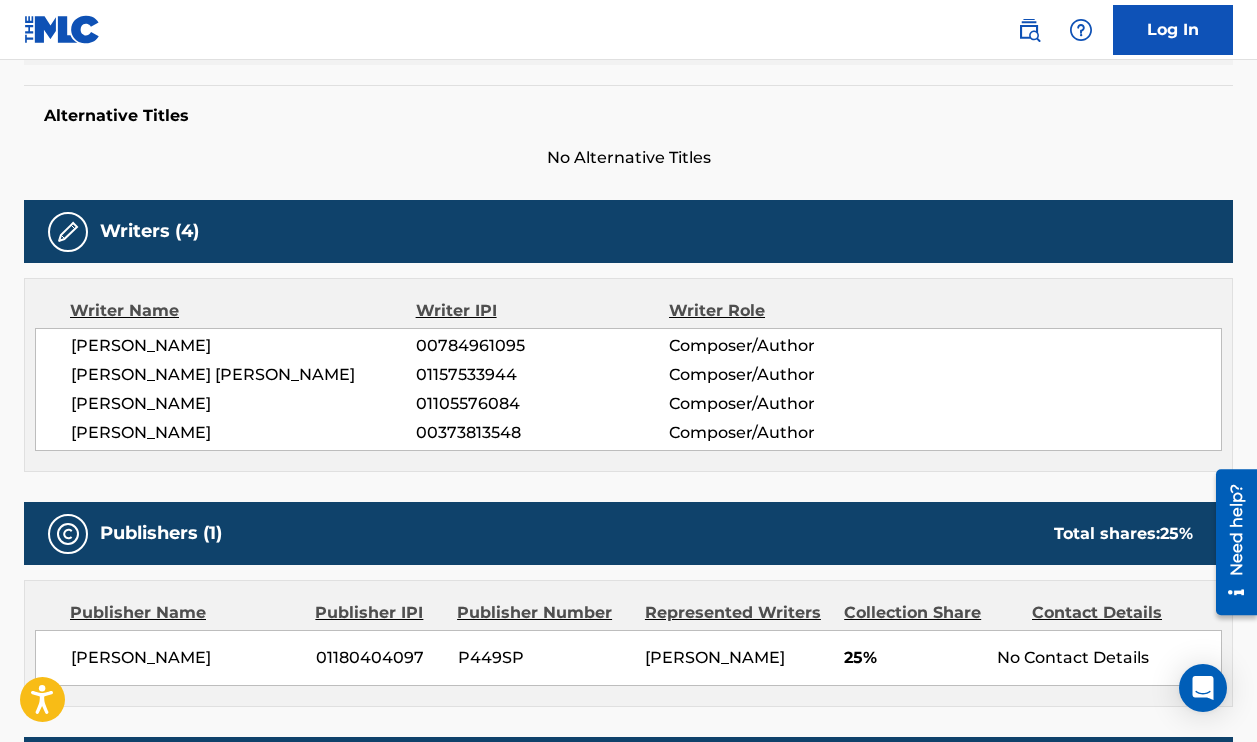 scroll, scrollTop: 511, scrollLeft: 0, axis: vertical 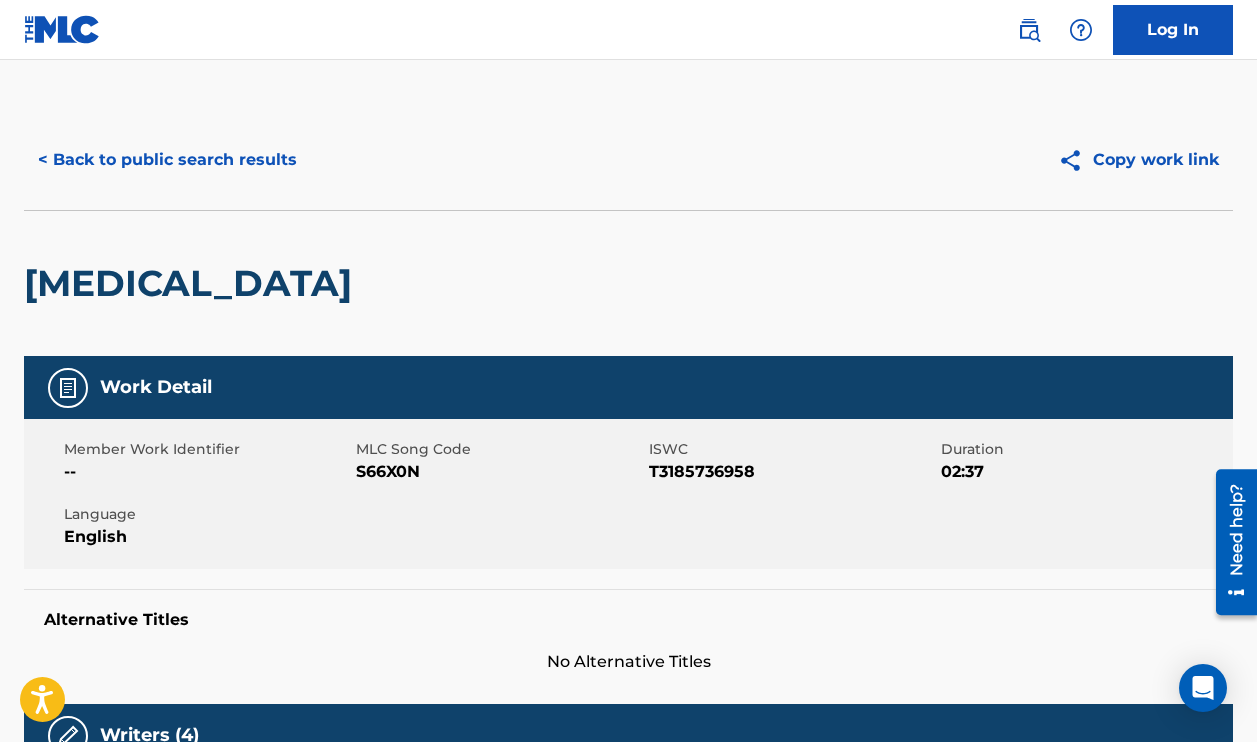 click on "< Back to public search results" at bounding box center [167, 160] 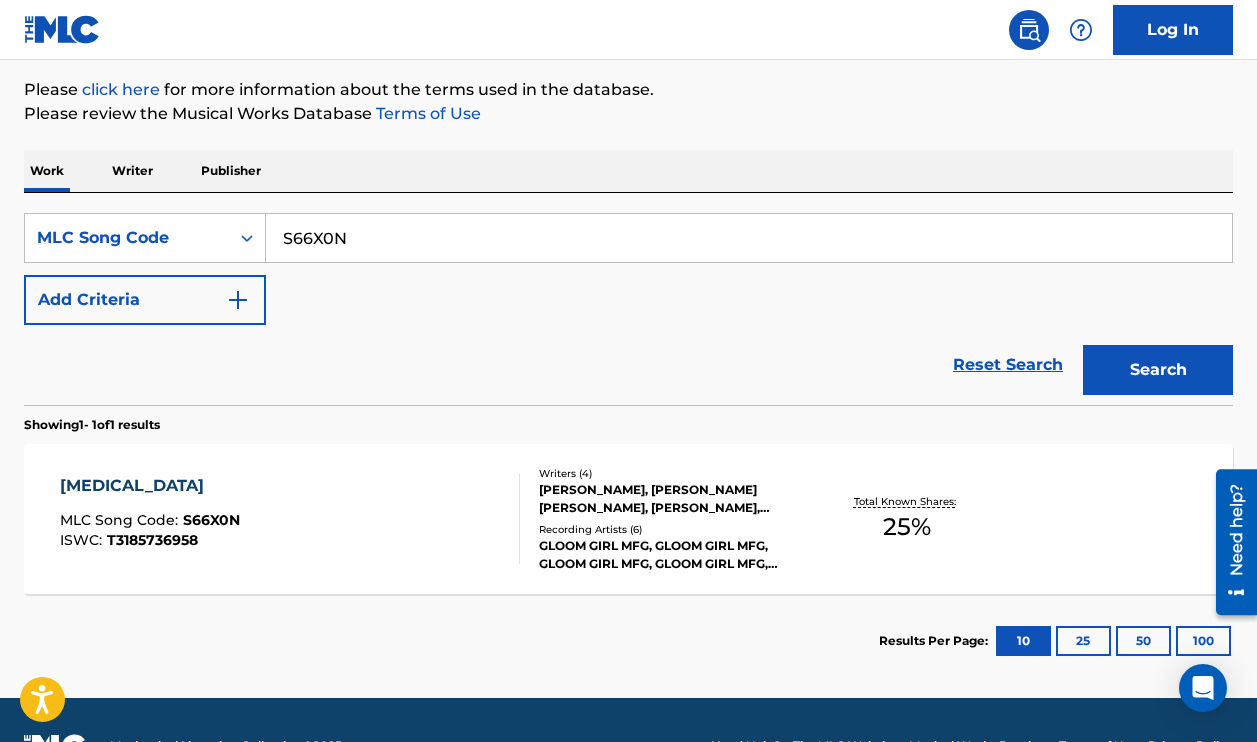 click on "S66X0N" at bounding box center (749, 238) 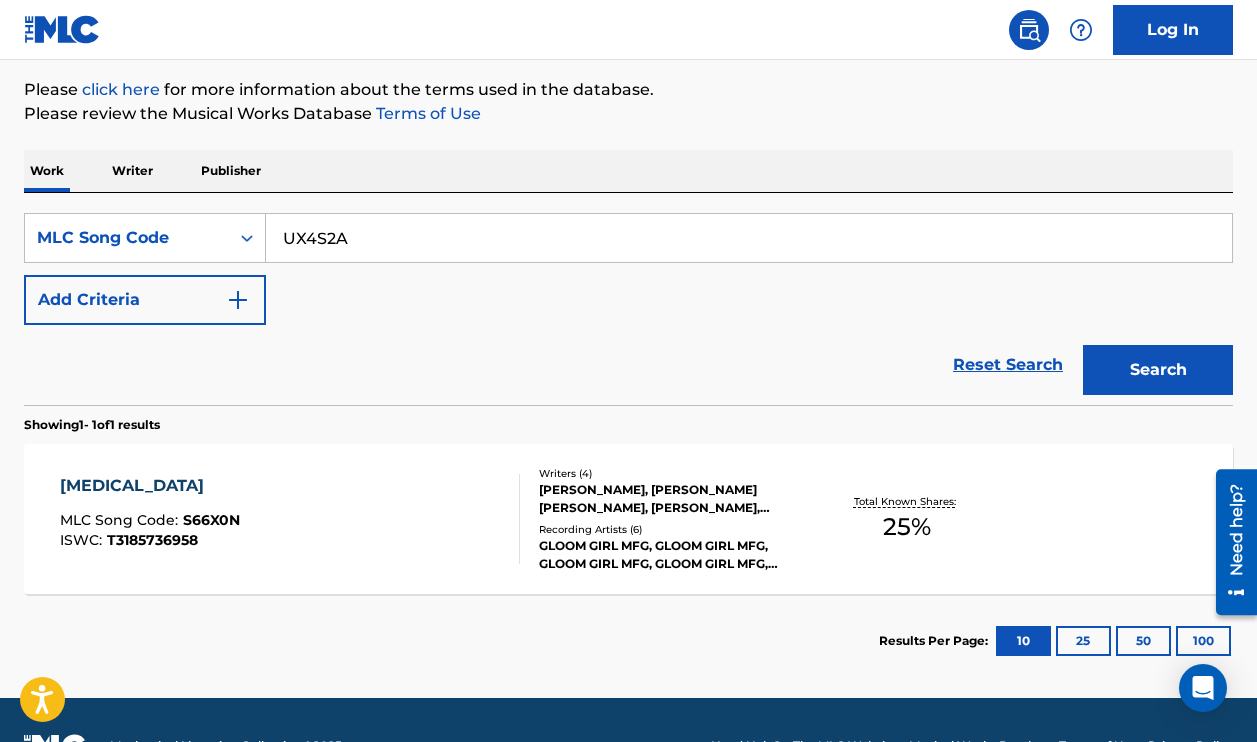 type on "UX4S2A" 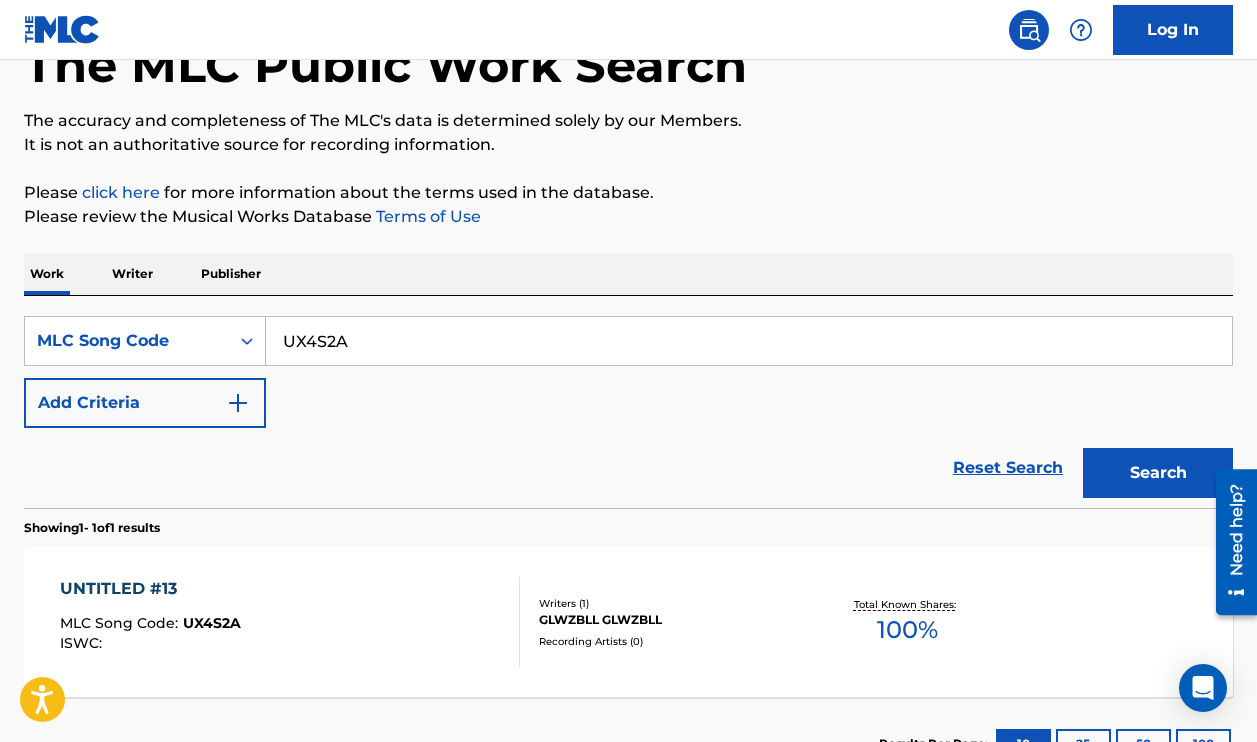 scroll, scrollTop: 198, scrollLeft: 0, axis: vertical 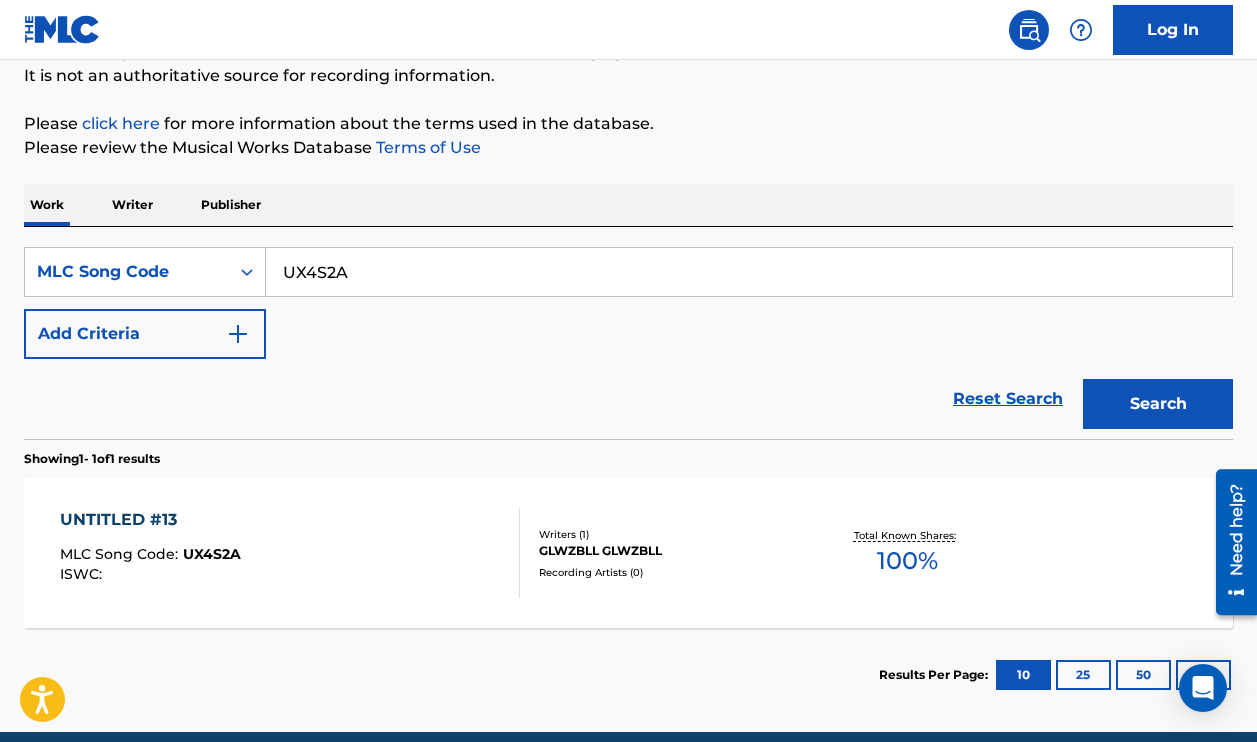 click on "GLWZBLL GLWZBLL" at bounding box center (673, 551) 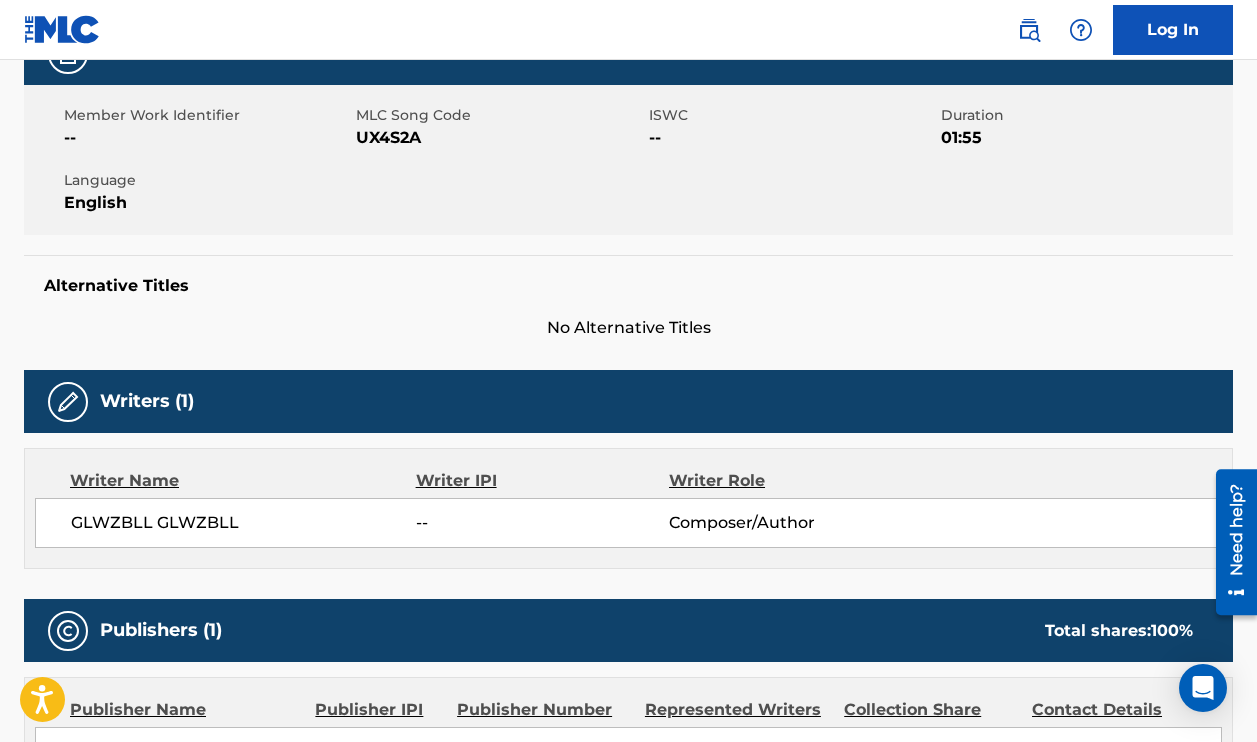 scroll, scrollTop: 457, scrollLeft: 0, axis: vertical 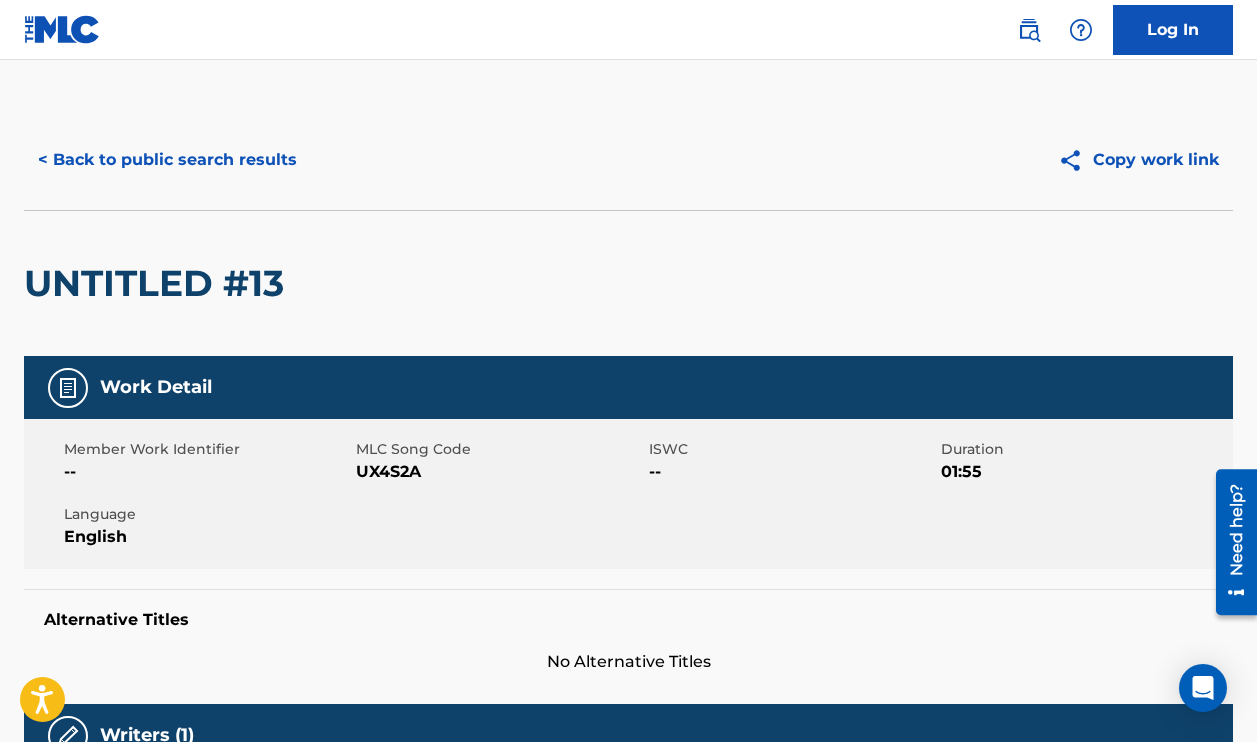 click on "< Back to public search results" at bounding box center [167, 160] 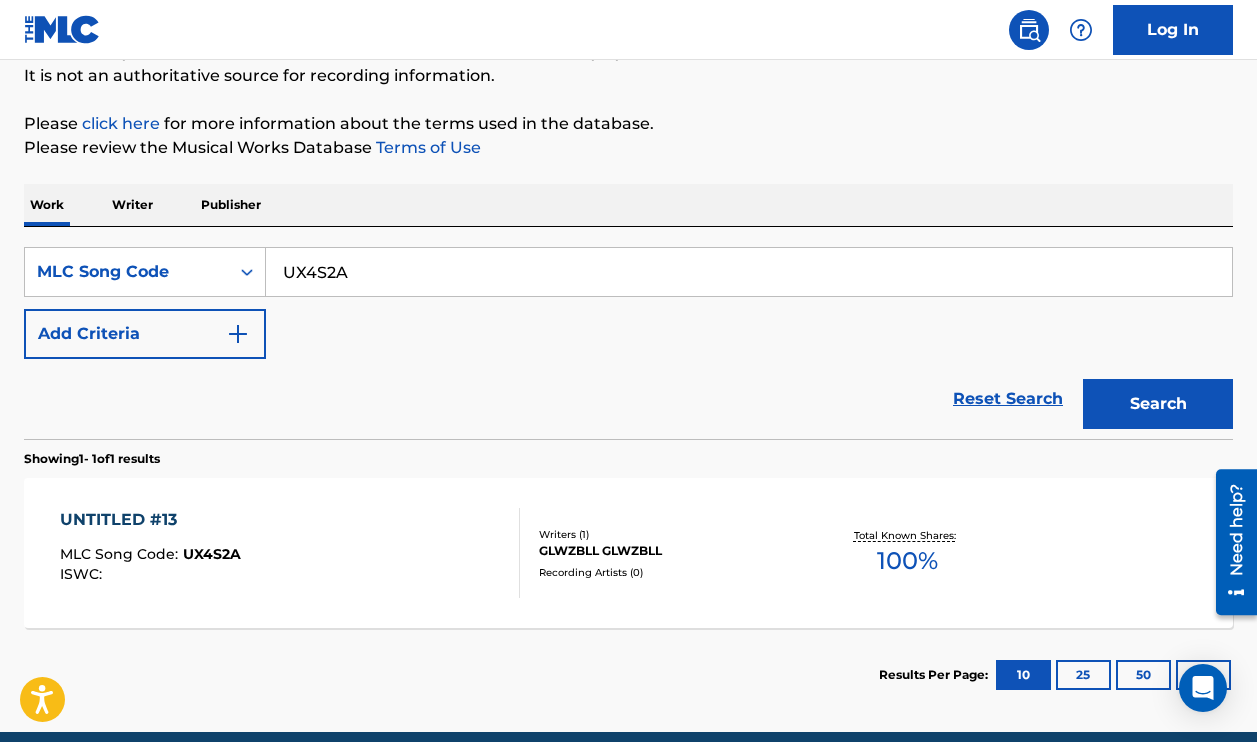 click on "UX4S2A" at bounding box center (749, 272) 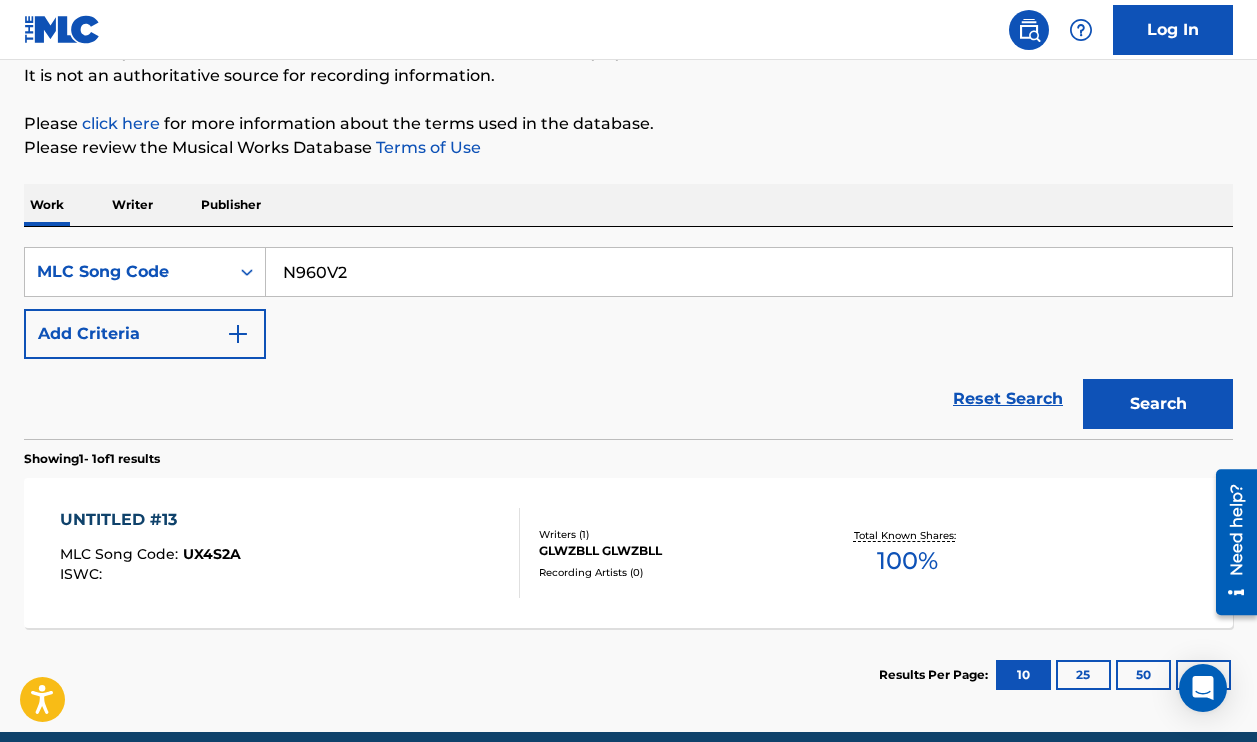 type on "N960V2" 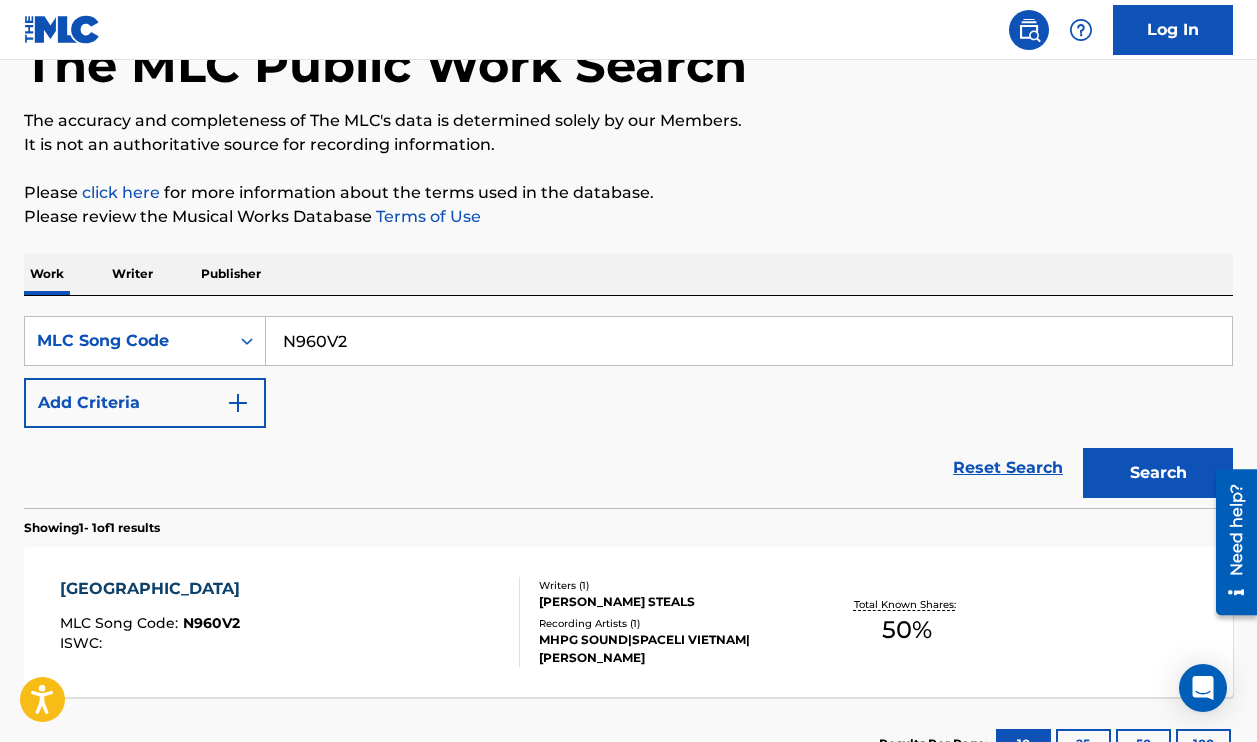 scroll, scrollTop: 278, scrollLeft: 0, axis: vertical 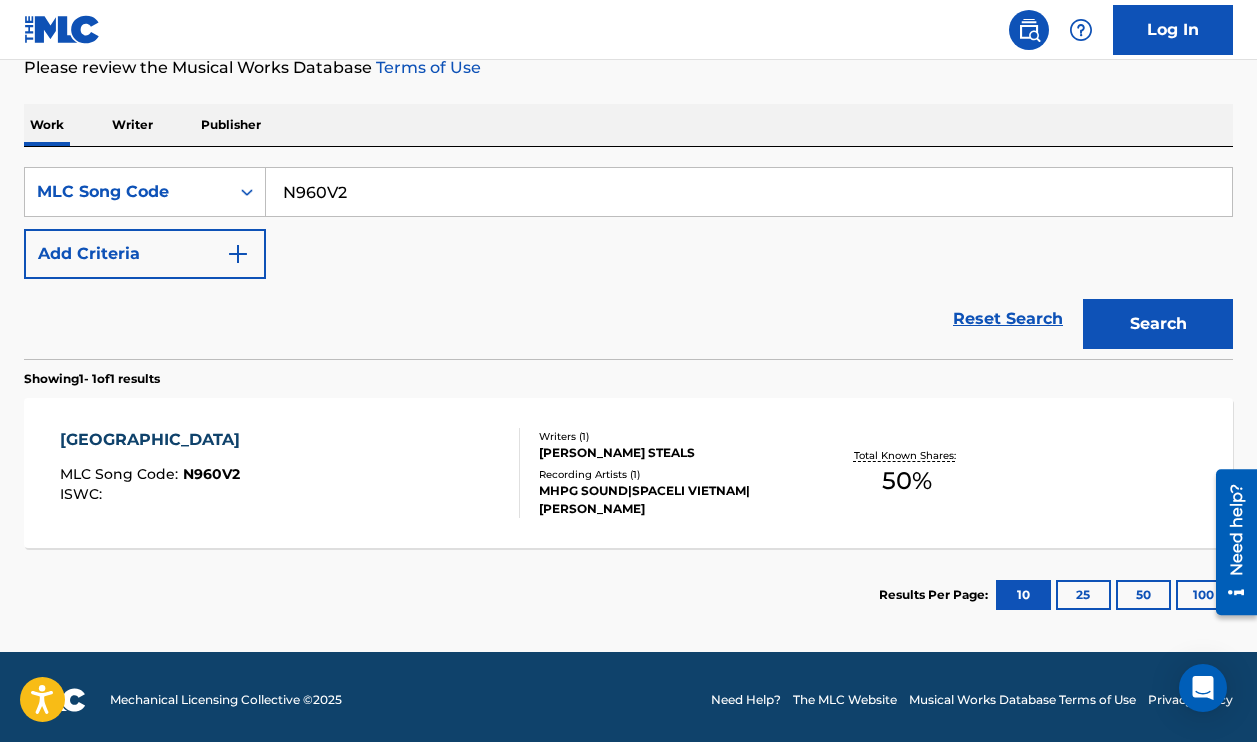 click on "NEW BRUNSWICK MLC Song Code : N960V2 ISWC :" at bounding box center (289, 473) 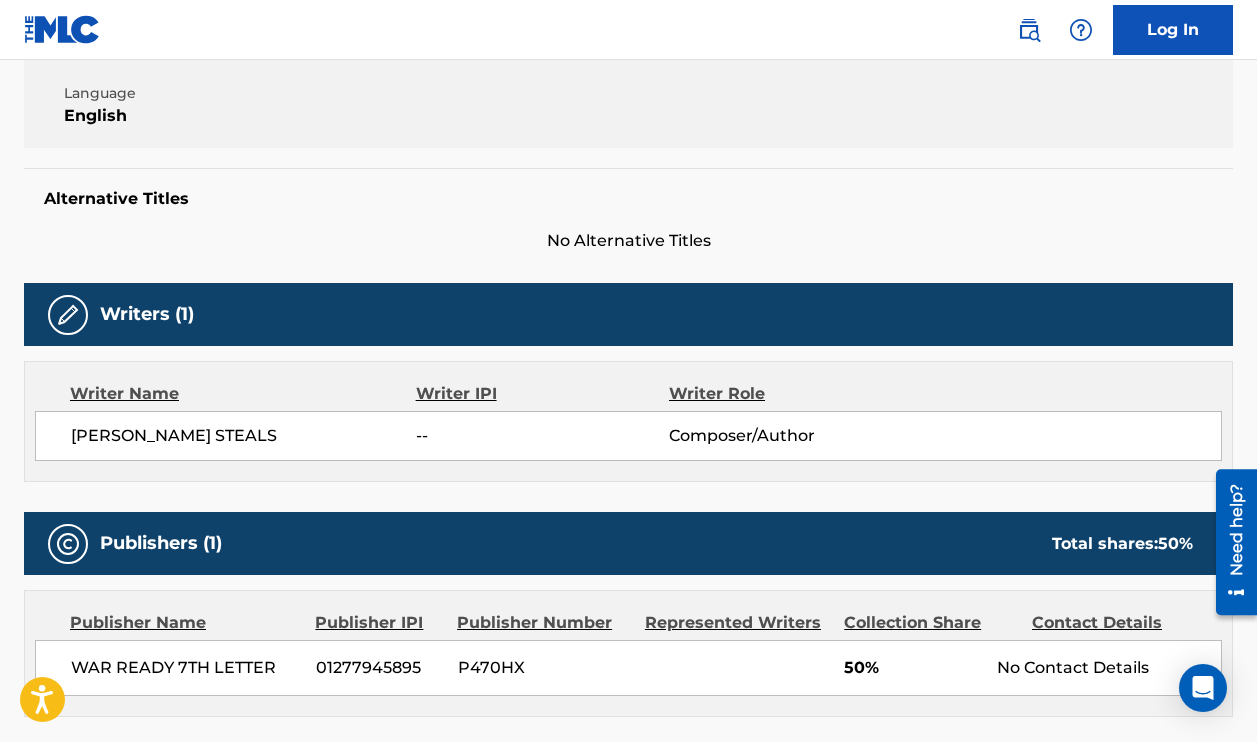 scroll, scrollTop: 0, scrollLeft: 0, axis: both 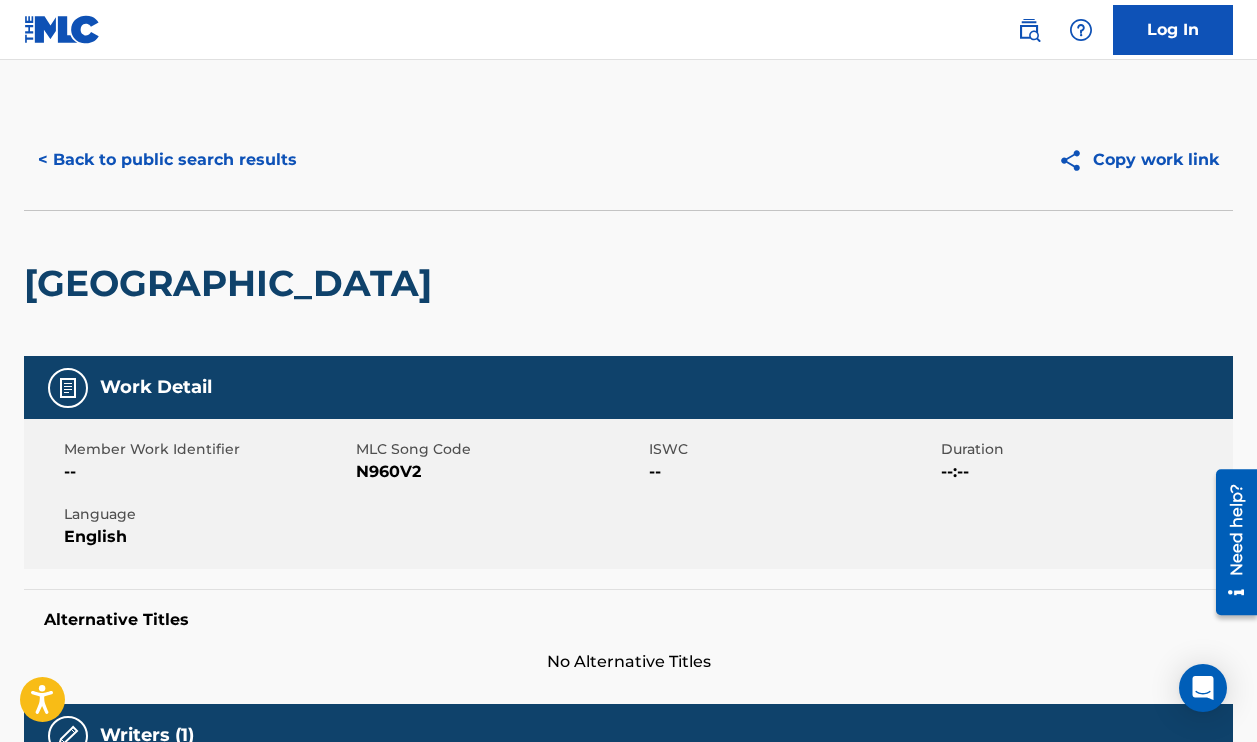 click on "< Back to public search results" at bounding box center (167, 160) 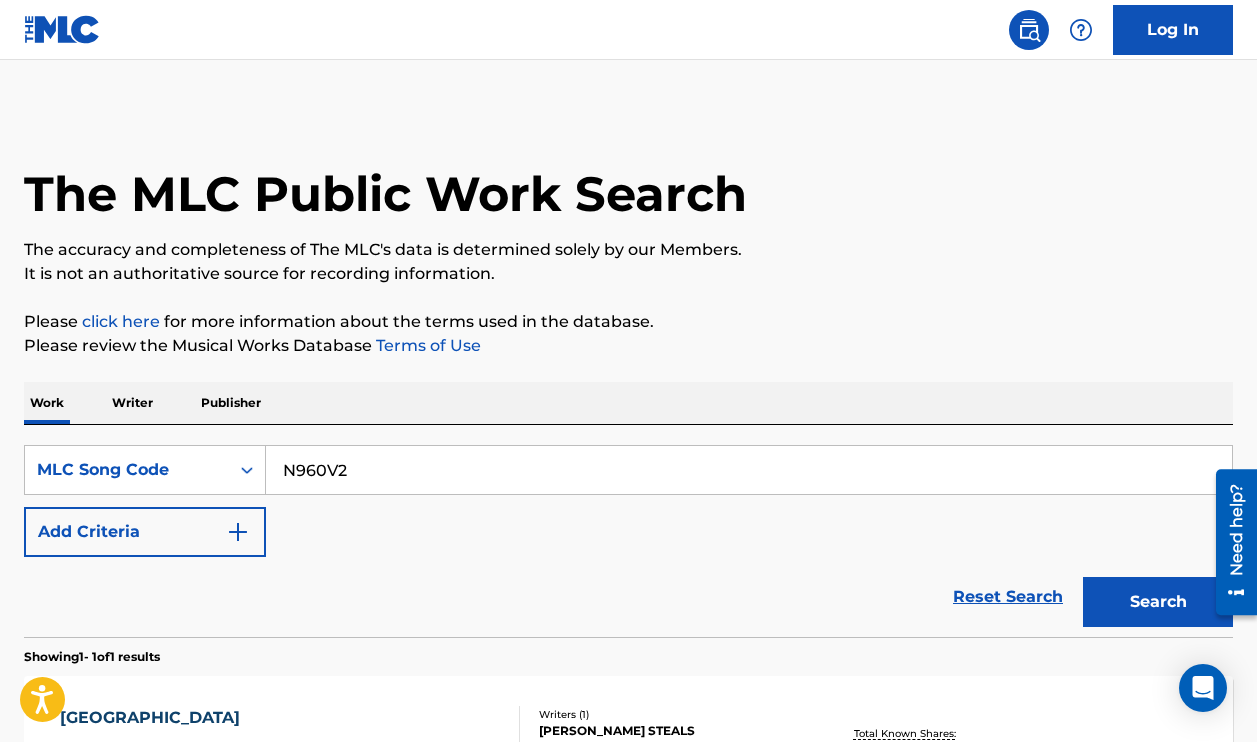 scroll, scrollTop: 232, scrollLeft: 0, axis: vertical 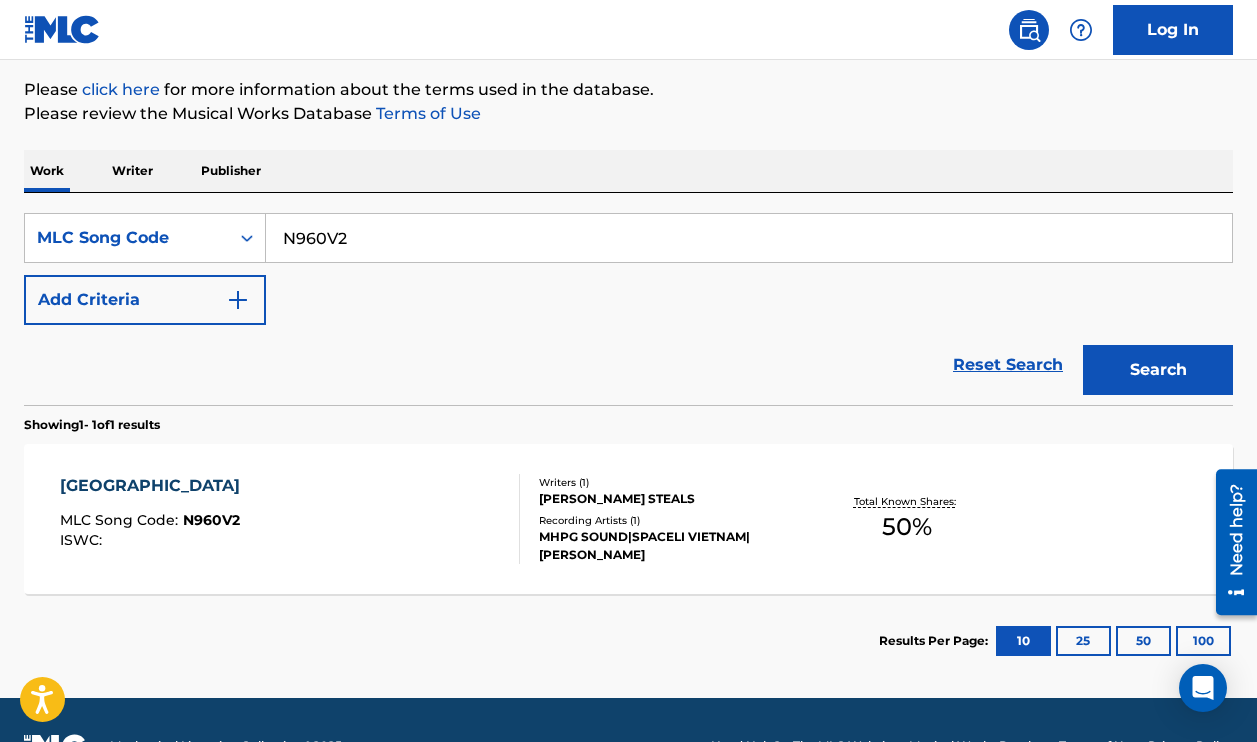 click on "N960V2" at bounding box center [749, 238] 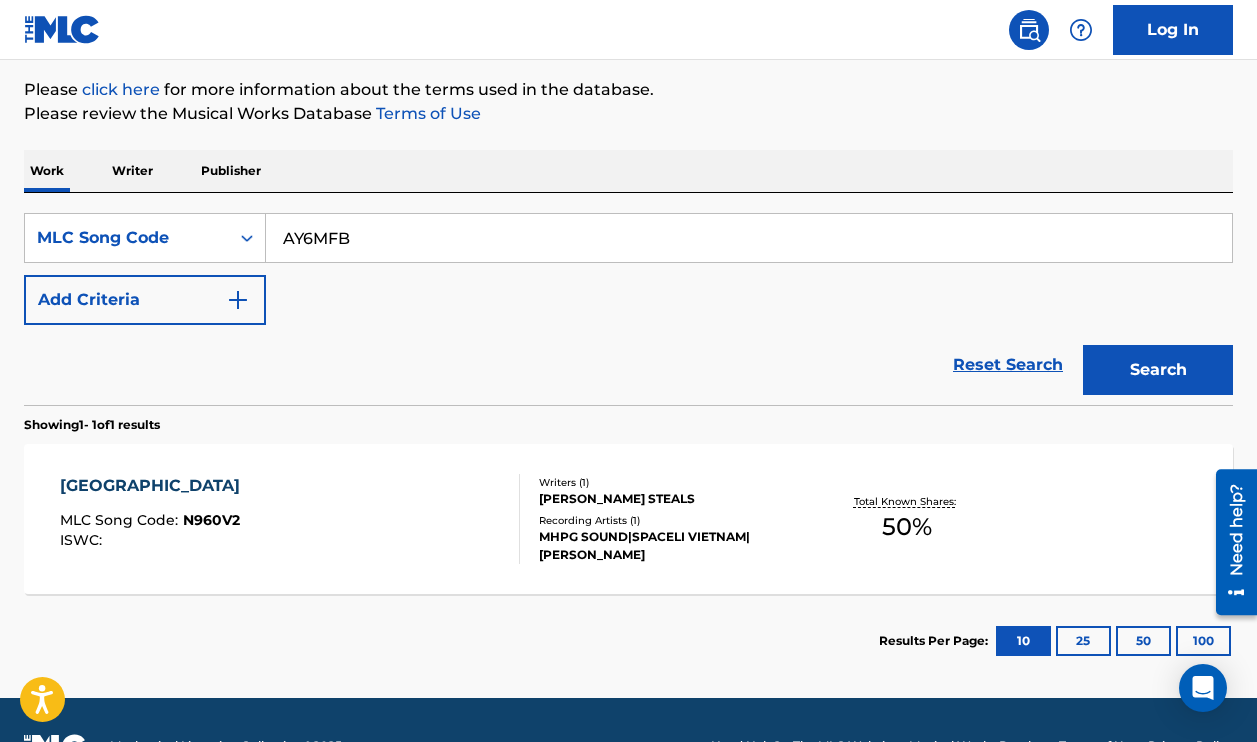 click on "Search" at bounding box center [1158, 370] 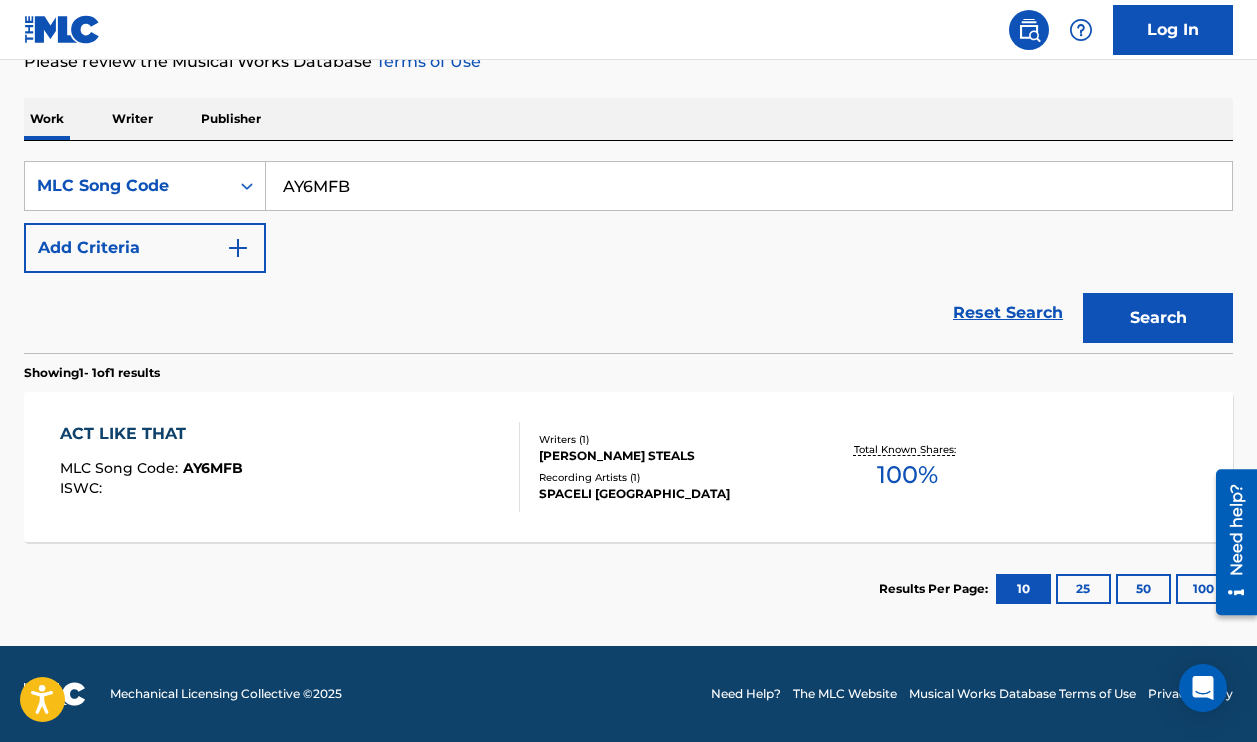 scroll, scrollTop: 284, scrollLeft: 0, axis: vertical 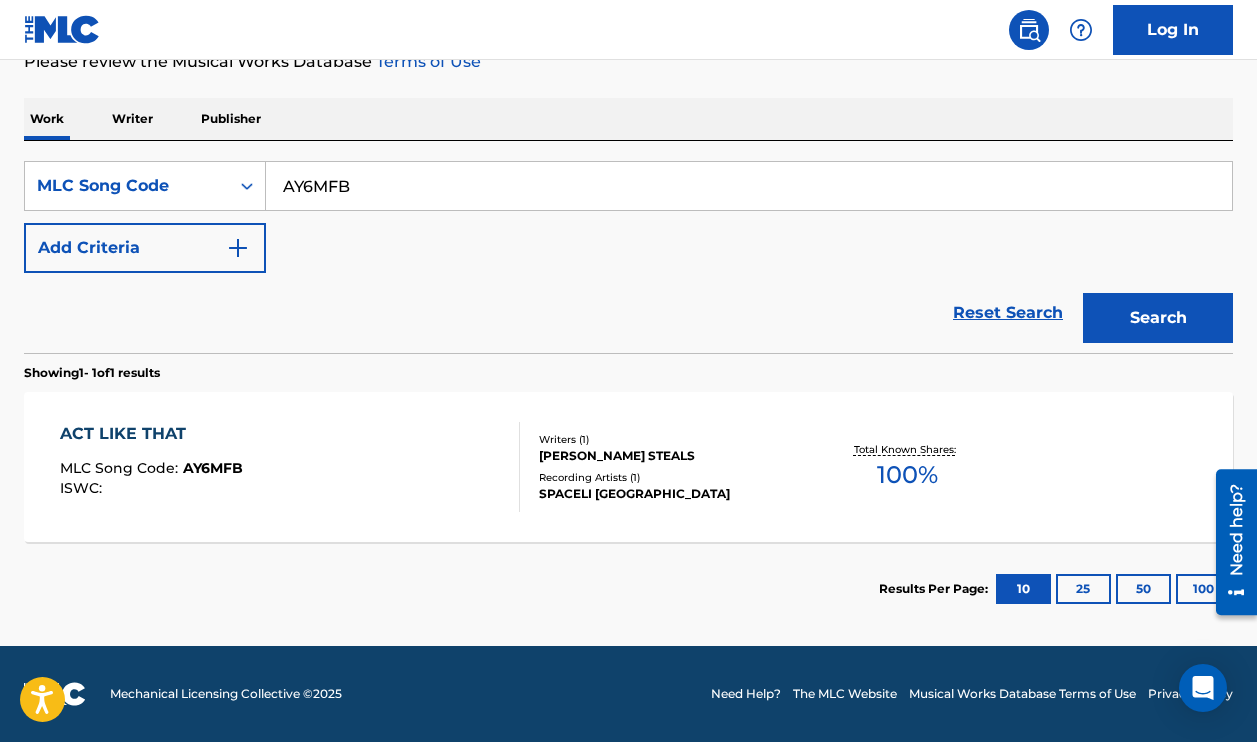 click on "AY6MFB" at bounding box center [749, 186] 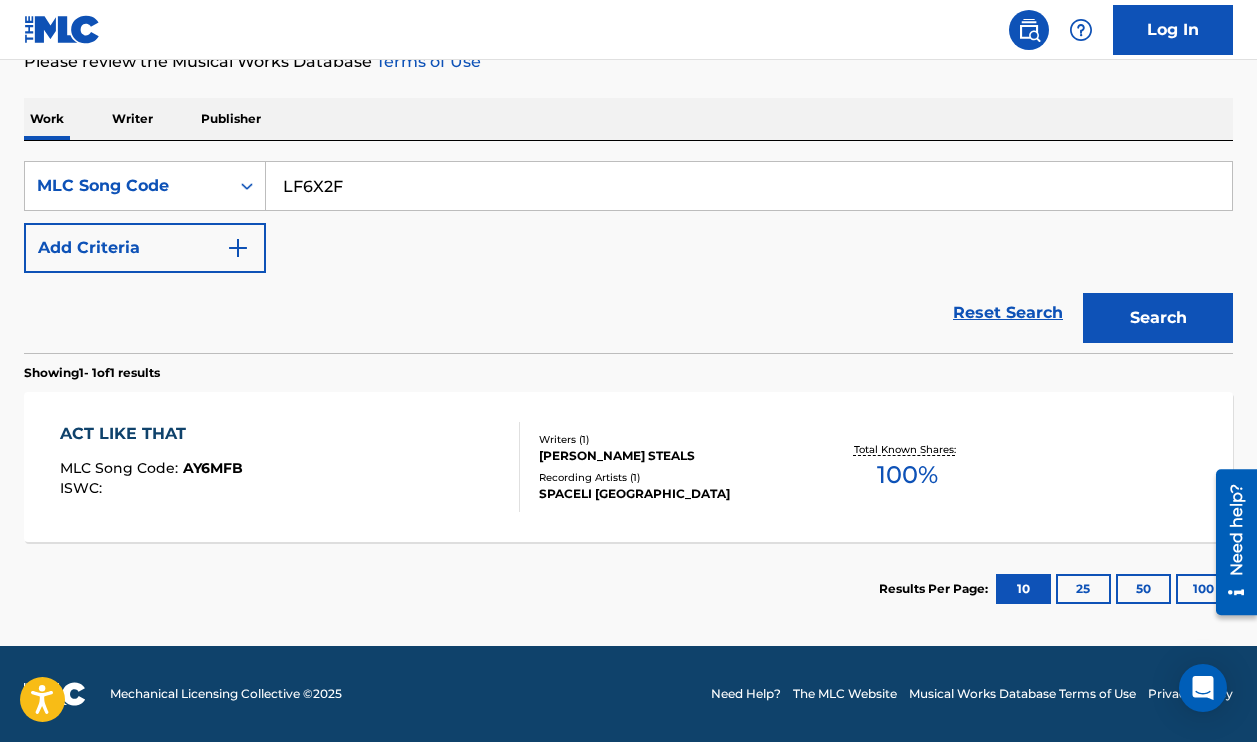 type on "LF6X2F" 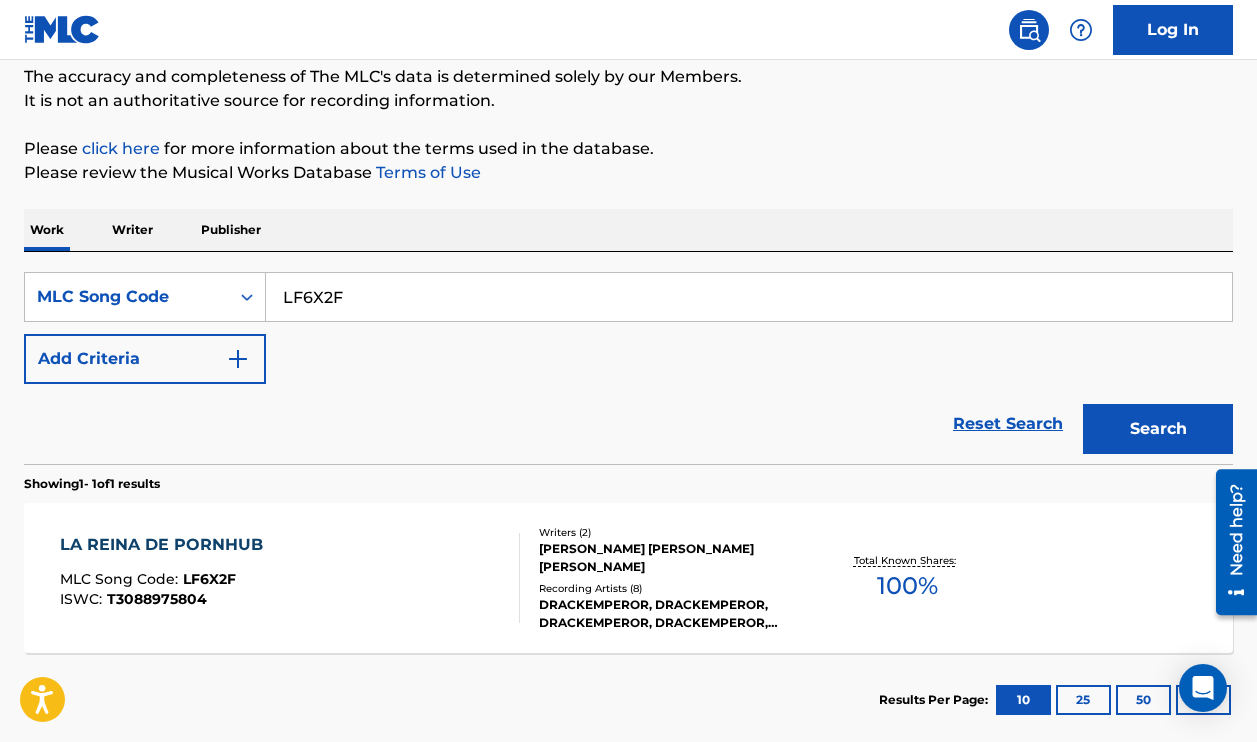 scroll, scrollTop: 251, scrollLeft: 0, axis: vertical 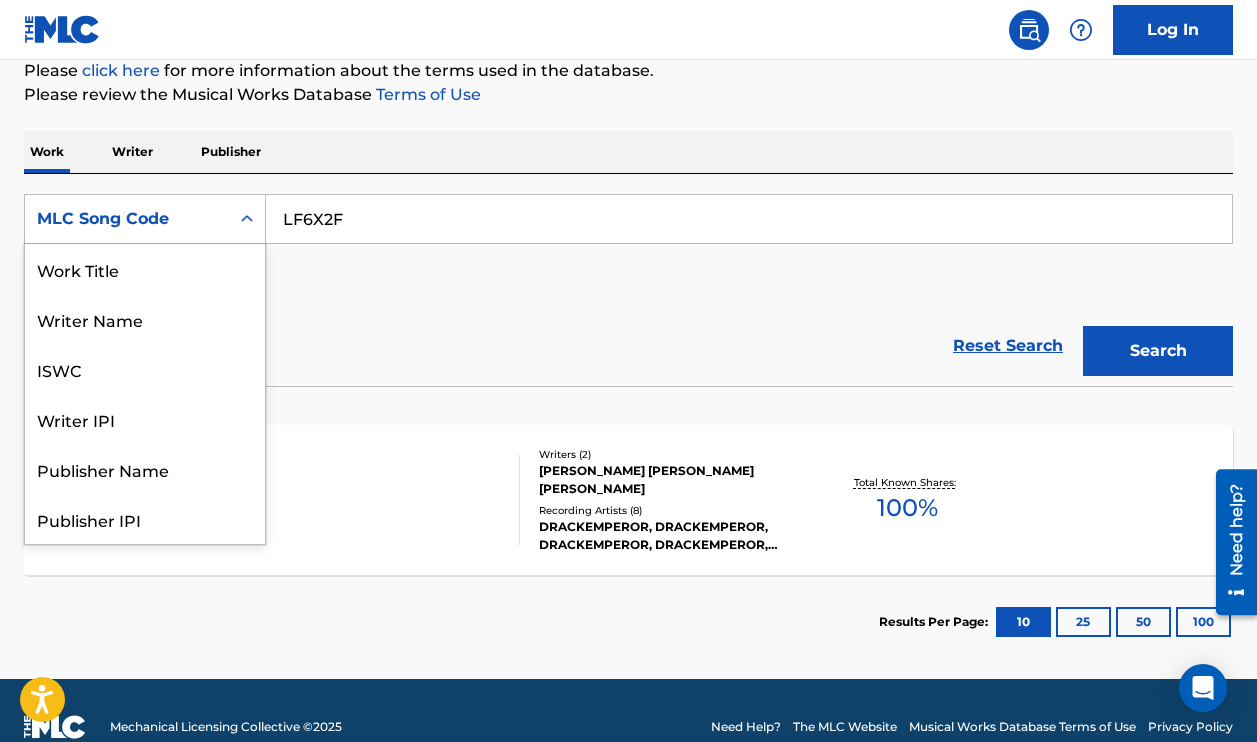 click at bounding box center [247, 219] 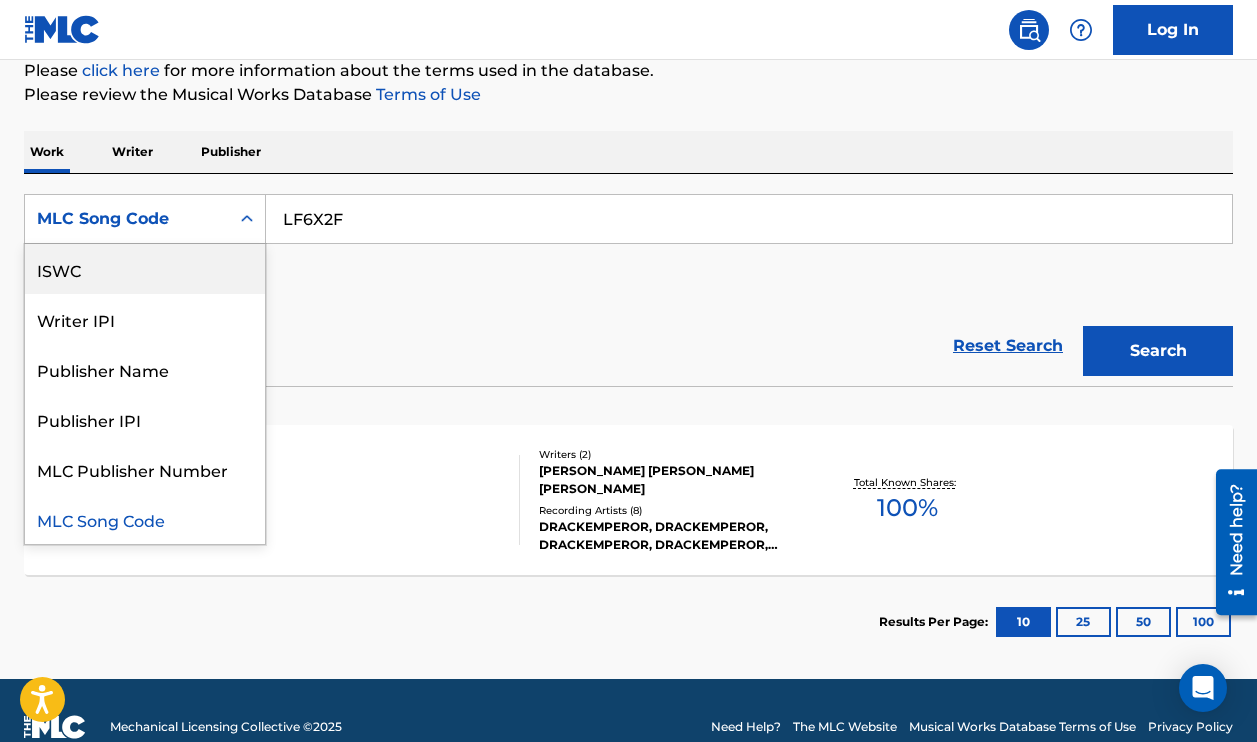 scroll, scrollTop: 0, scrollLeft: 0, axis: both 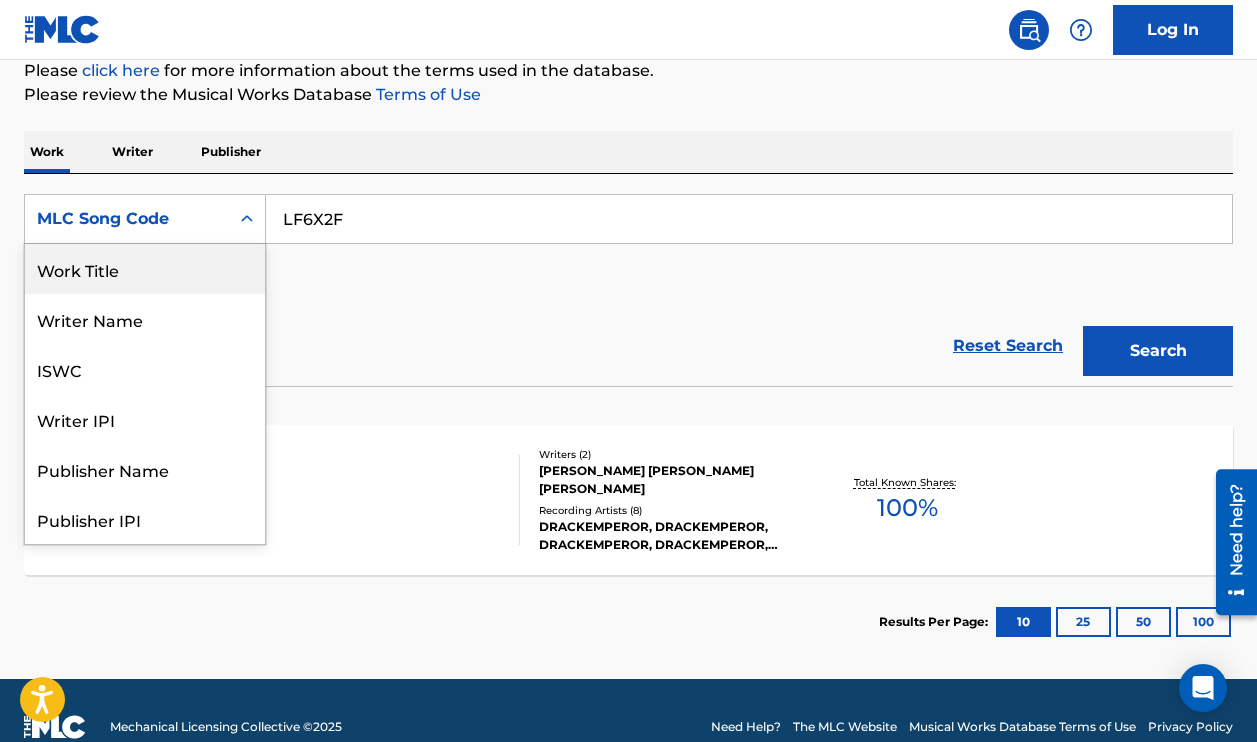 click on "Work Title" at bounding box center (145, 269) 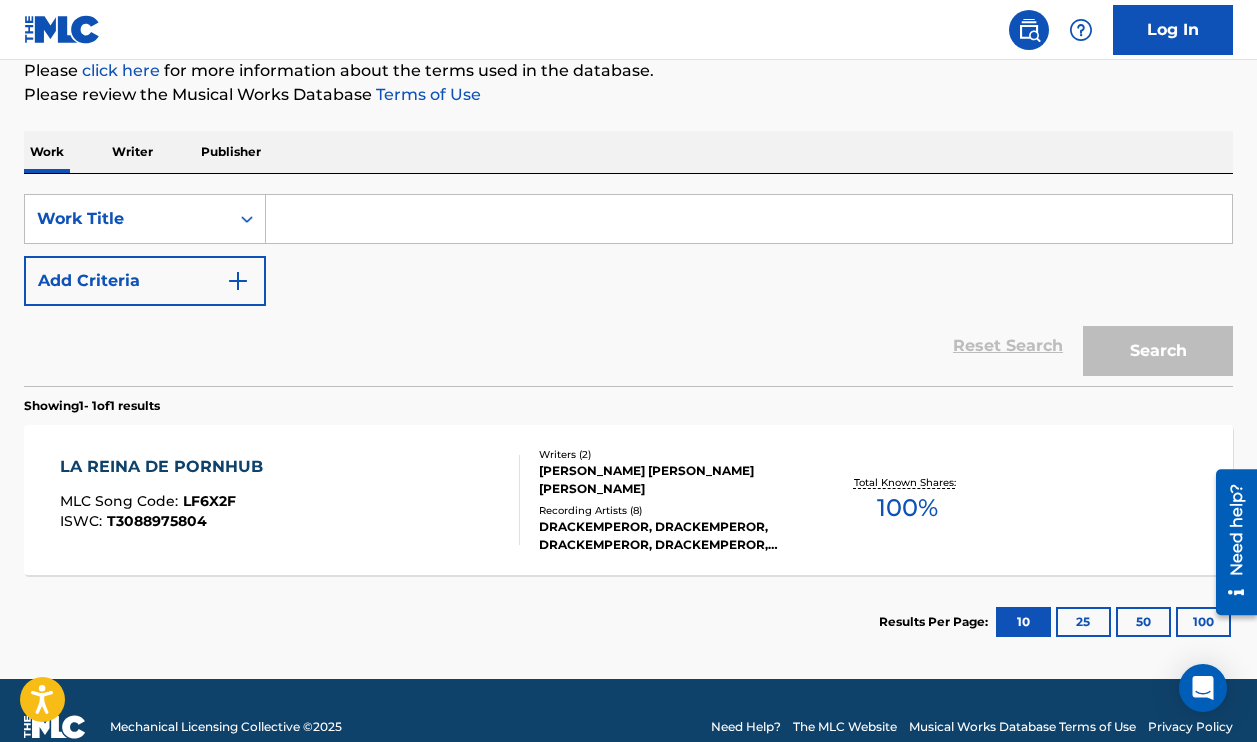 click at bounding box center [749, 219] 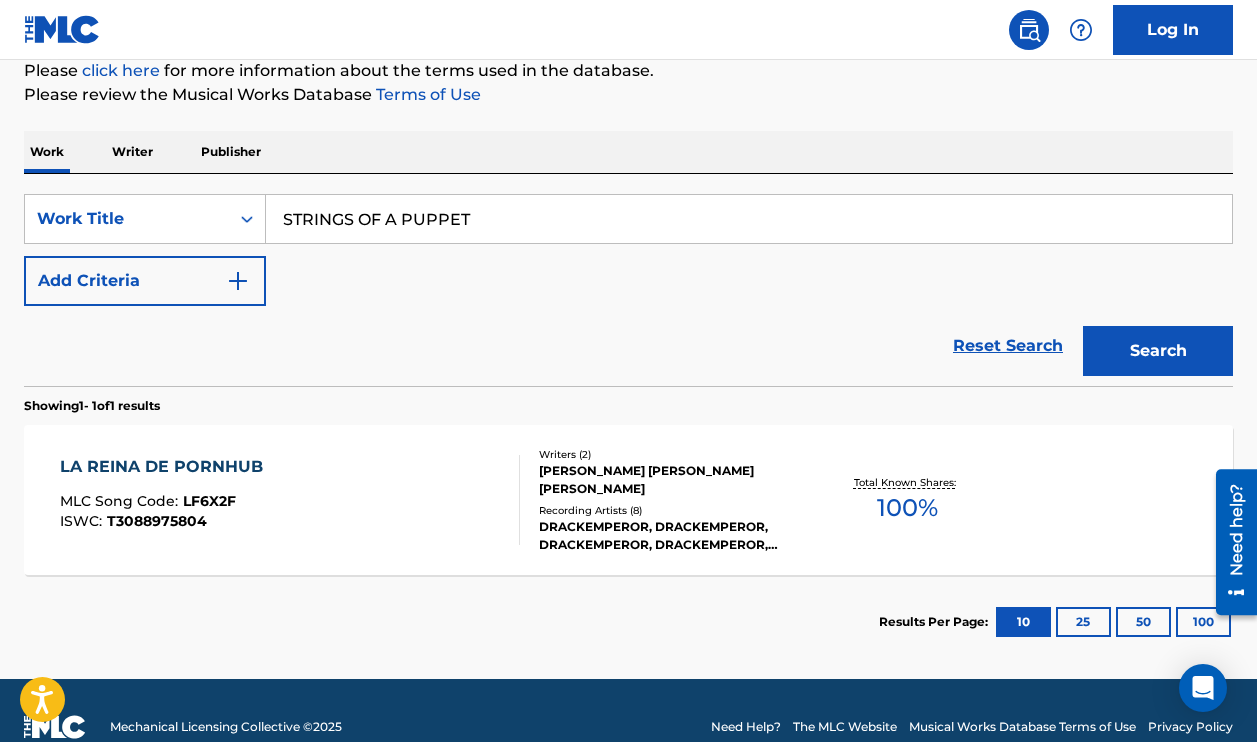 type on "STRINGS OF A PUPPET" 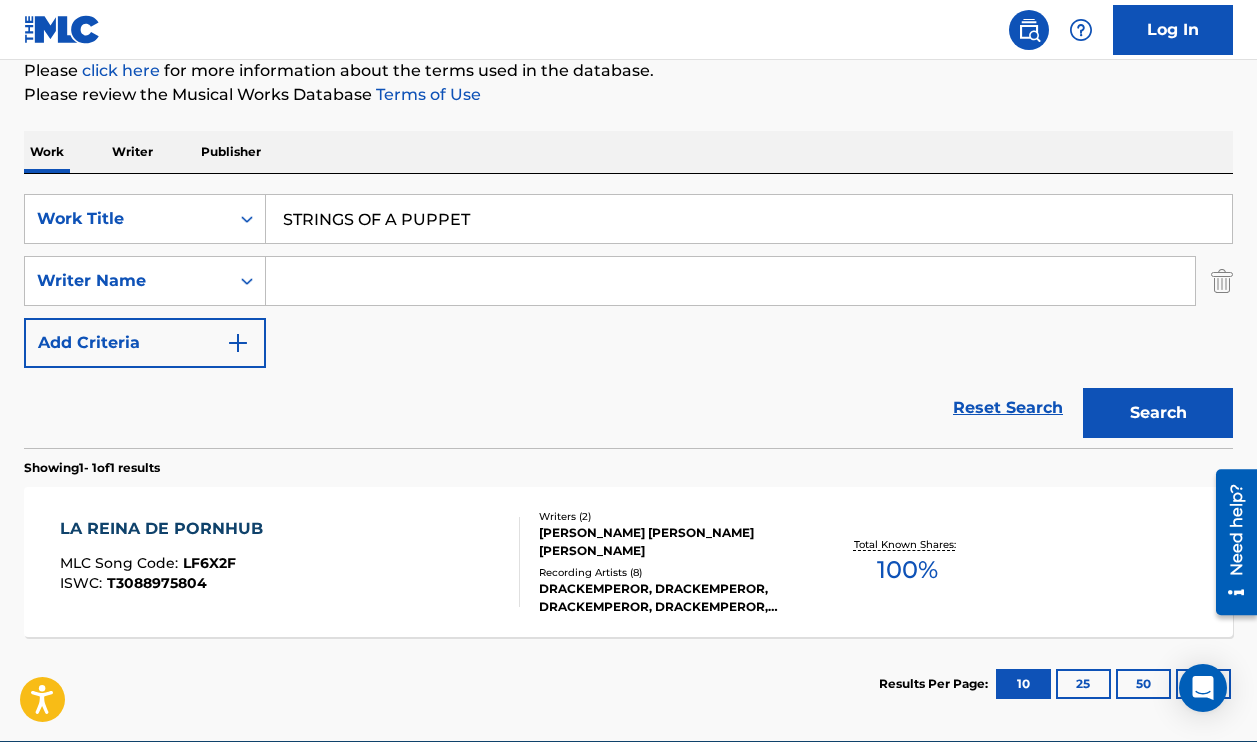 click at bounding box center (730, 281) 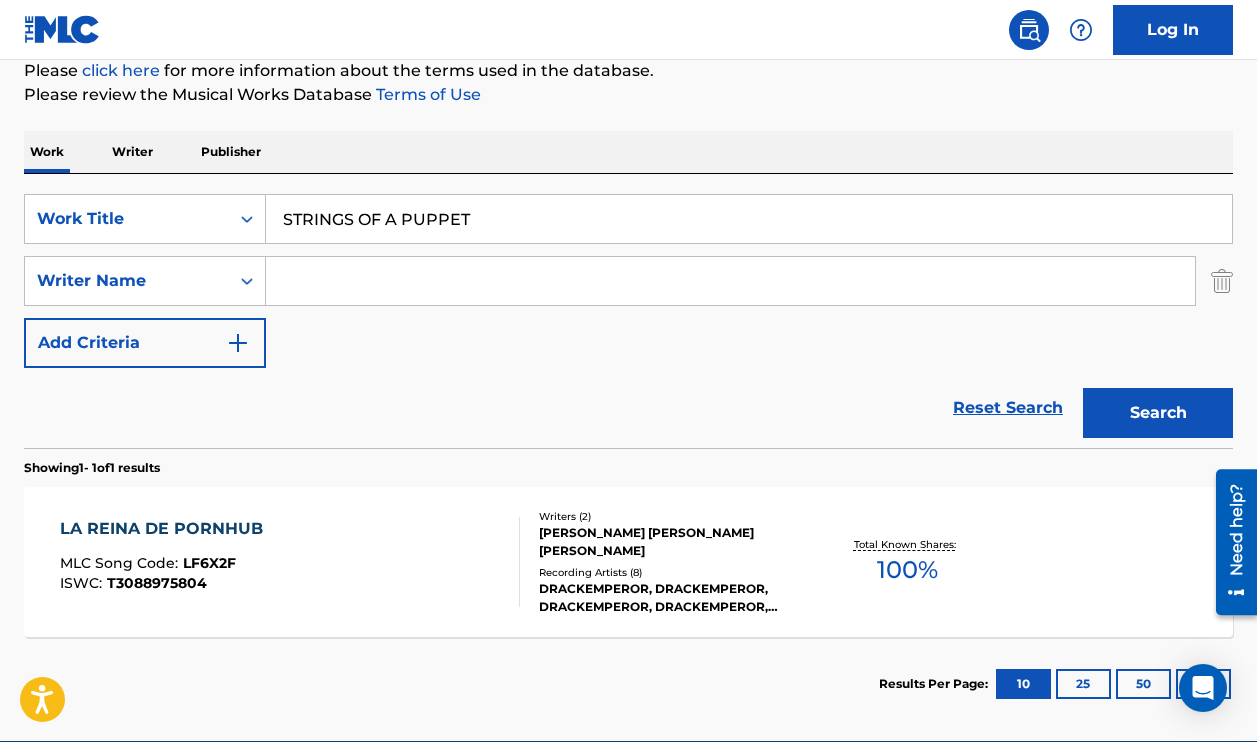 paste on "DANIEL ROBINSON" 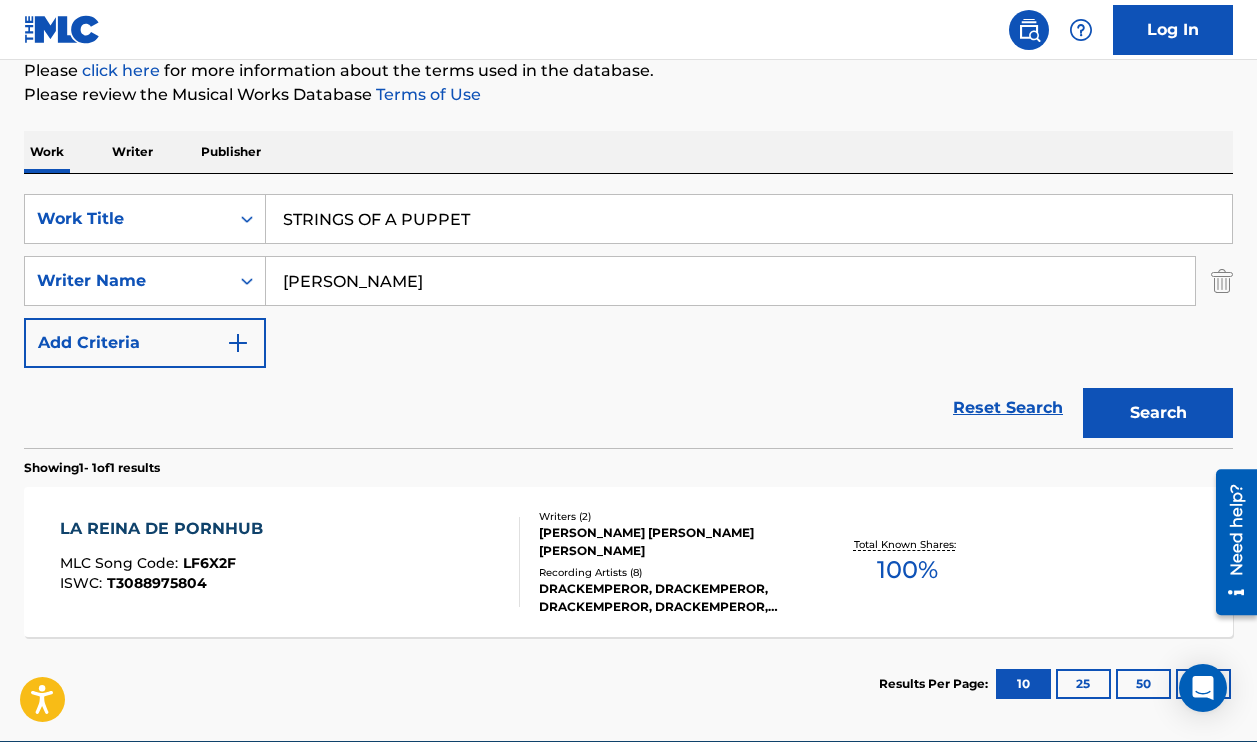 type on "DANIEL ROBINSON" 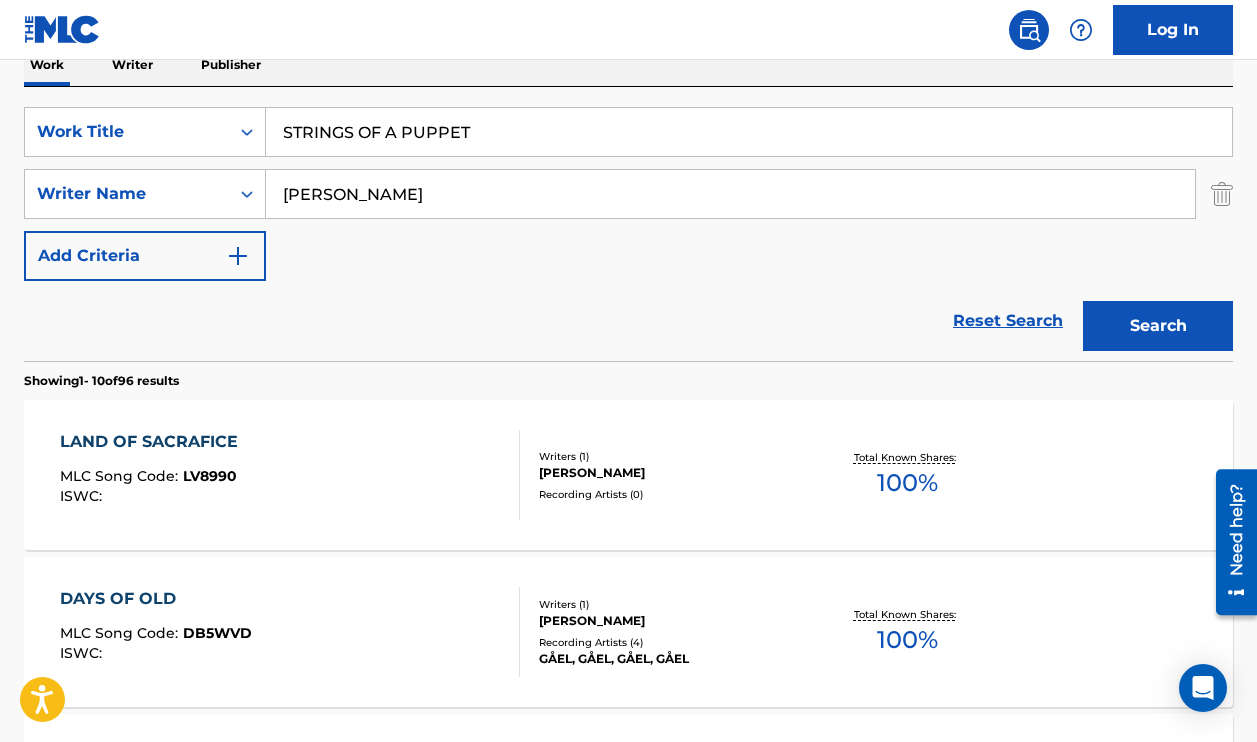 scroll, scrollTop: 339, scrollLeft: 0, axis: vertical 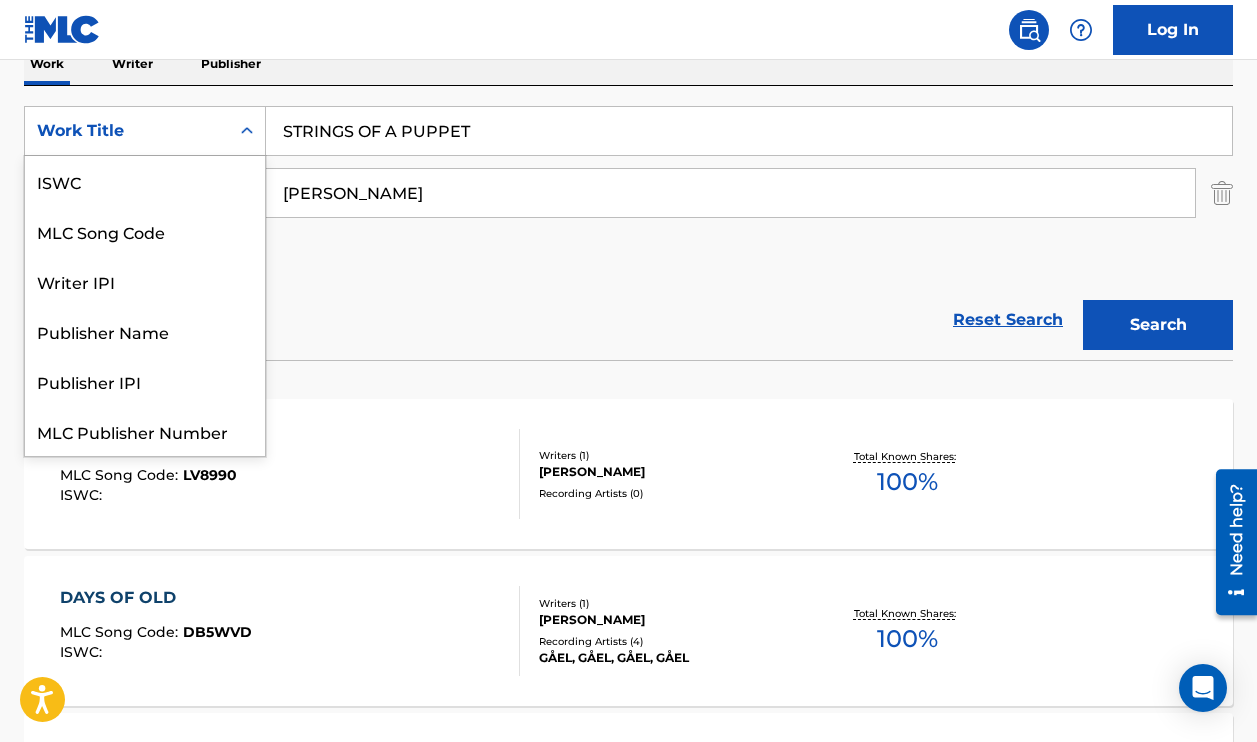 click on "Work Title" at bounding box center (127, 131) 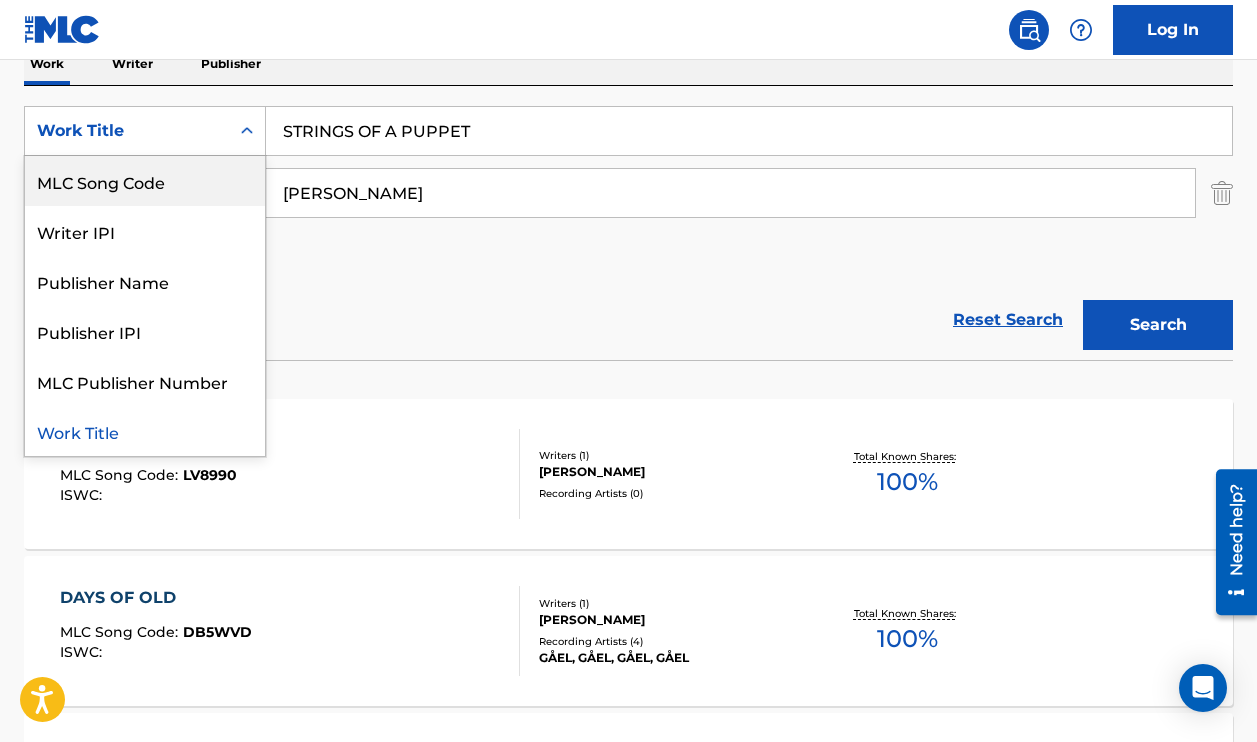 click on "MLC Song Code" at bounding box center (145, 181) 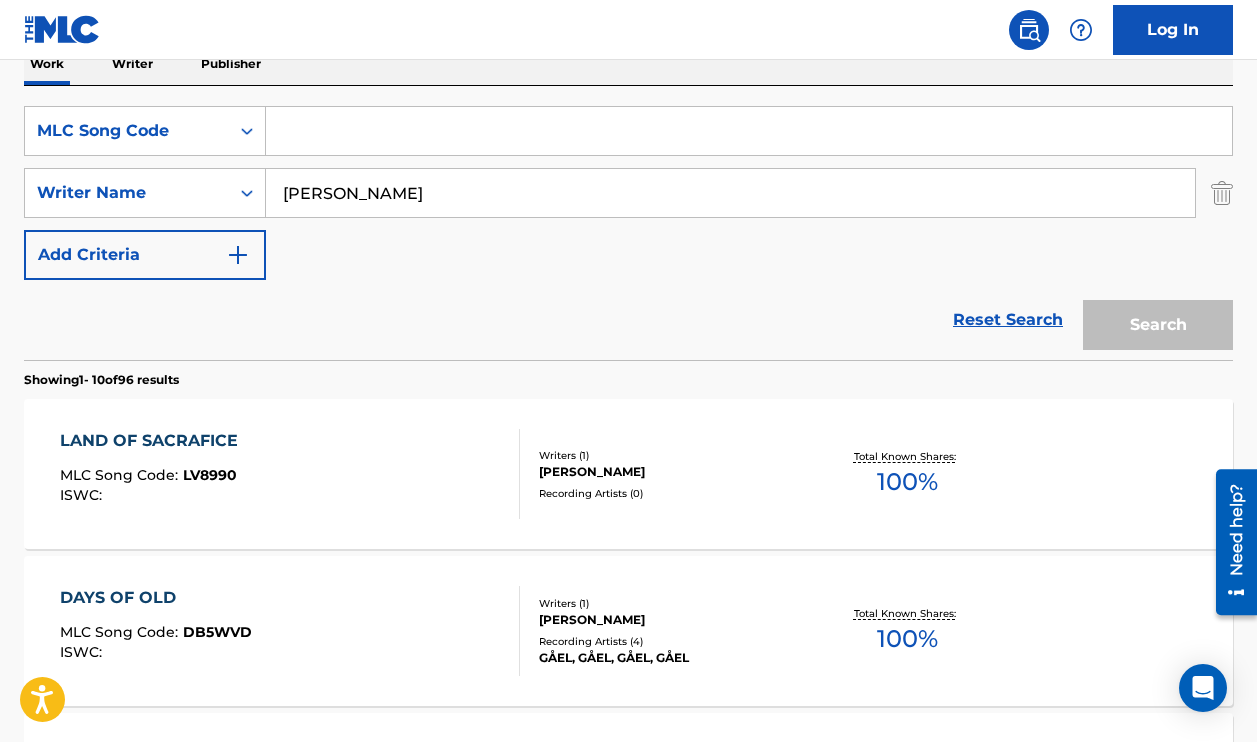 click at bounding box center [749, 131] 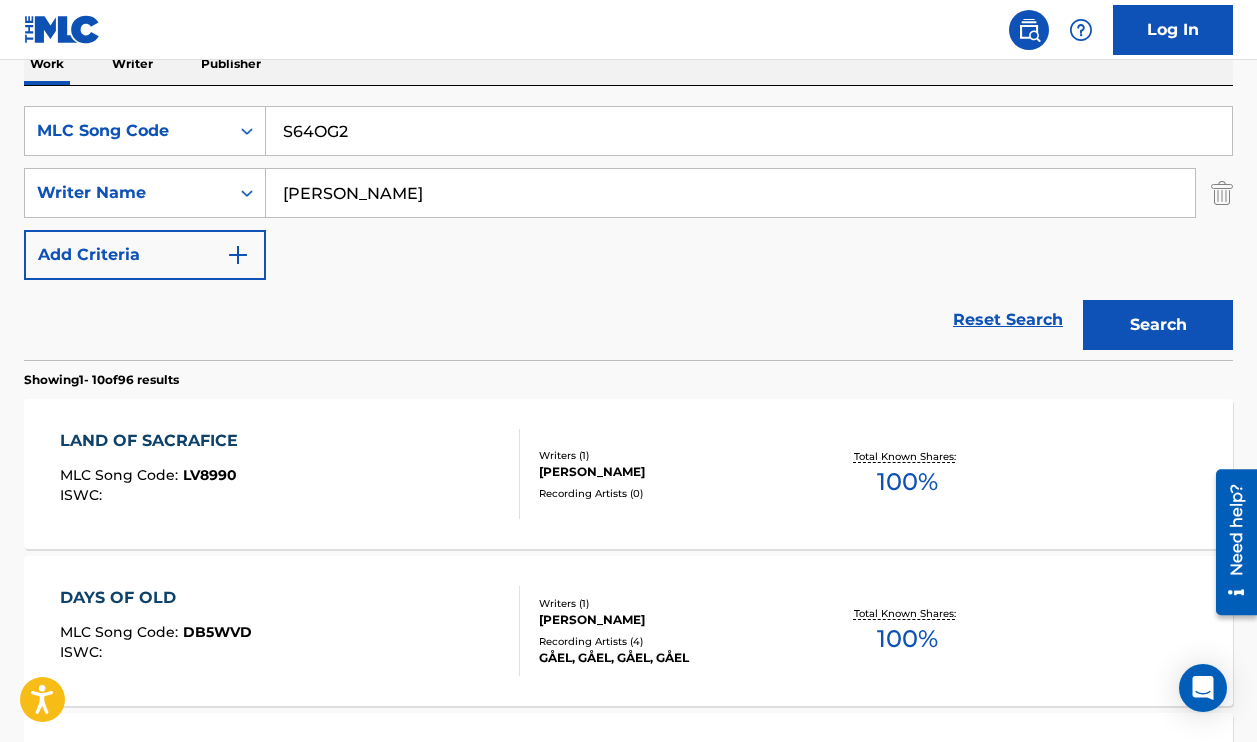 type on "S64OG2" 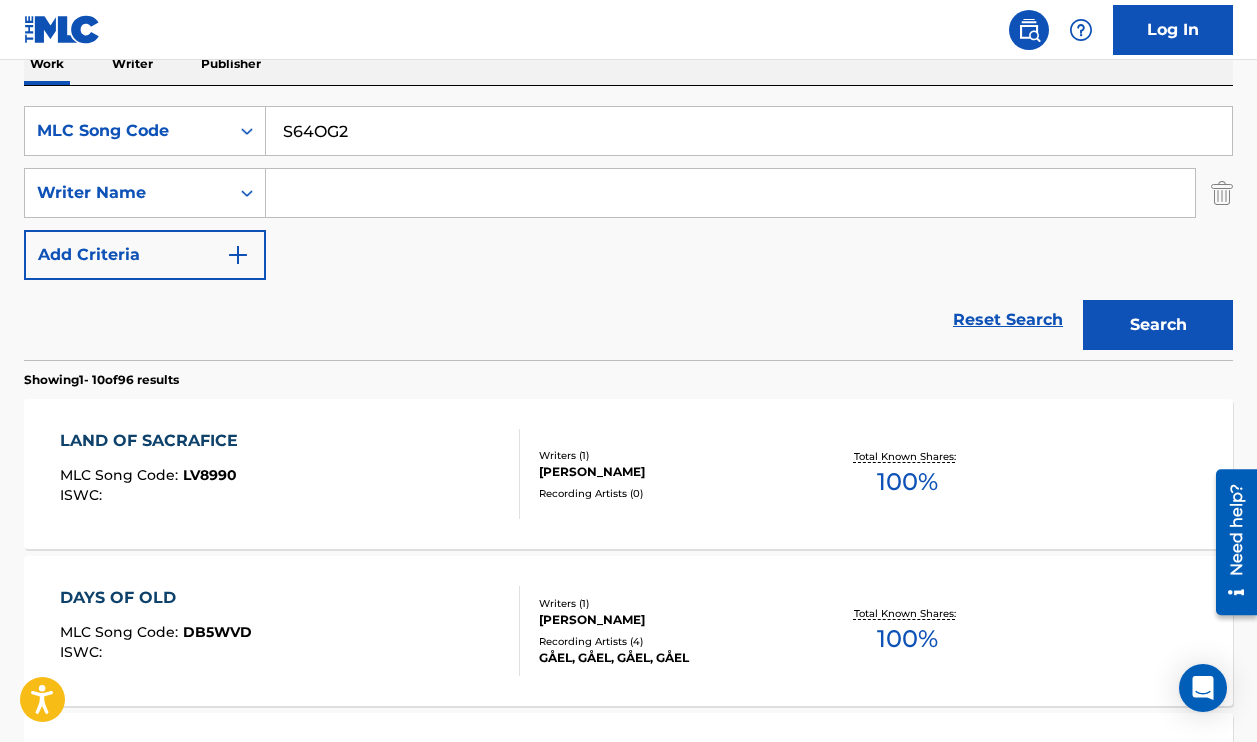 type 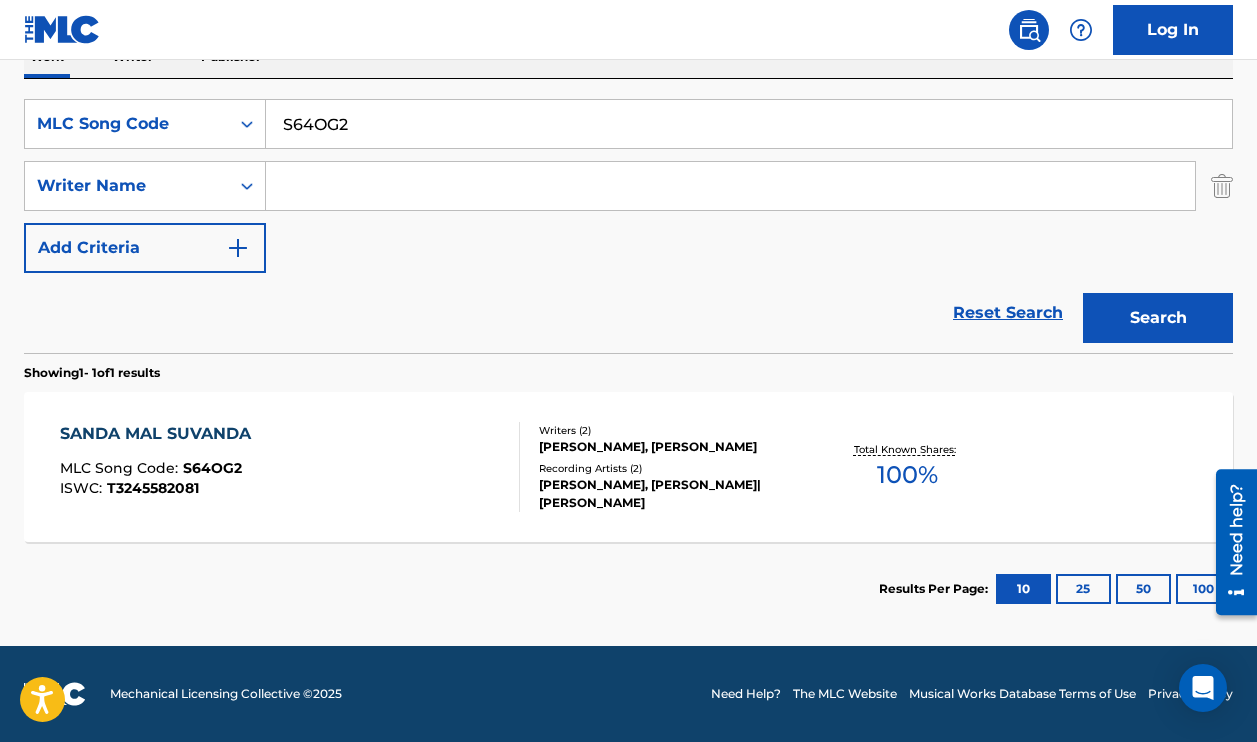 scroll, scrollTop: 348, scrollLeft: 0, axis: vertical 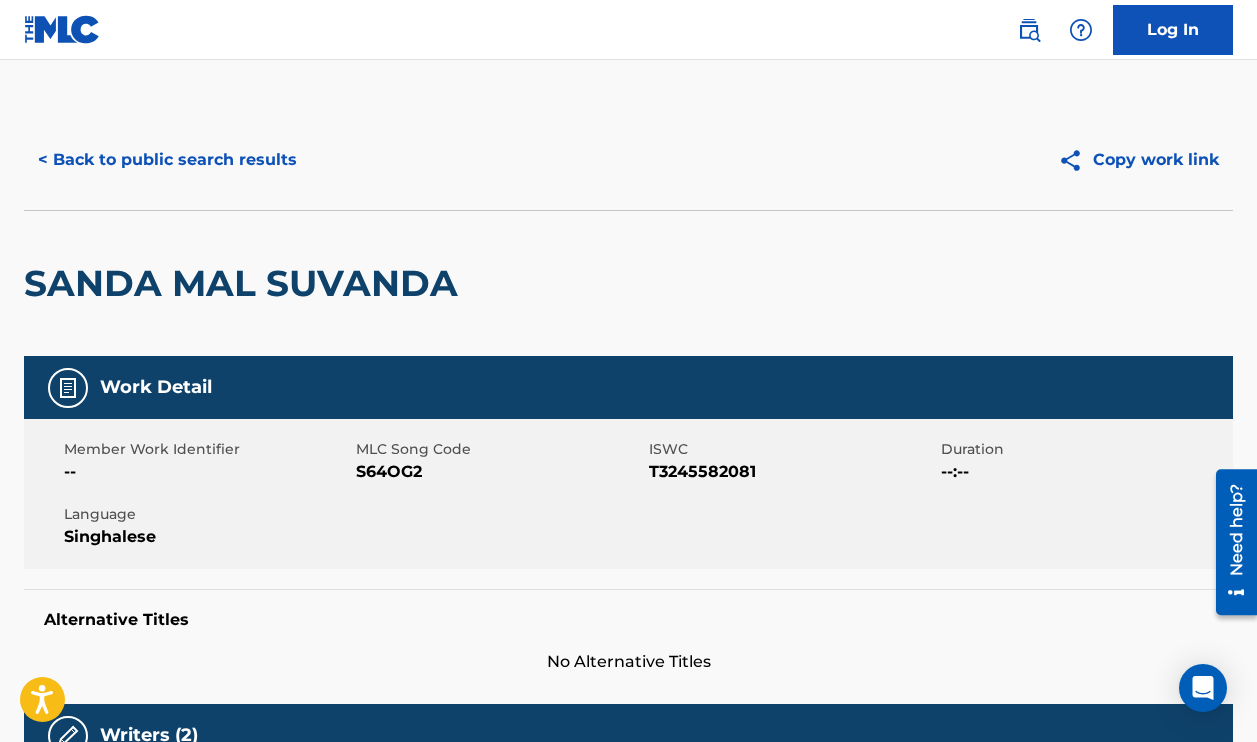 click on "< Back to public search results" at bounding box center (167, 160) 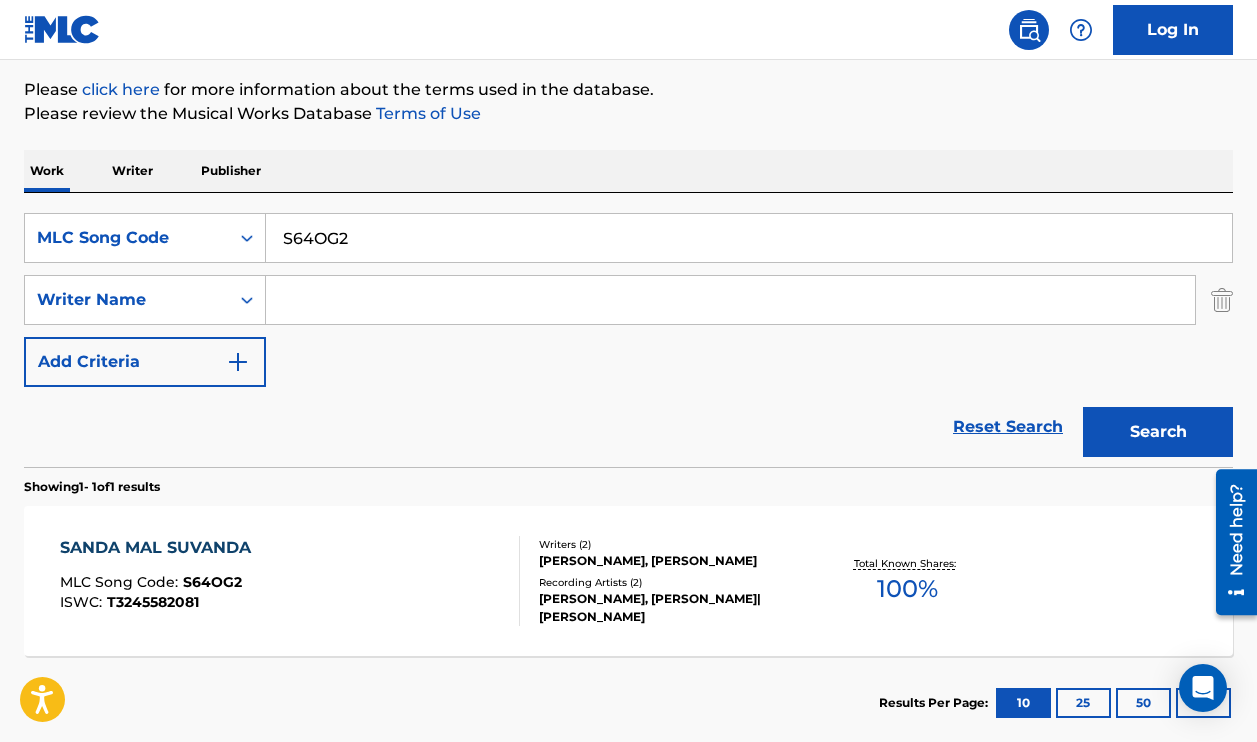 click on "S64OG2" at bounding box center (749, 238) 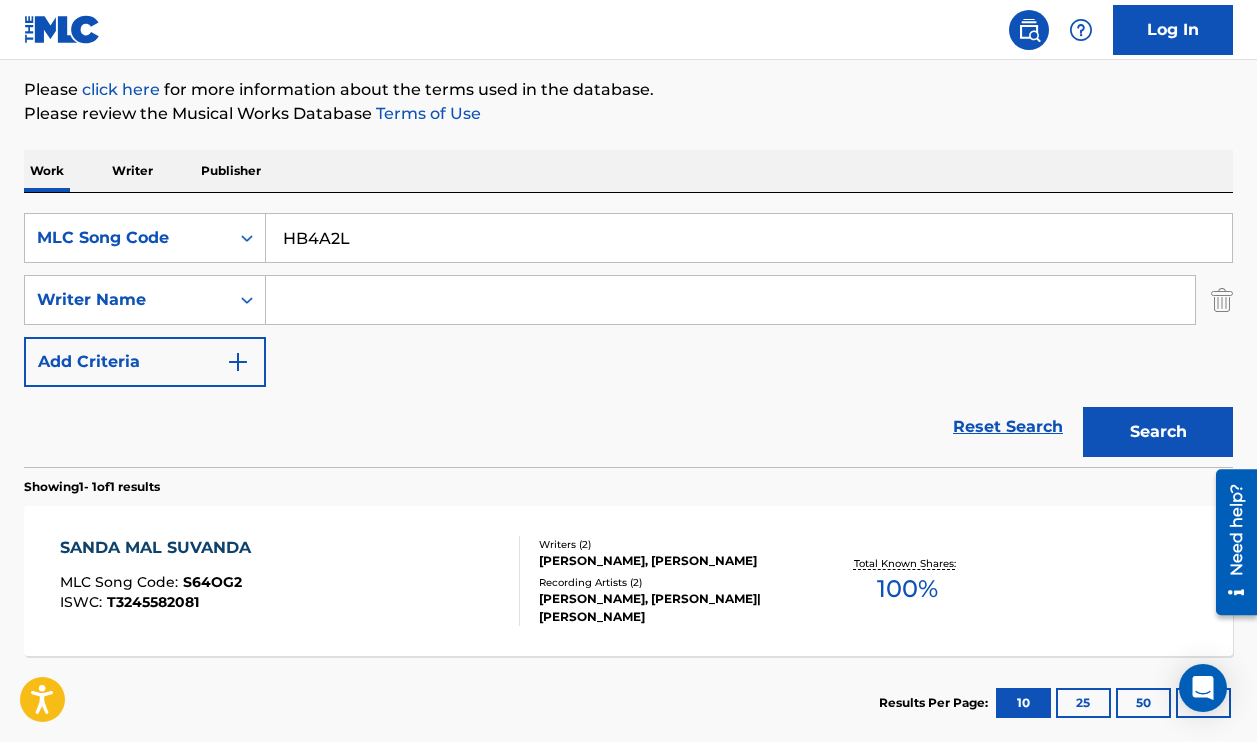 type on "HB4A2L" 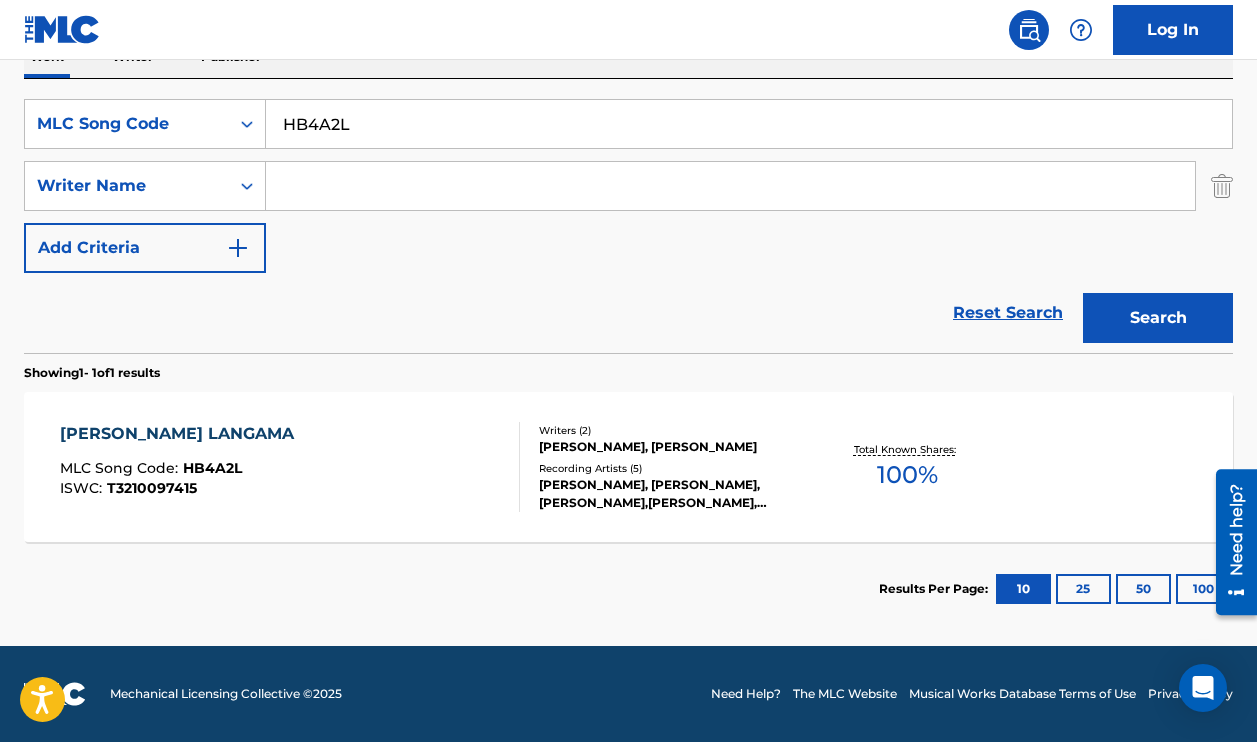 scroll, scrollTop: 347, scrollLeft: 0, axis: vertical 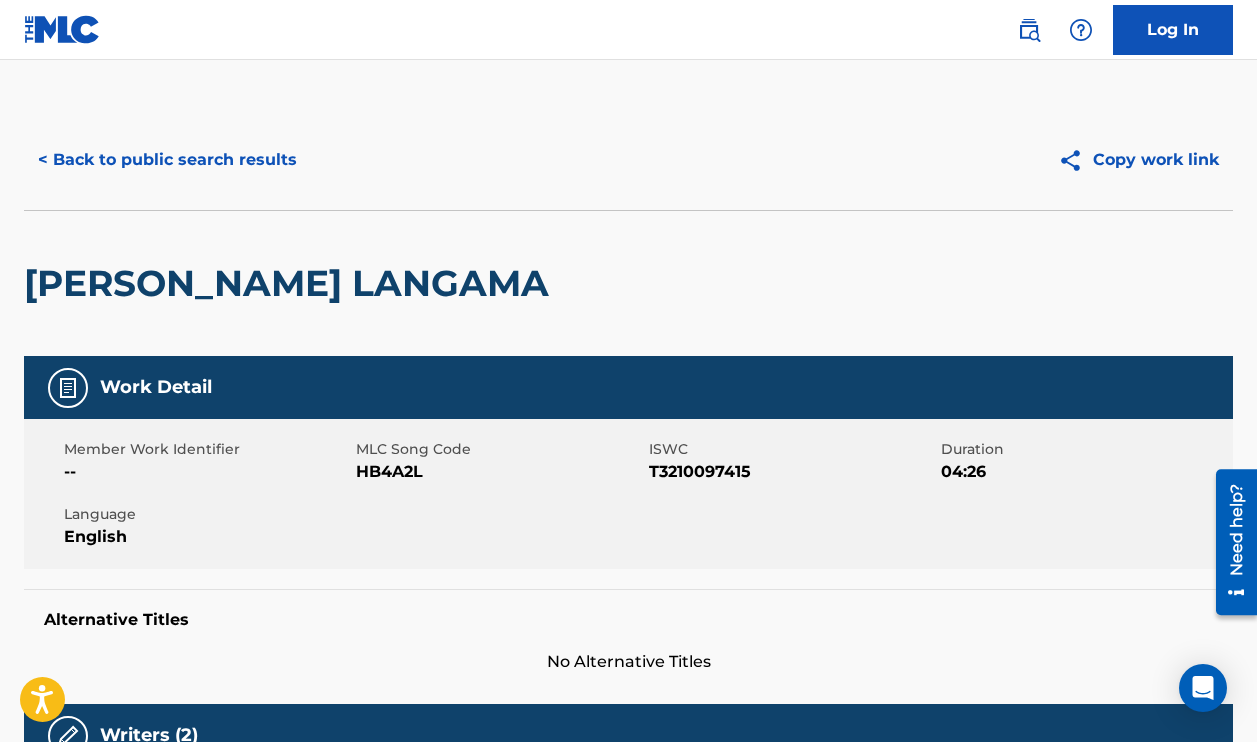 click on "< Back to public search results" at bounding box center (167, 160) 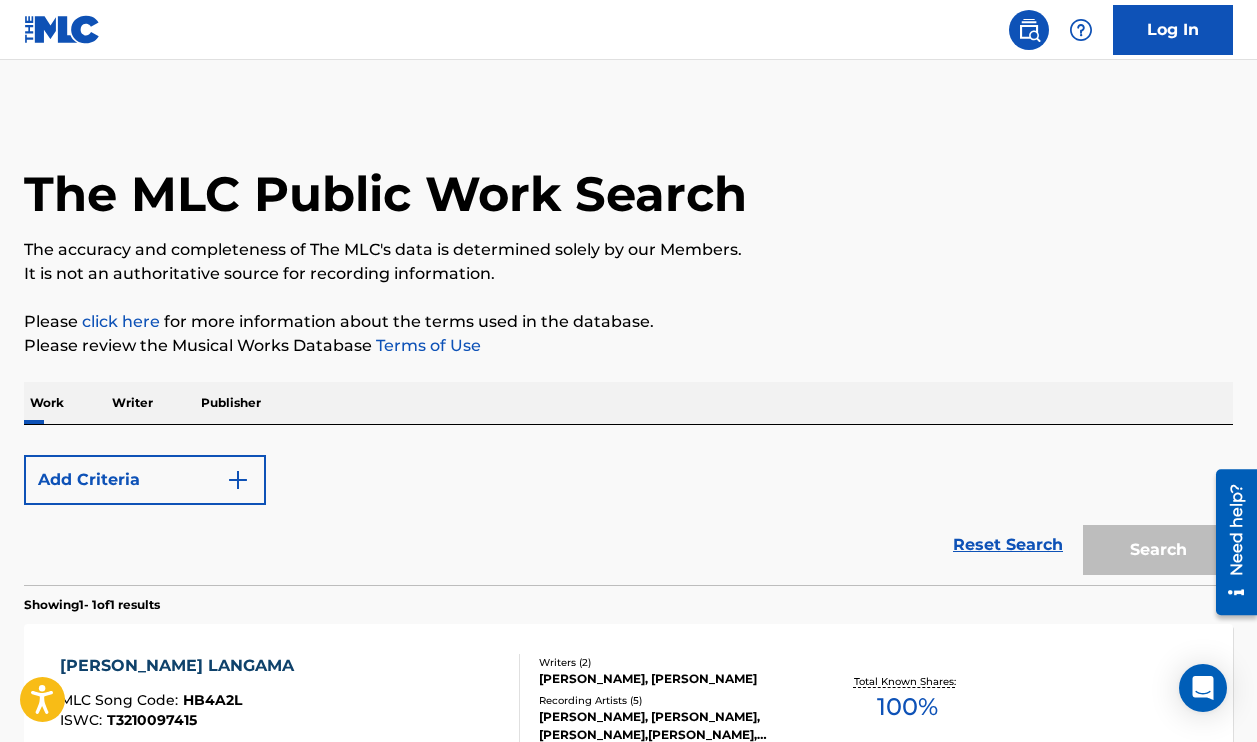 scroll, scrollTop: 232, scrollLeft: 0, axis: vertical 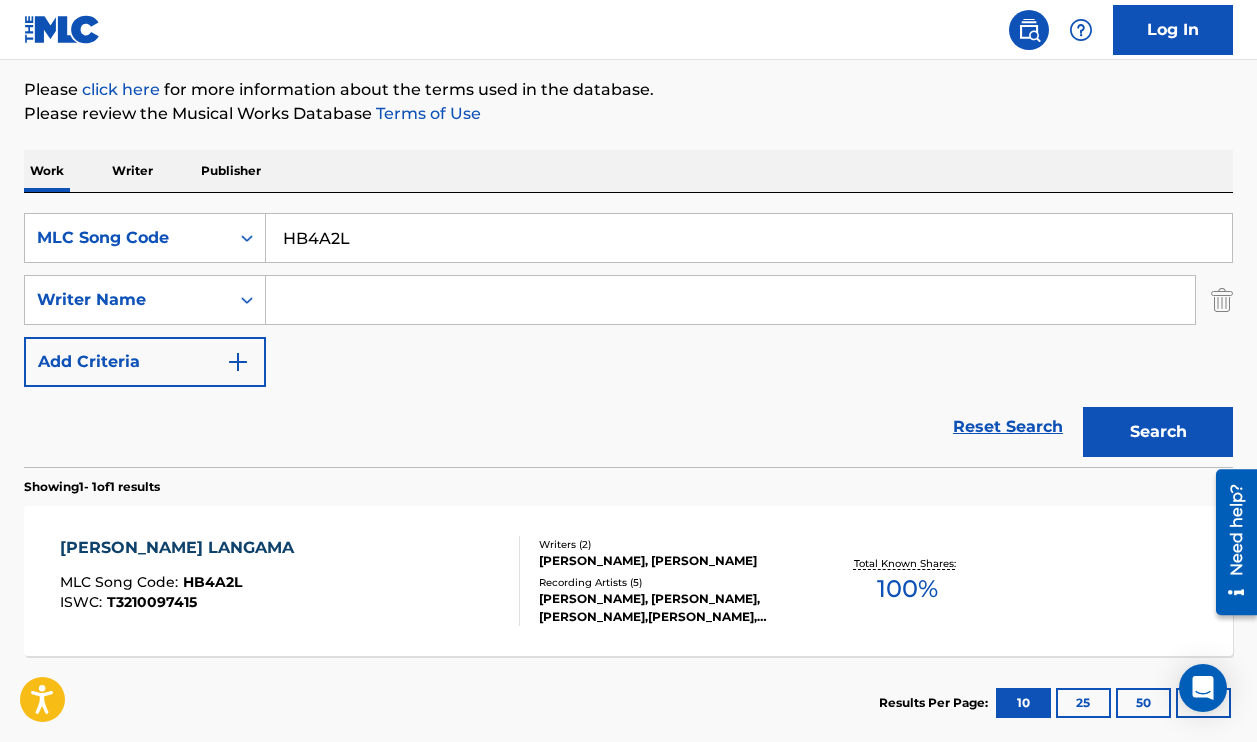 click on "HB4A2L" at bounding box center (749, 238) 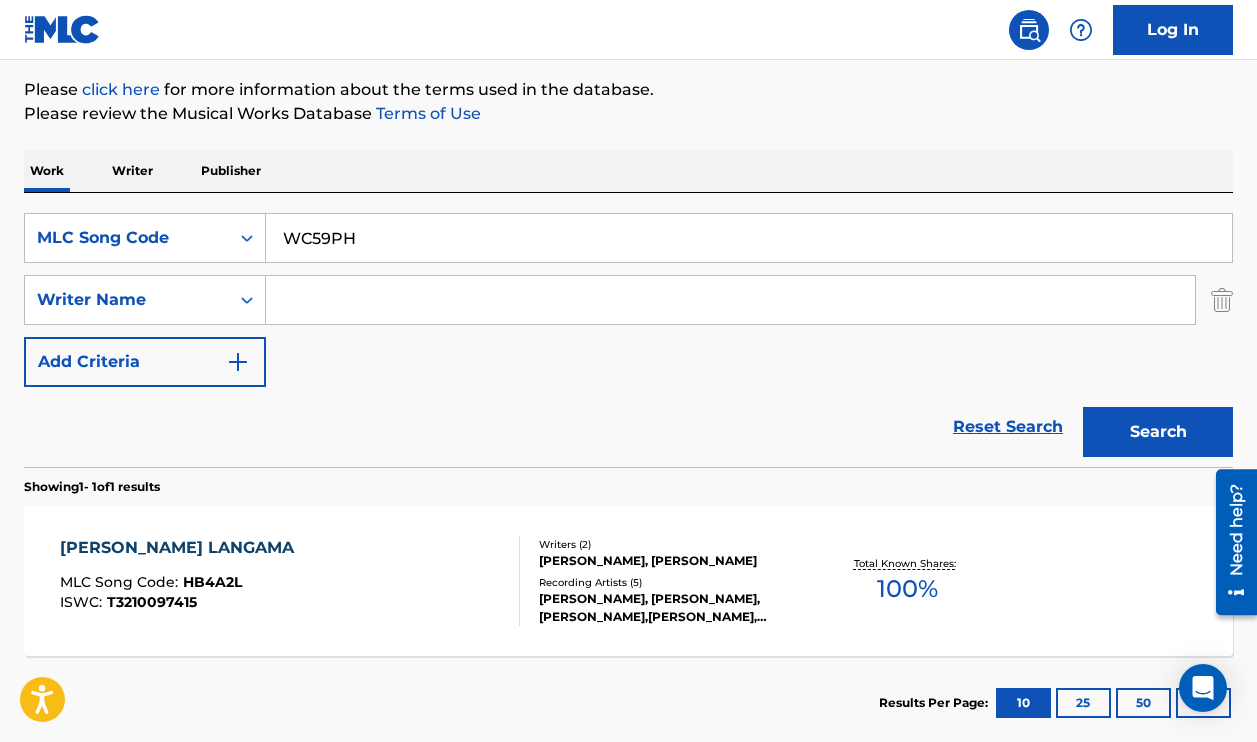 click on "Search" at bounding box center [1158, 432] 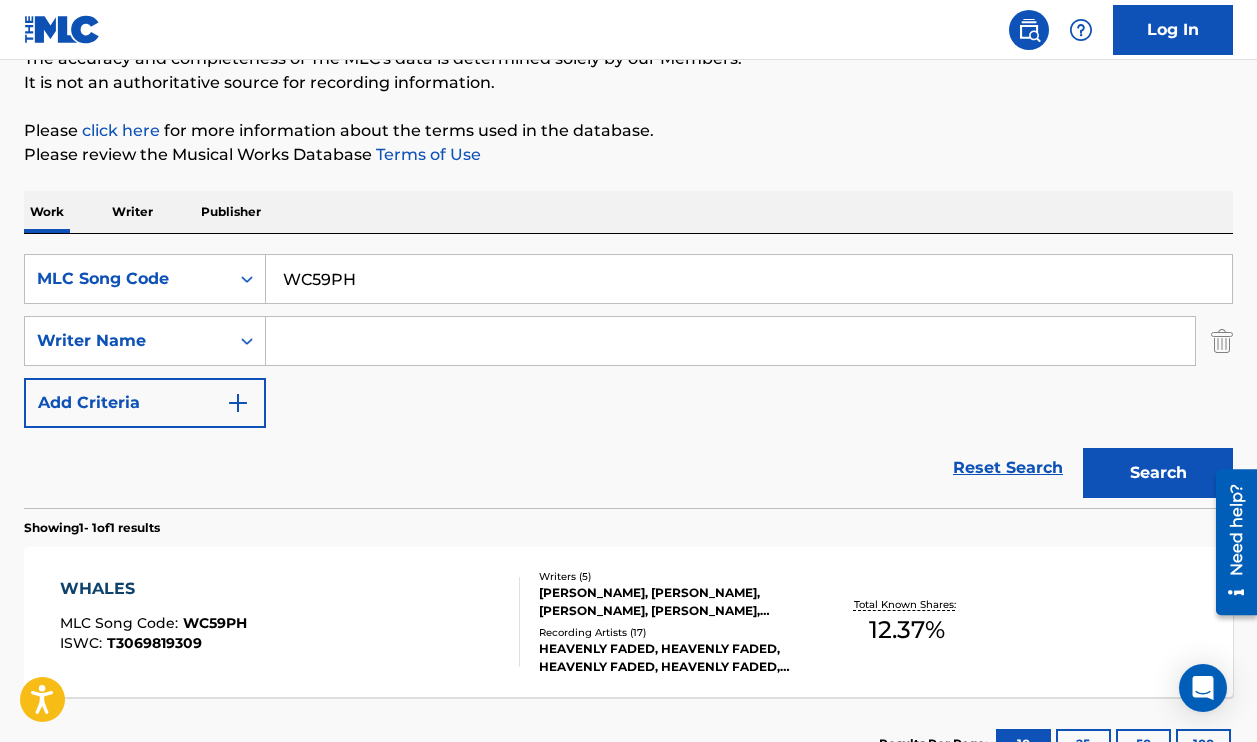 click on "WC59PH" at bounding box center (749, 279) 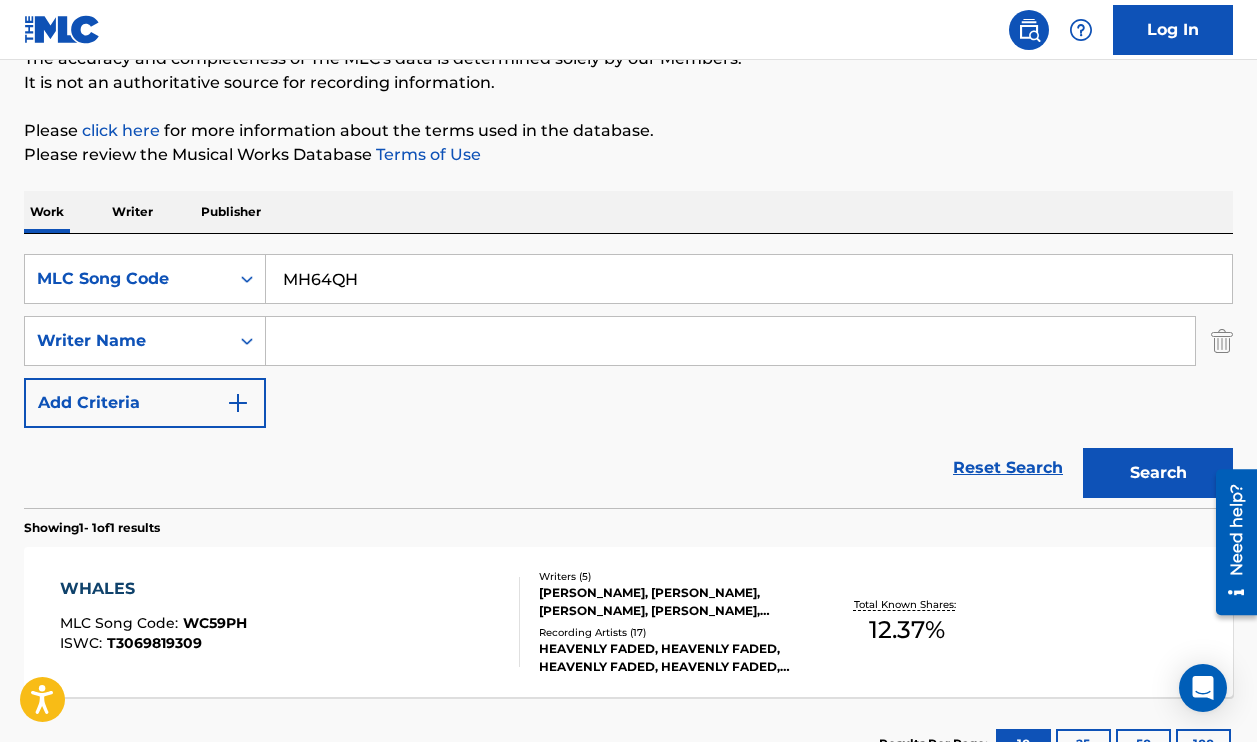 click on "Search" at bounding box center (1158, 473) 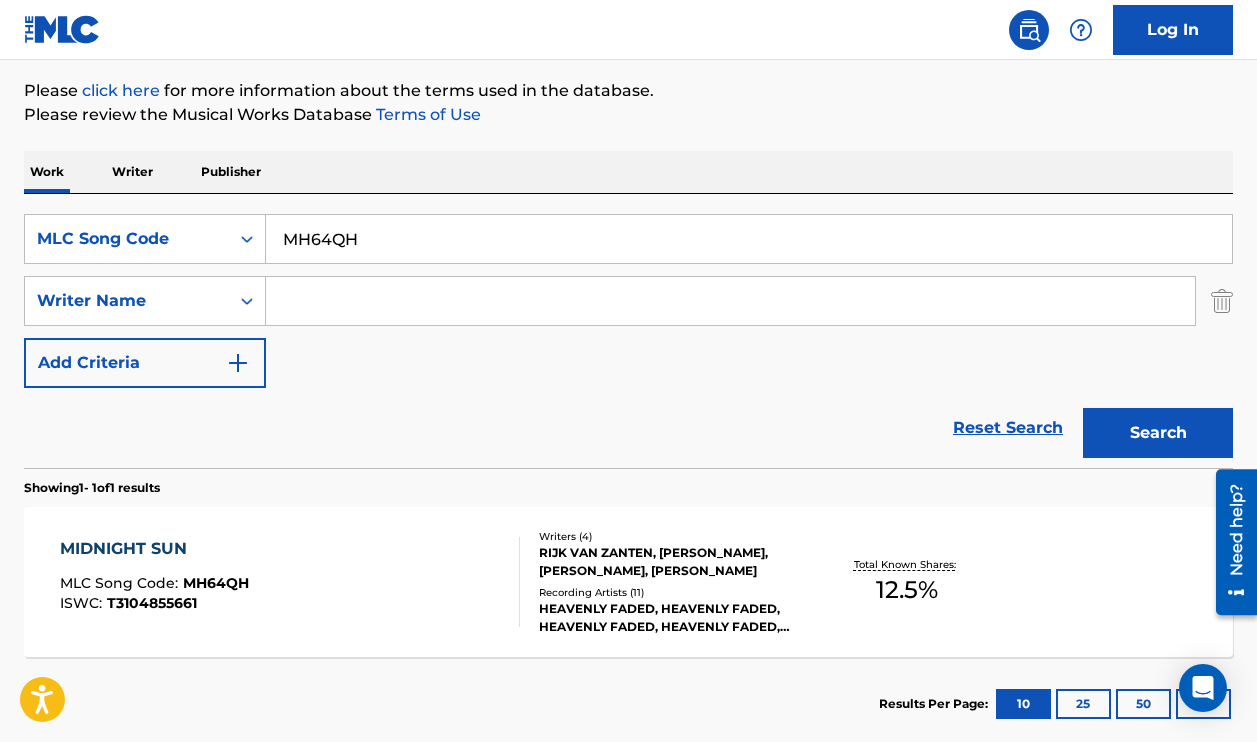 scroll, scrollTop: 257, scrollLeft: 0, axis: vertical 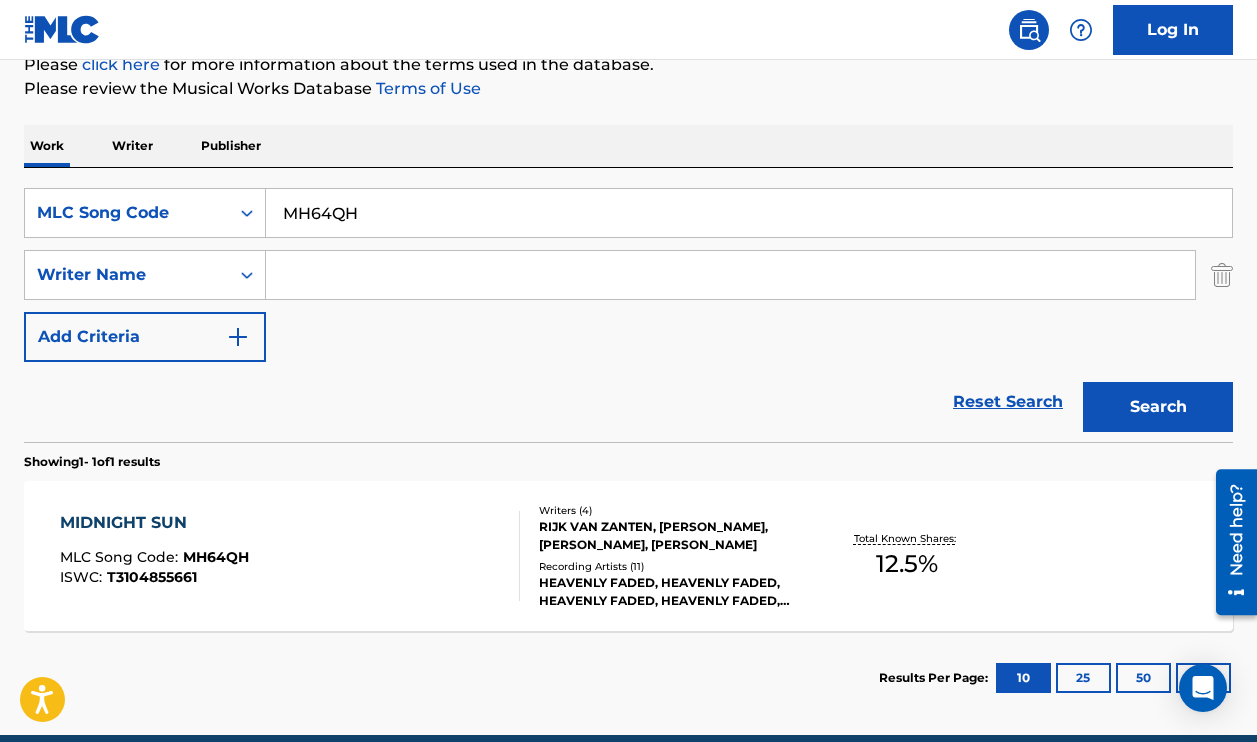 click on "MH64QH" at bounding box center [749, 213] 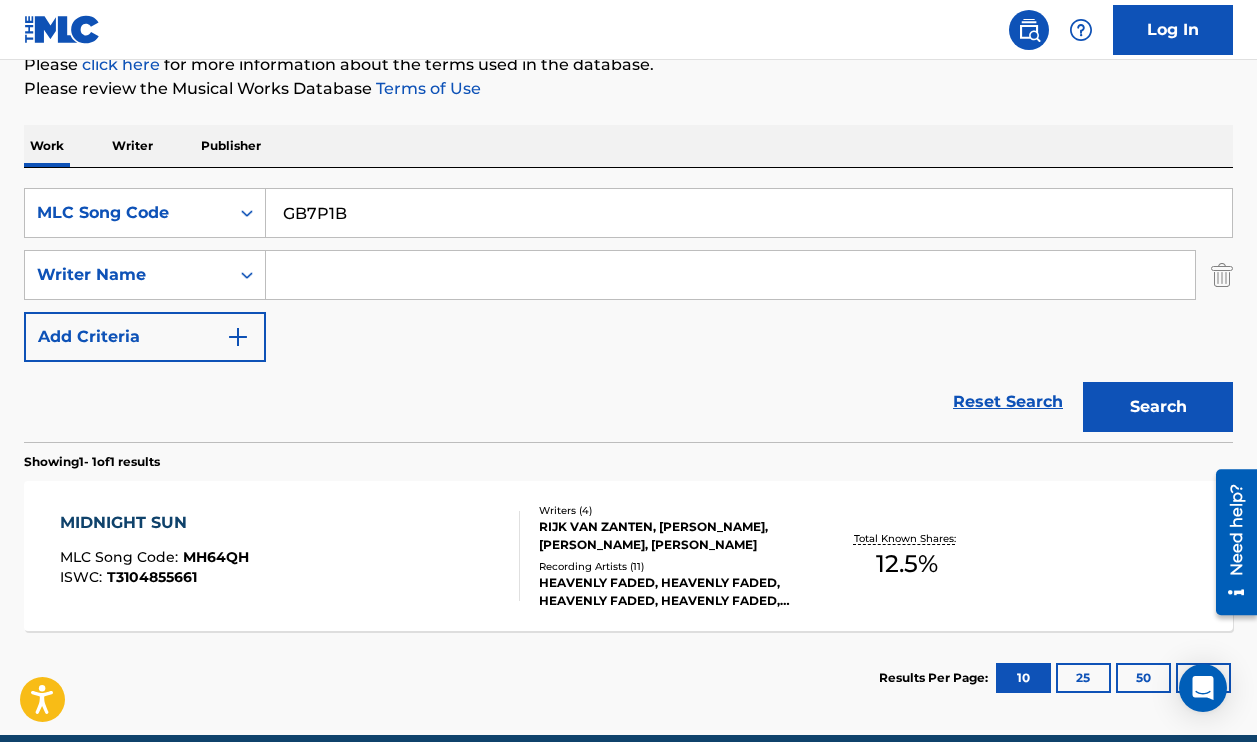 type on "GB7P1B" 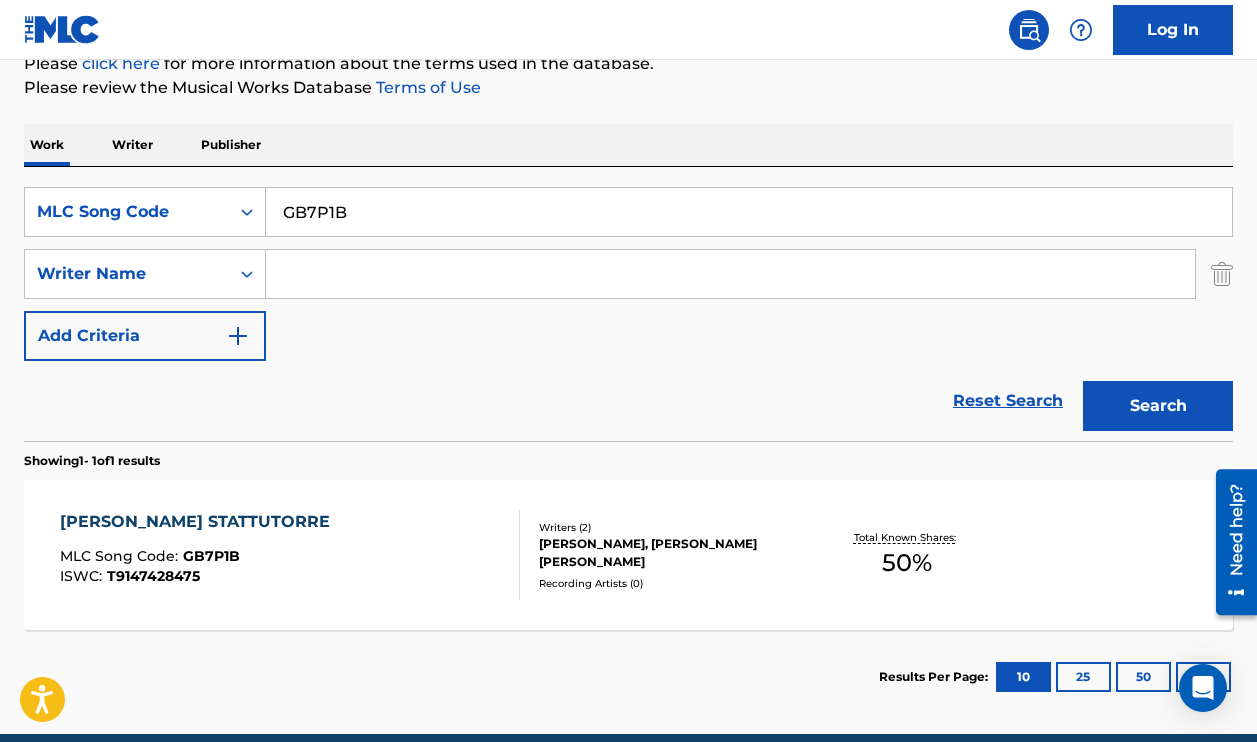 scroll, scrollTop: 296, scrollLeft: 0, axis: vertical 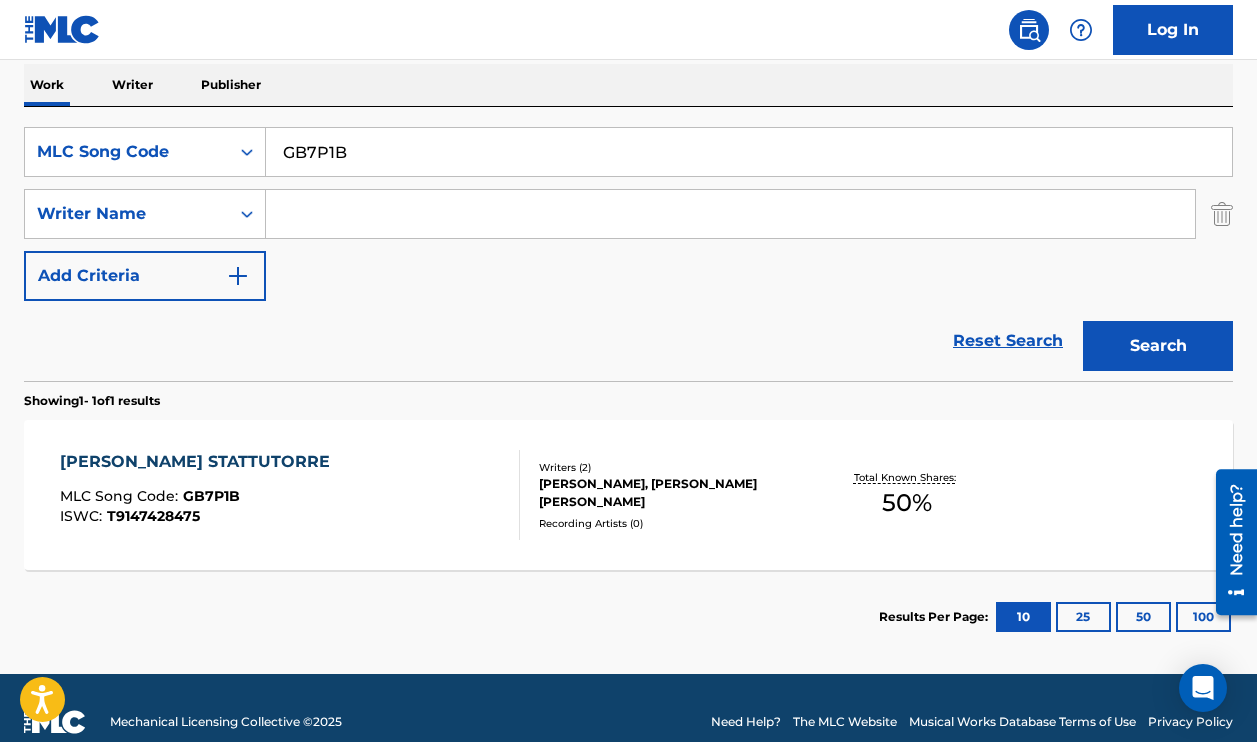 click on "DAVID MARVIN BLAKE, HARDLEY WADE BOGLE" at bounding box center [673, 493] 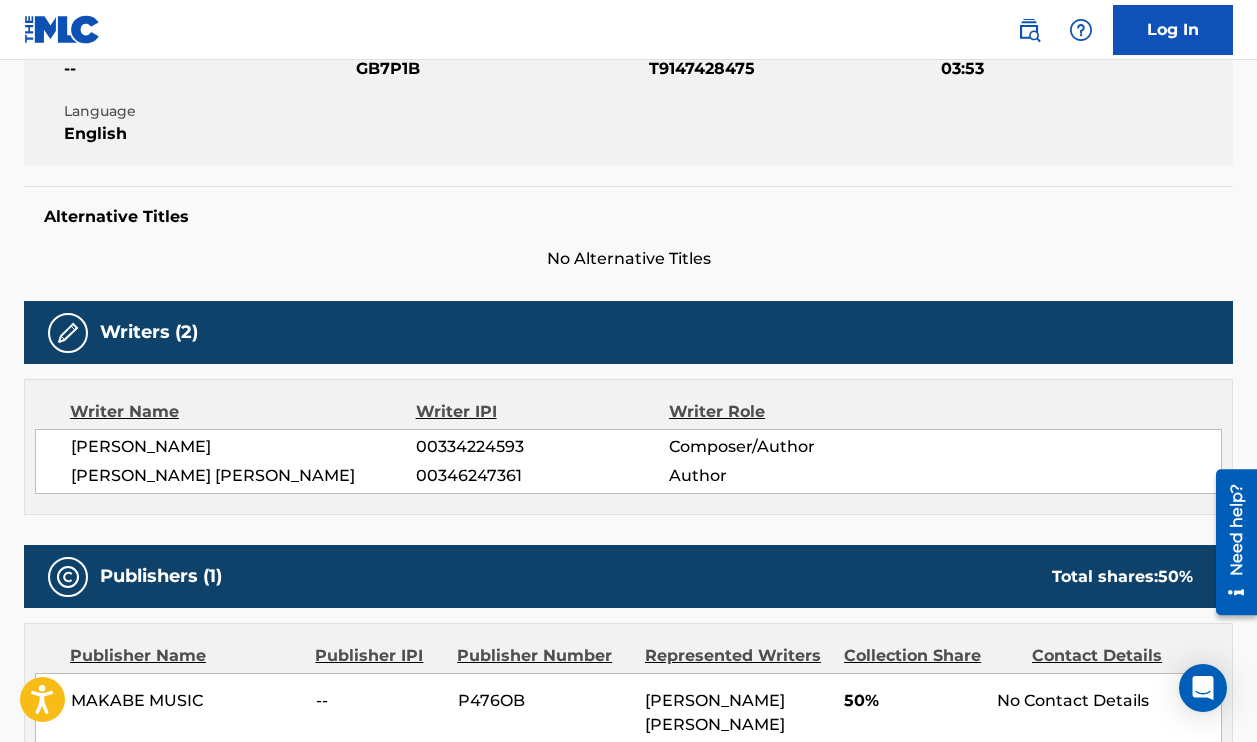 scroll, scrollTop: 0, scrollLeft: 0, axis: both 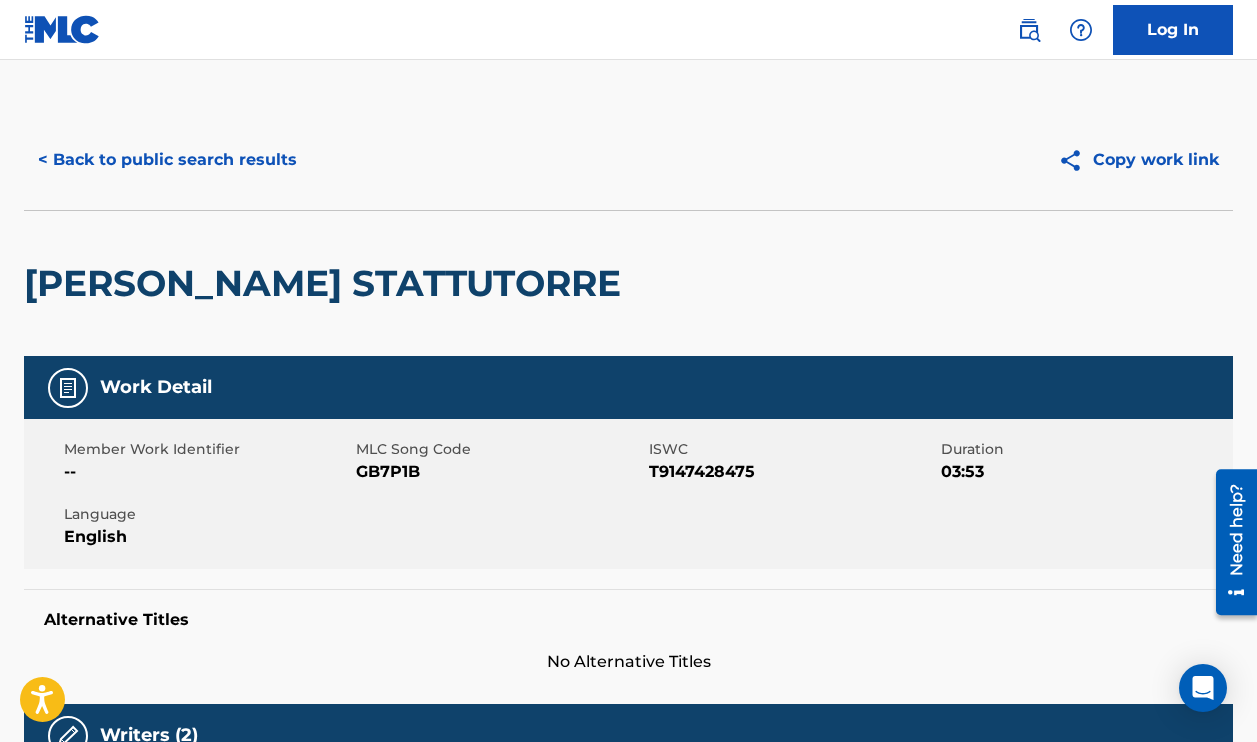 click on "< Back to public search results" at bounding box center [167, 160] 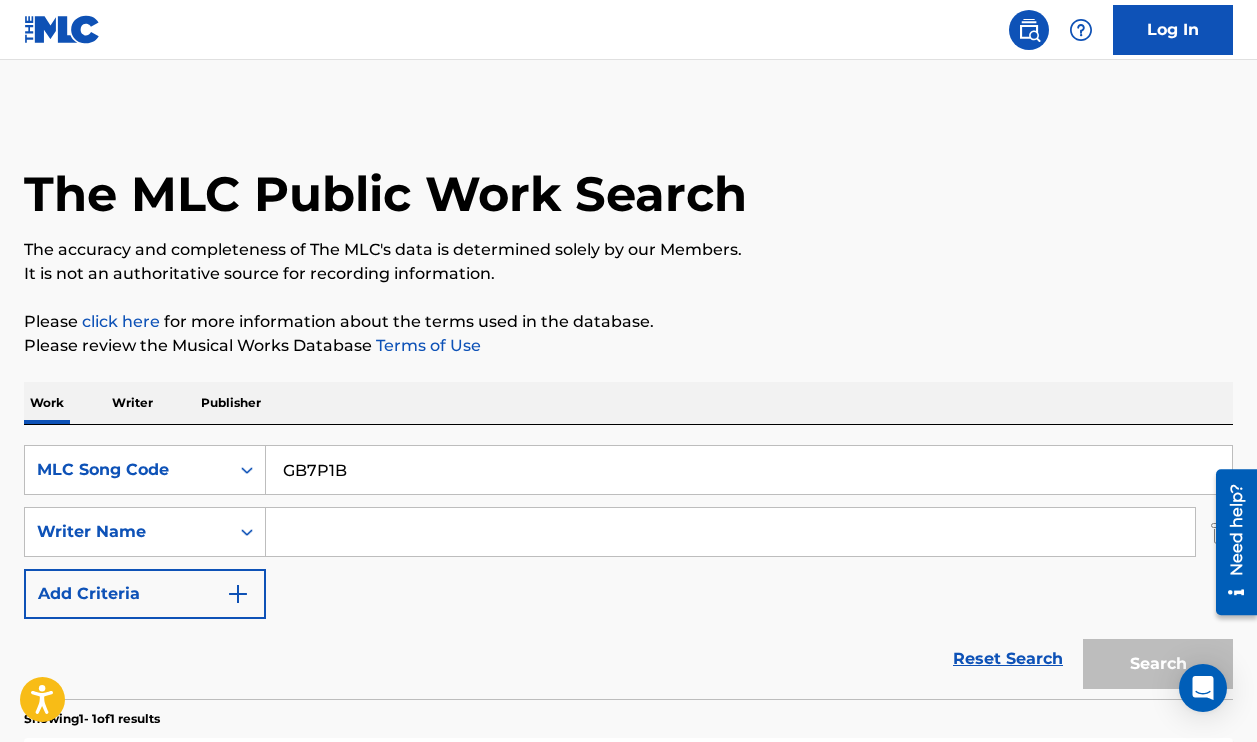 scroll, scrollTop: 232, scrollLeft: 0, axis: vertical 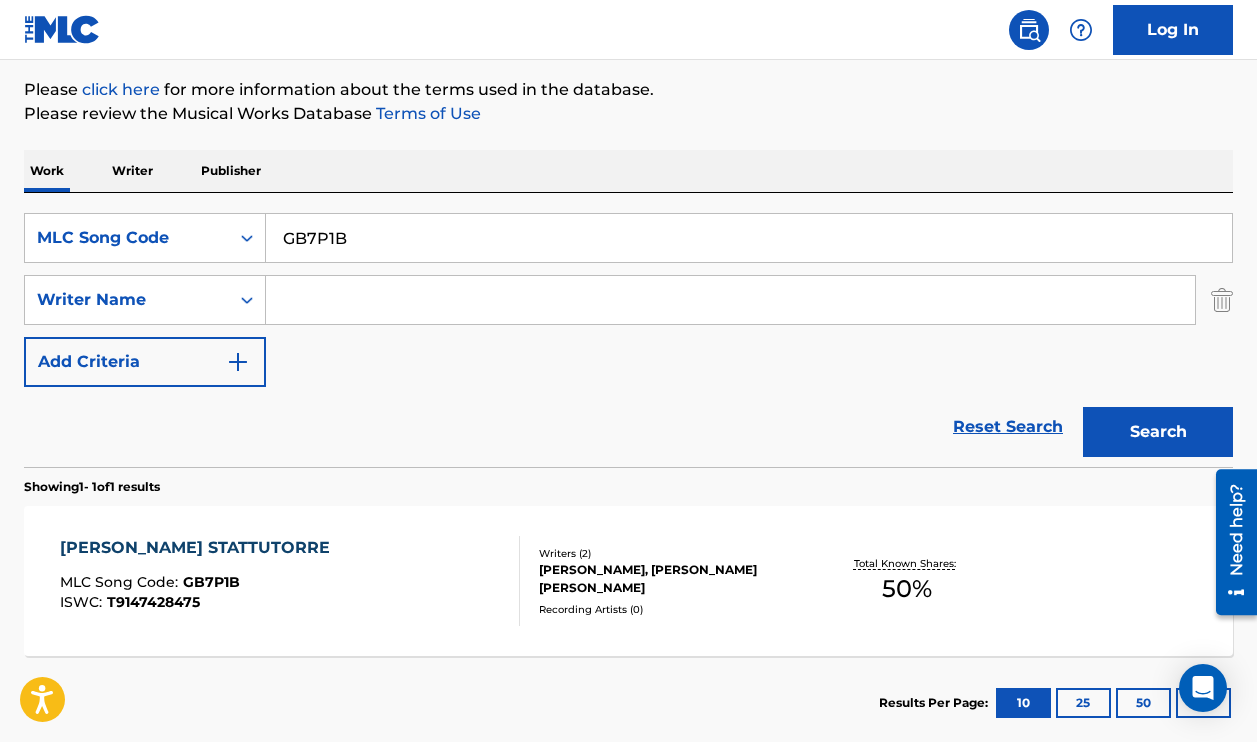 click on "GB7P1B" at bounding box center [749, 238] 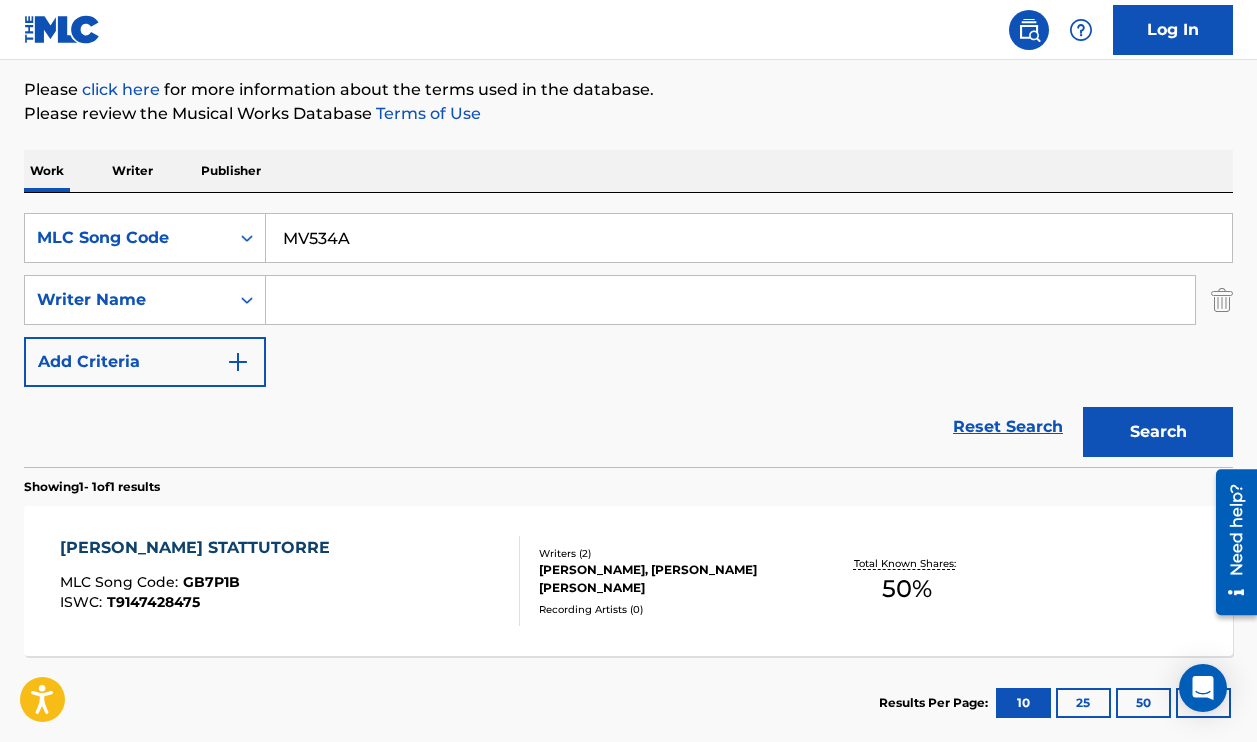 type on "MV534A" 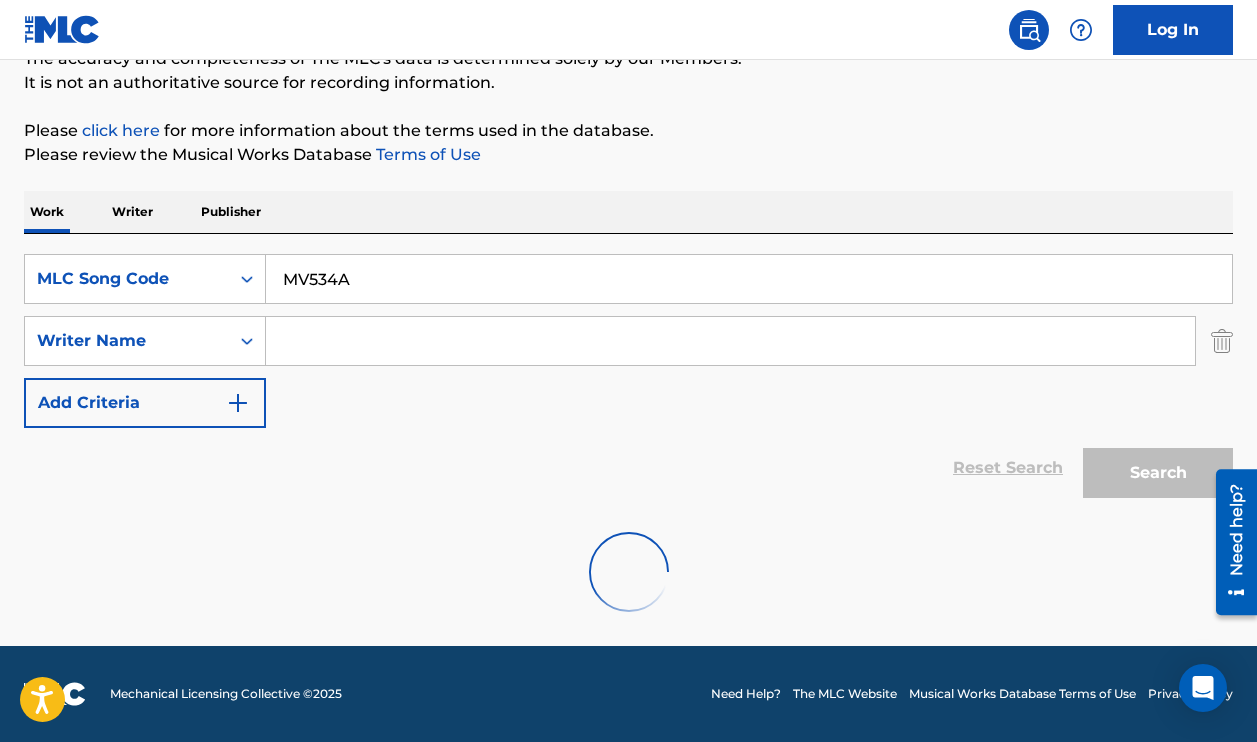 scroll, scrollTop: 191, scrollLeft: 0, axis: vertical 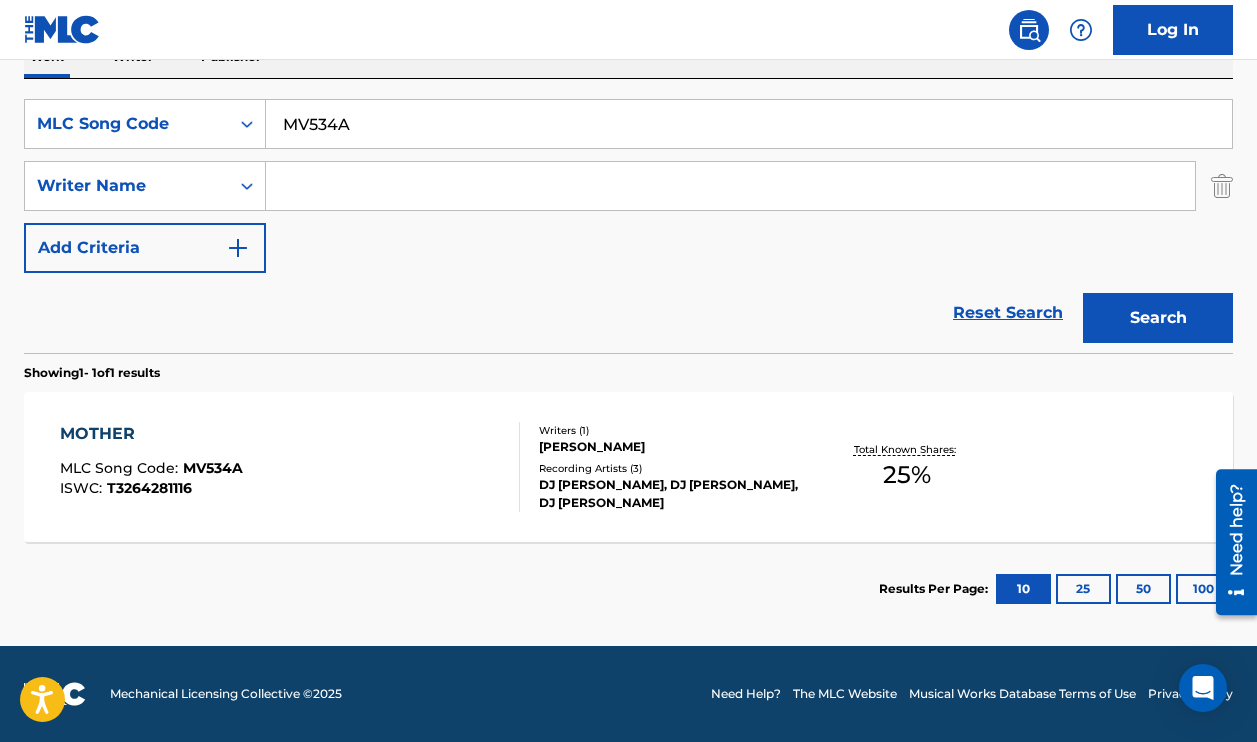 click on "MOTHER MLC Song Code : MV534A ISWC : T3264281116" at bounding box center (289, 467) 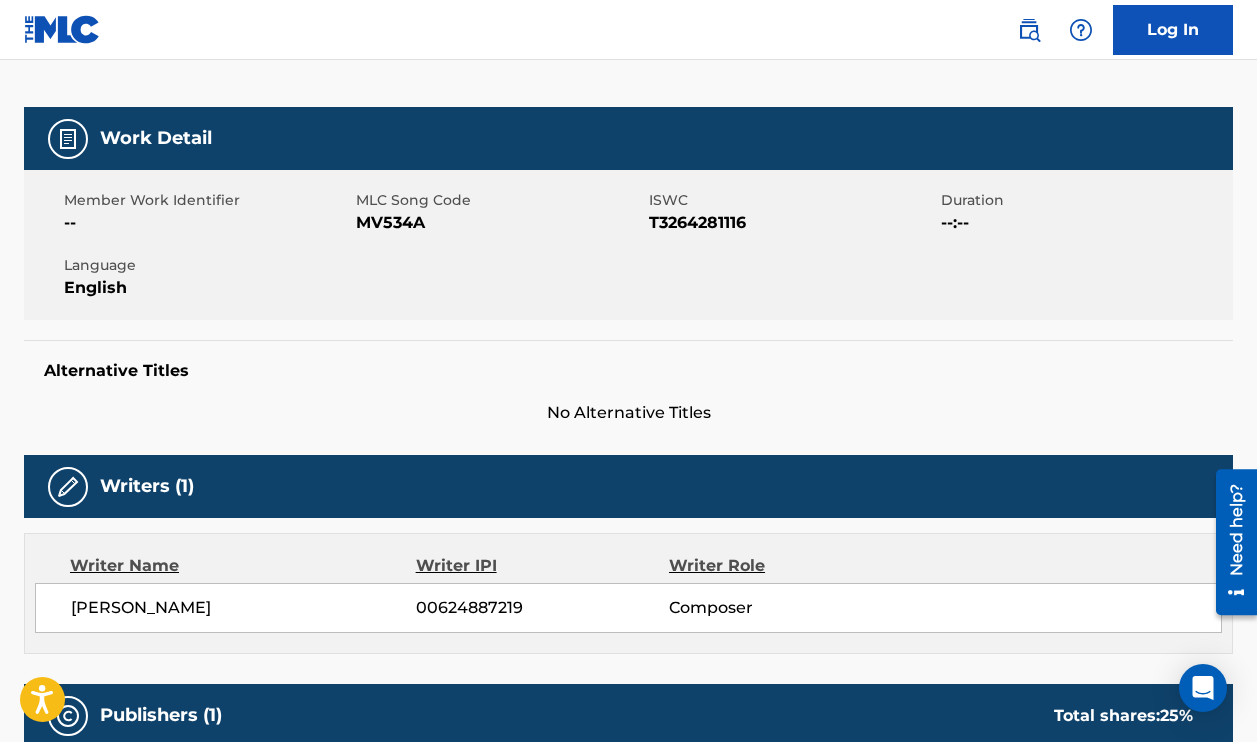 scroll, scrollTop: 292, scrollLeft: 0, axis: vertical 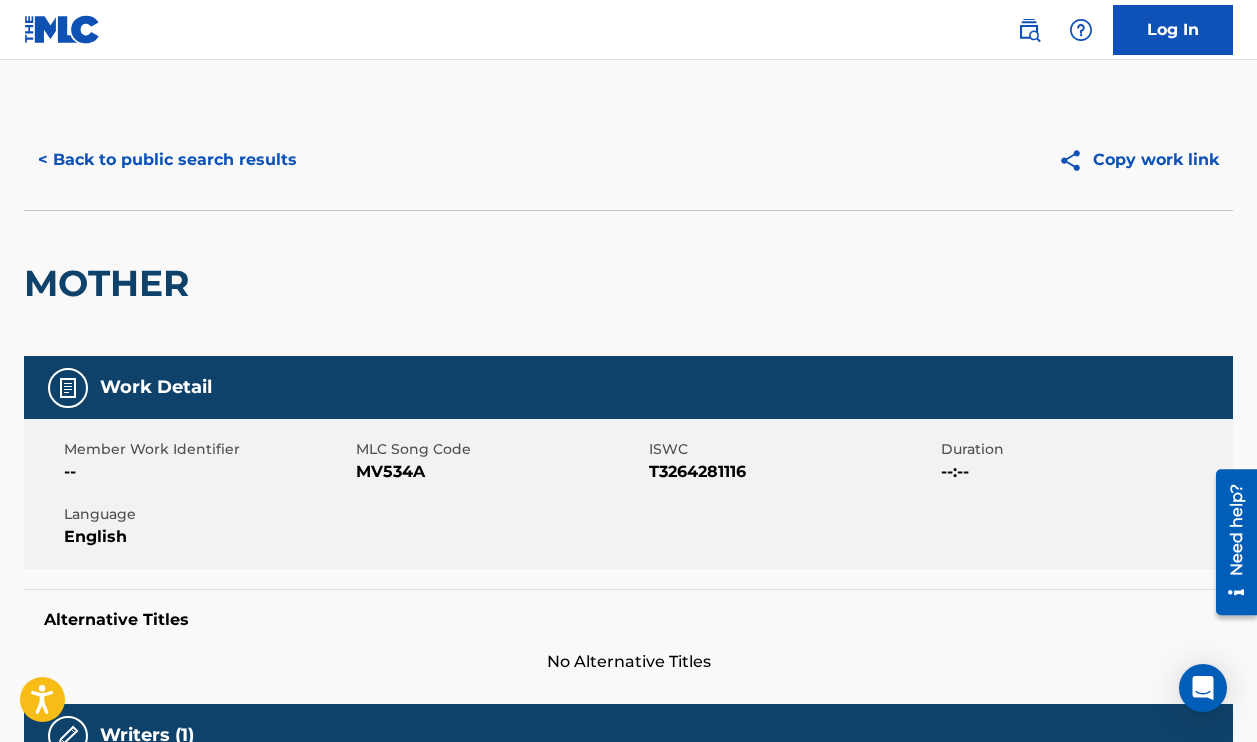 click on "< Back to public search results" at bounding box center (167, 160) 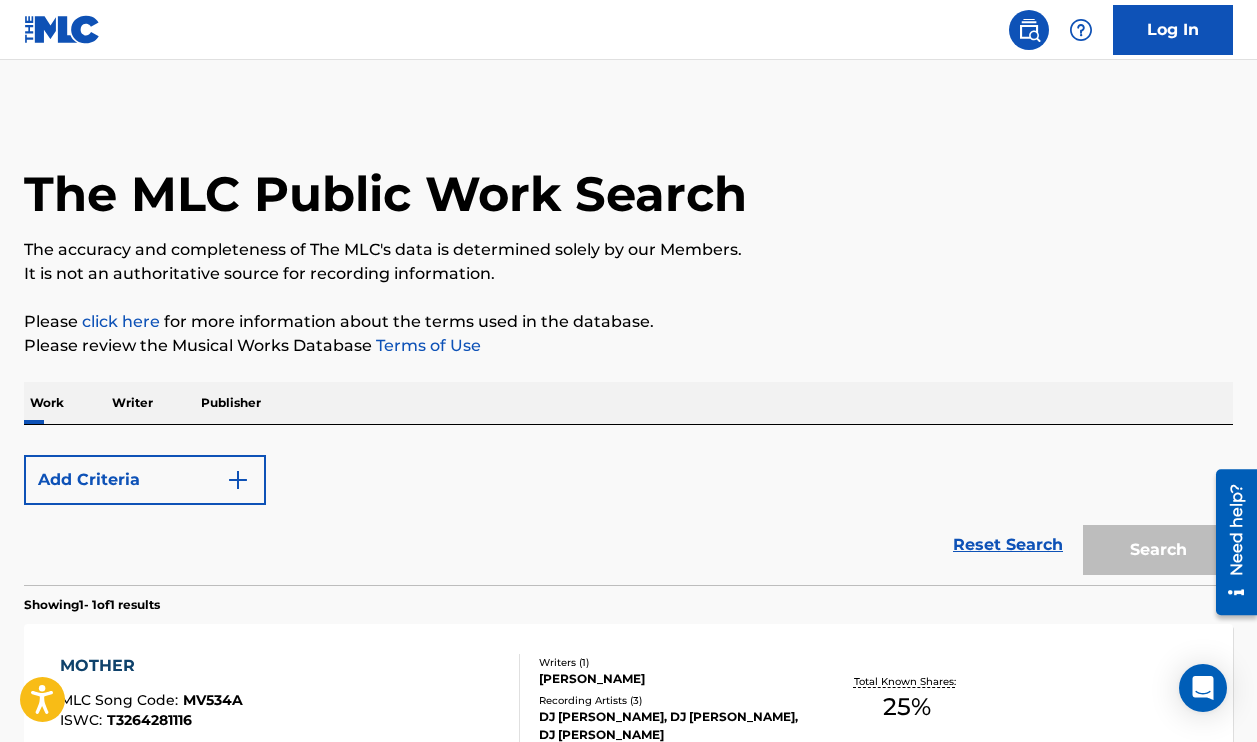 scroll, scrollTop: 232, scrollLeft: 0, axis: vertical 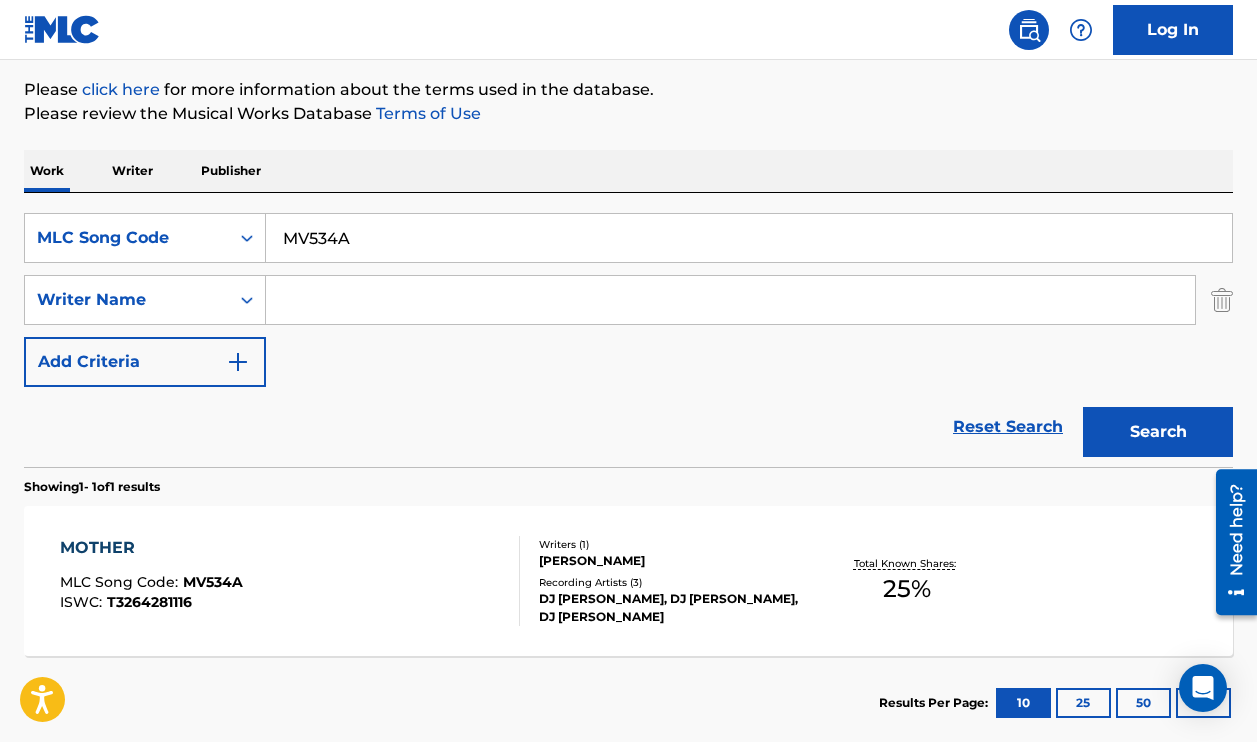 click on "MV534A" at bounding box center [749, 238] 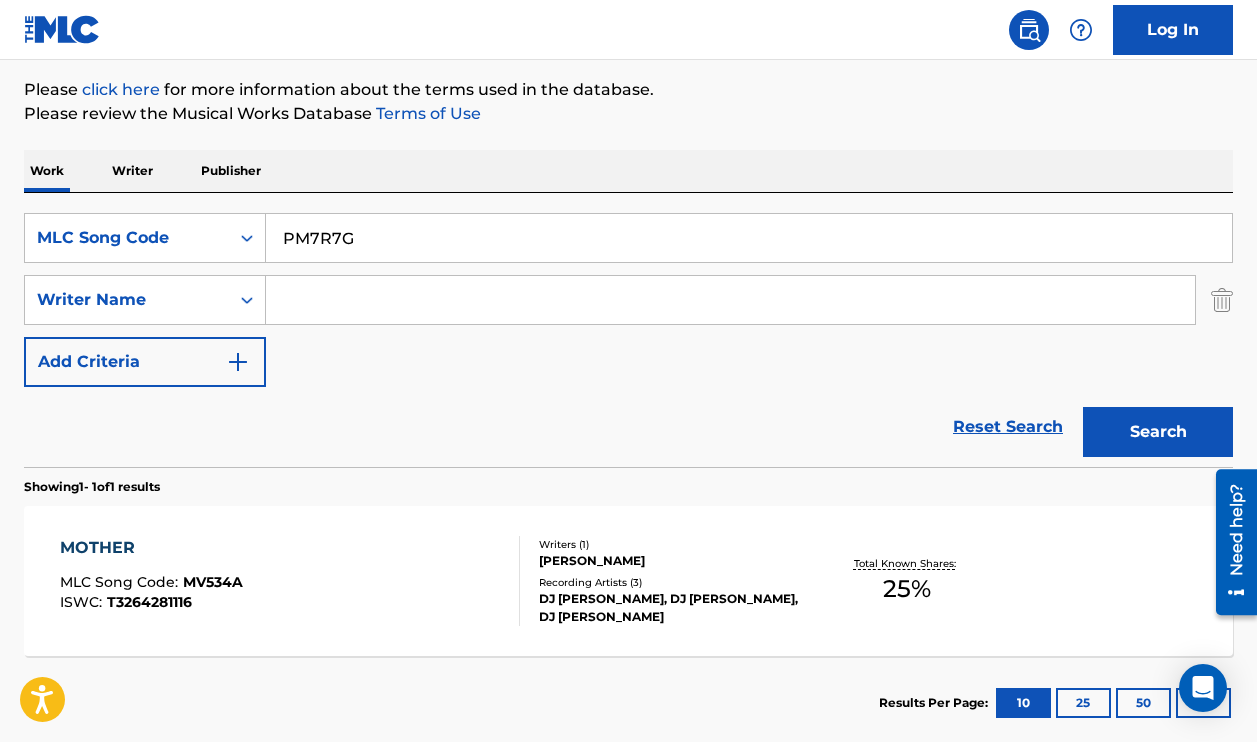 click on "Search" at bounding box center (1158, 432) 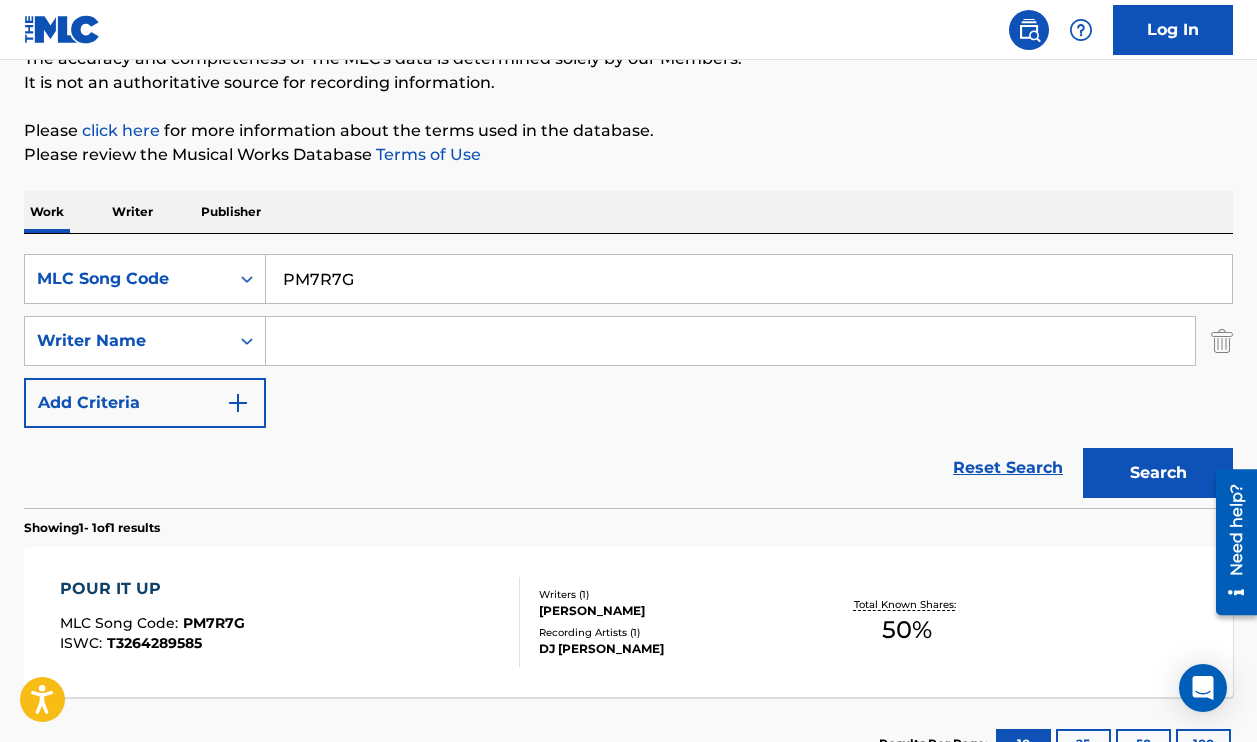 scroll, scrollTop: 197, scrollLeft: 0, axis: vertical 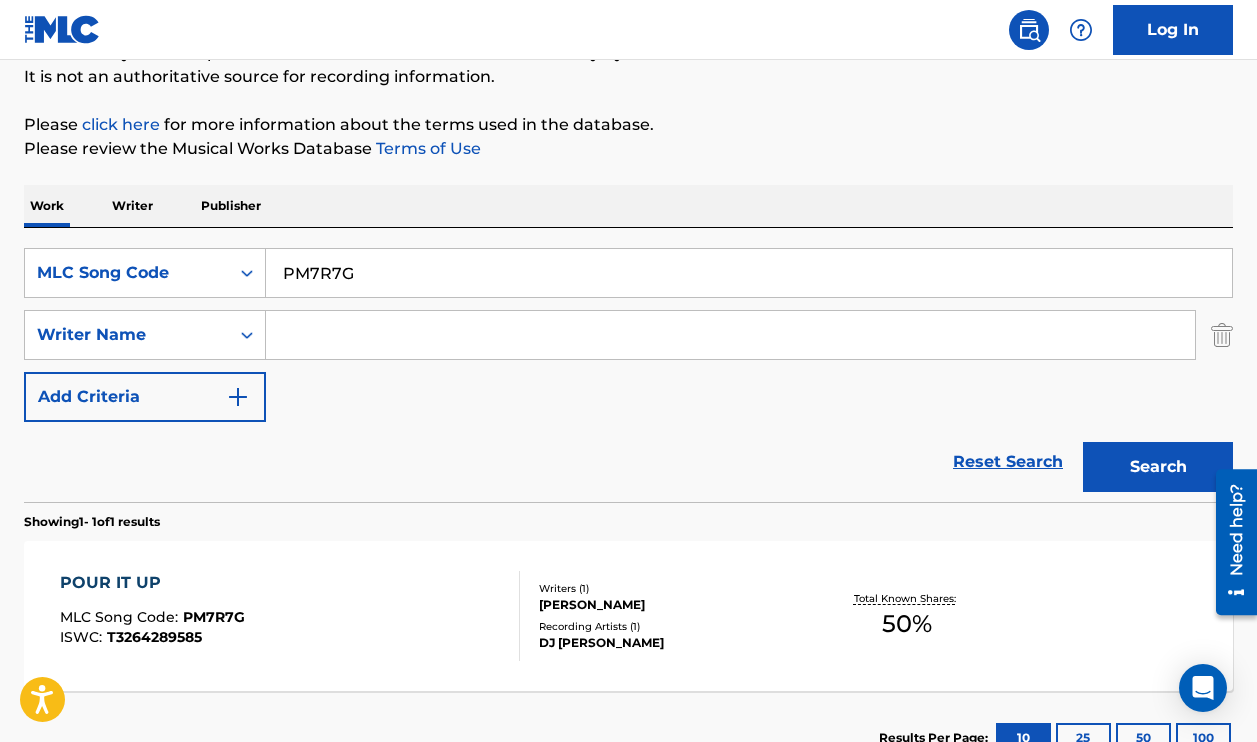 click on "PM7R7G" at bounding box center (749, 273) 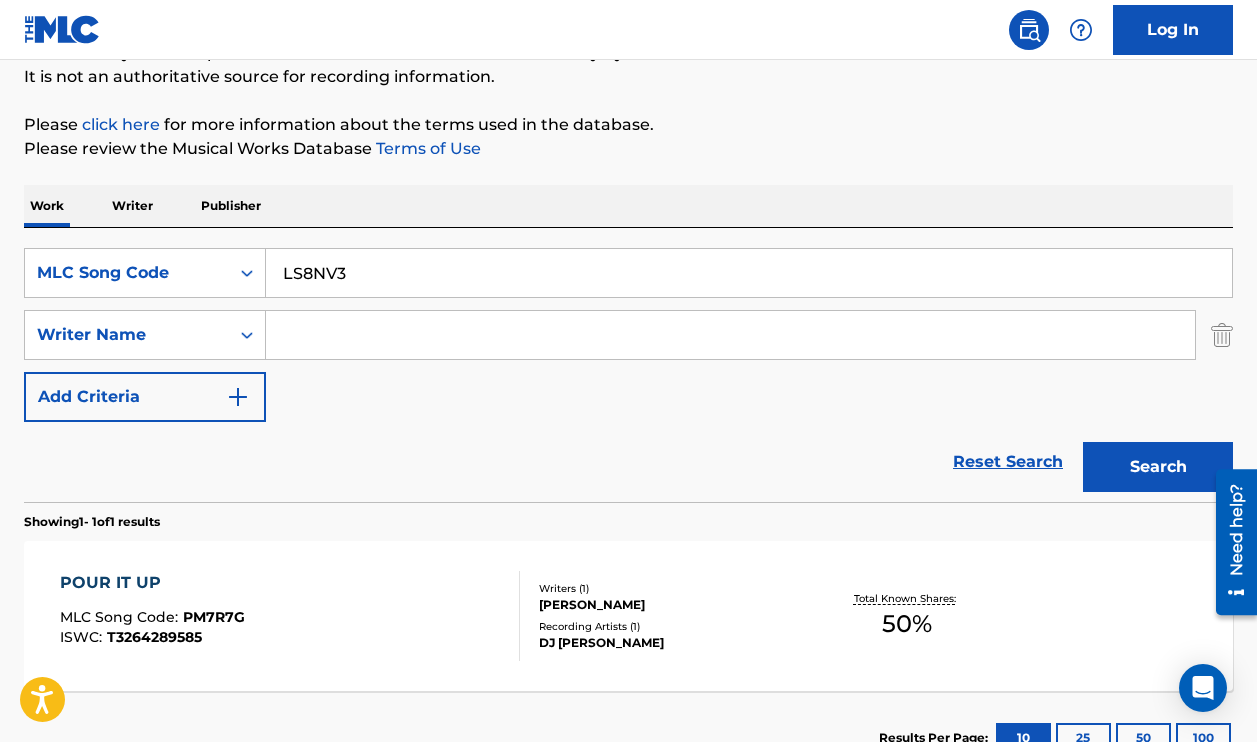 click on "Search" at bounding box center (1158, 467) 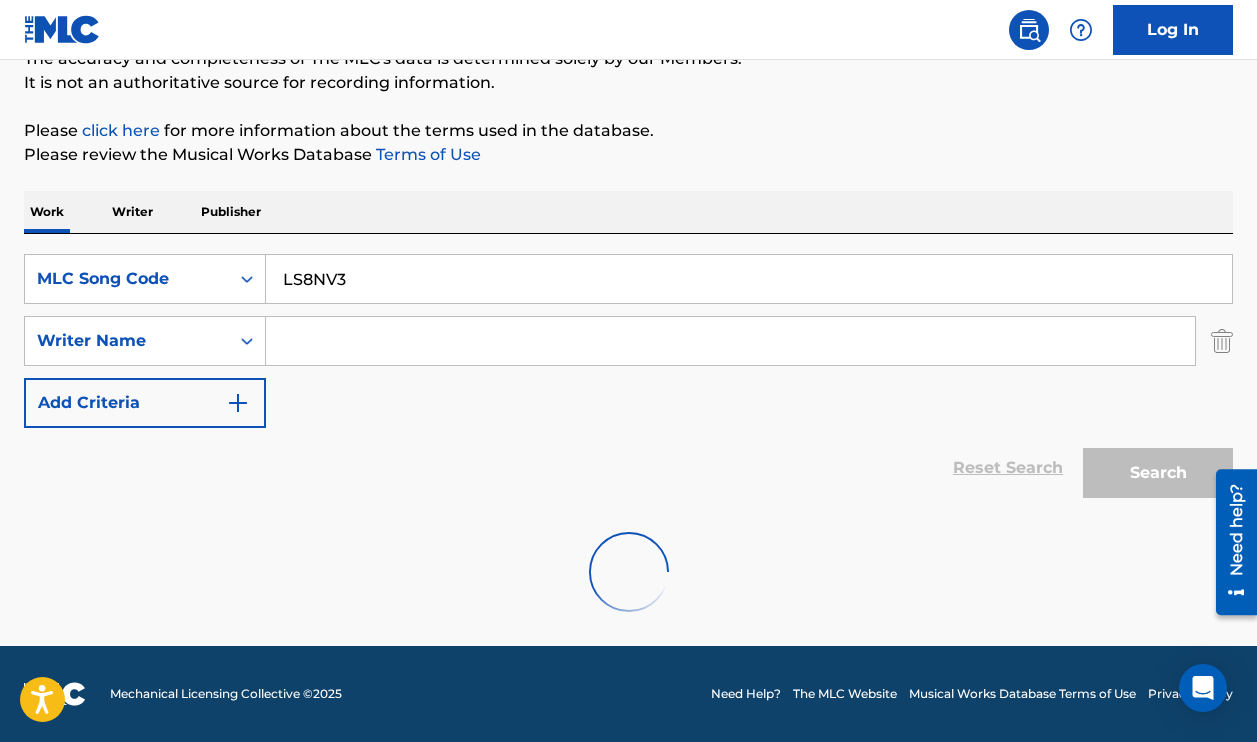 scroll, scrollTop: 191, scrollLeft: 0, axis: vertical 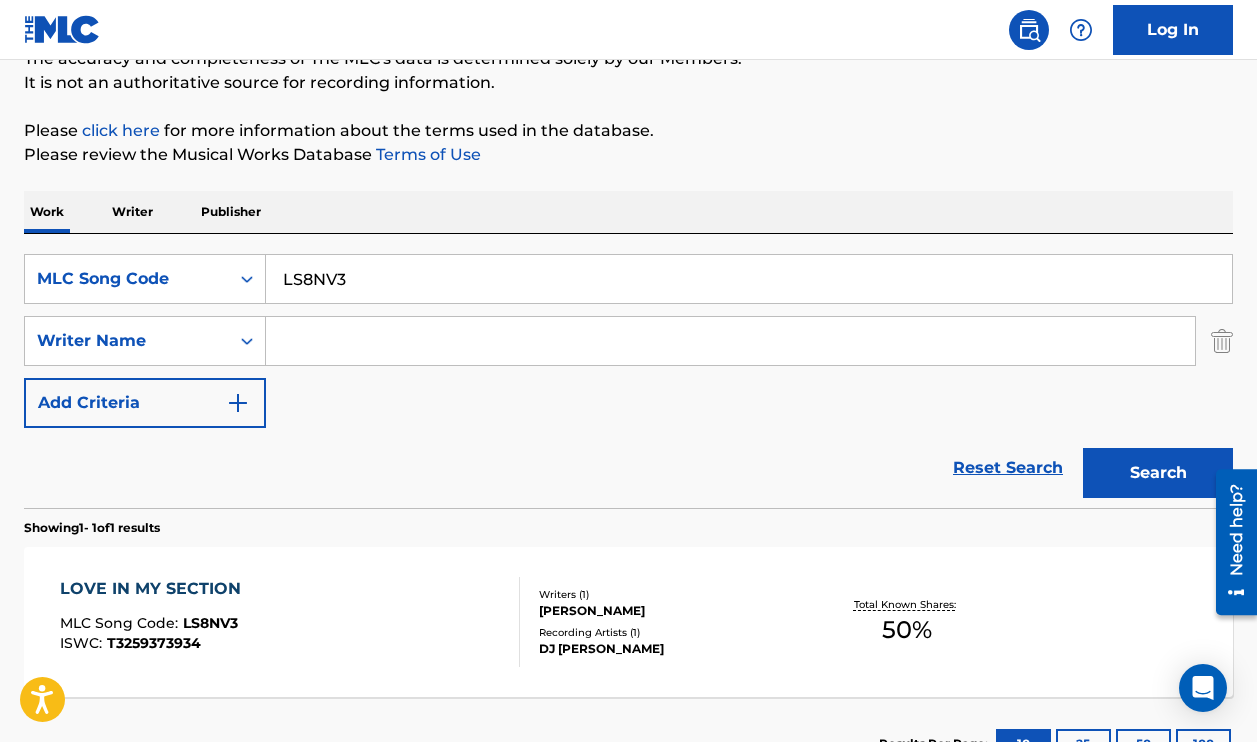 click on "LS8NV3" at bounding box center [749, 279] 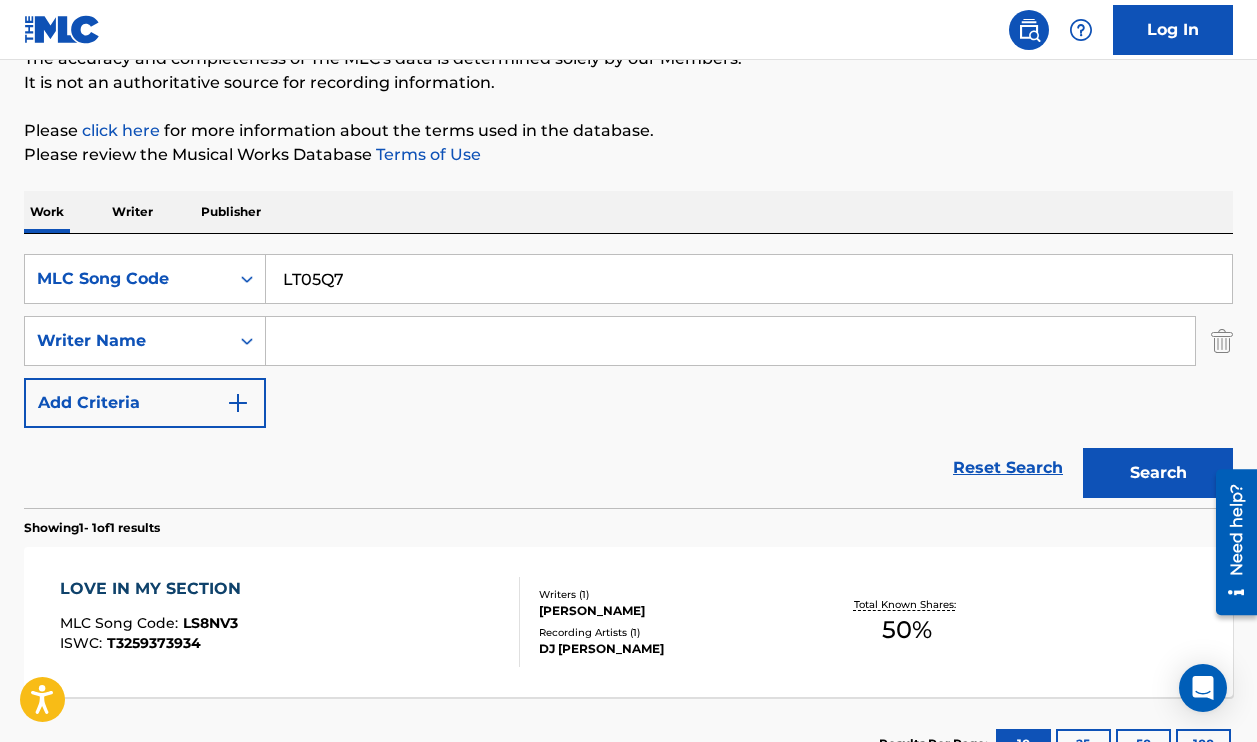 click on "Search" at bounding box center (1158, 473) 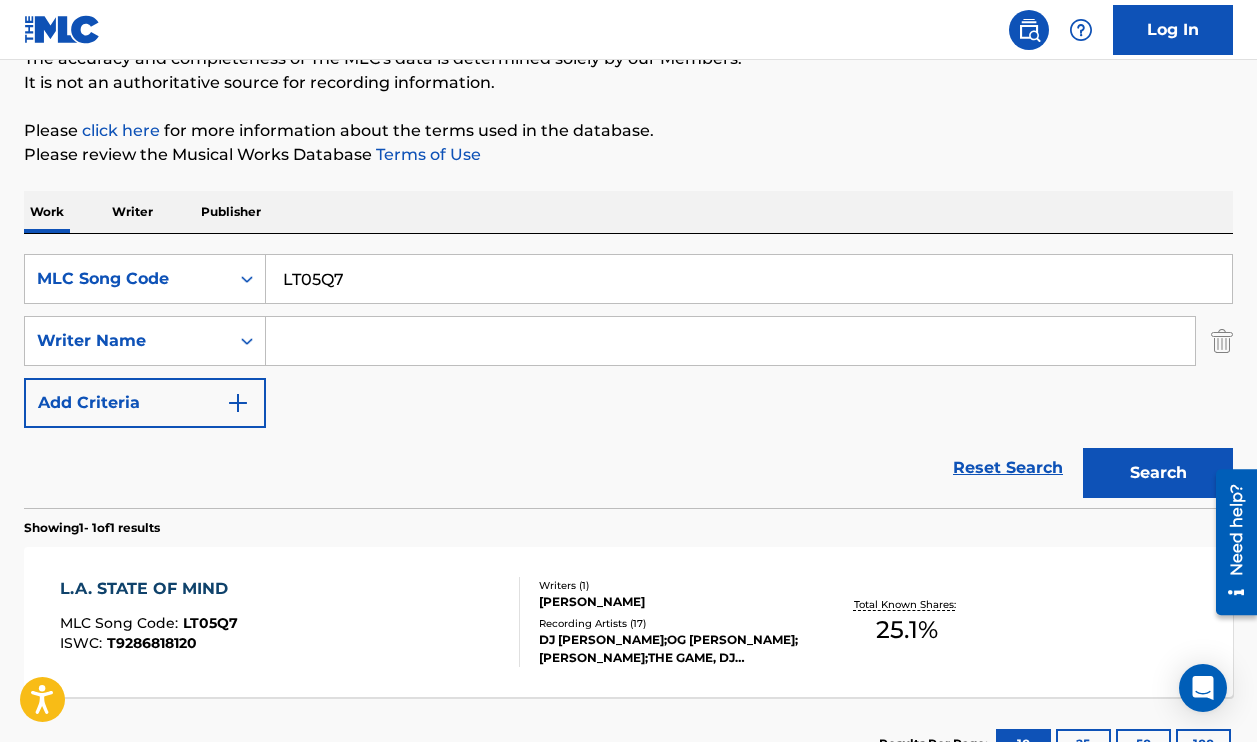 click on "LT05Q7" at bounding box center [749, 279] 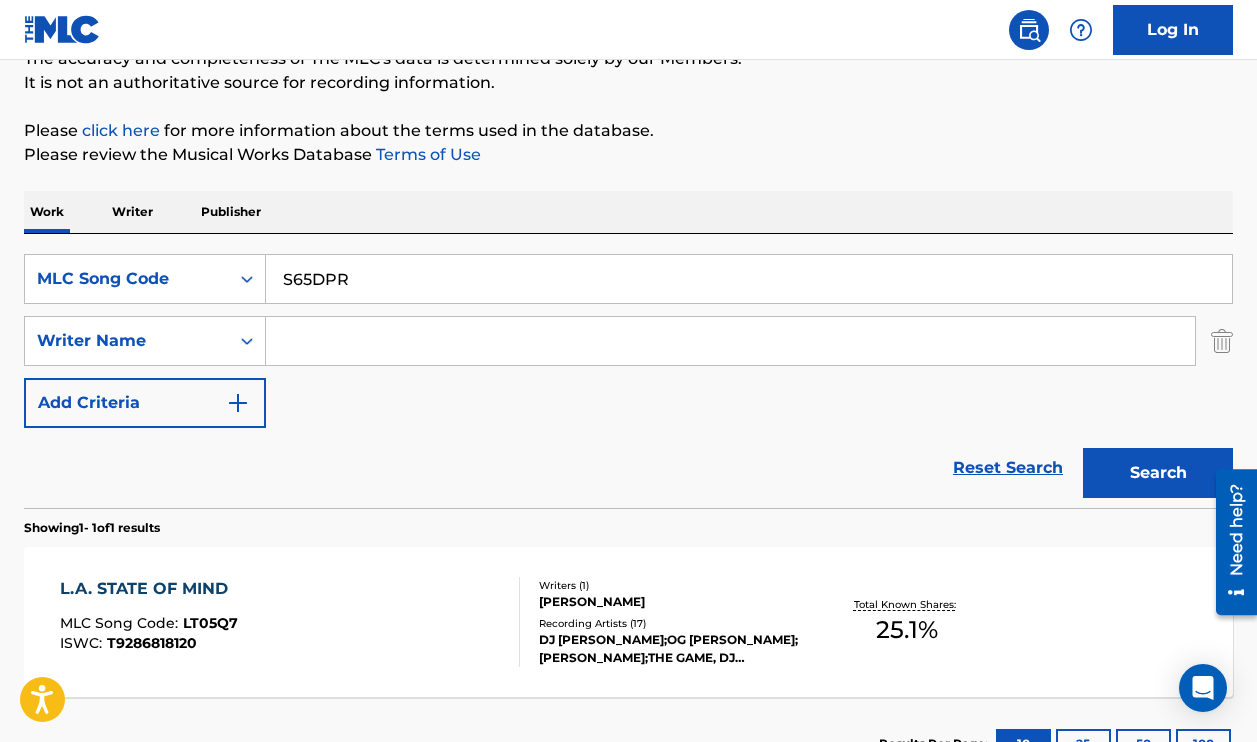 click on "Search" at bounding box center [1158, 473] 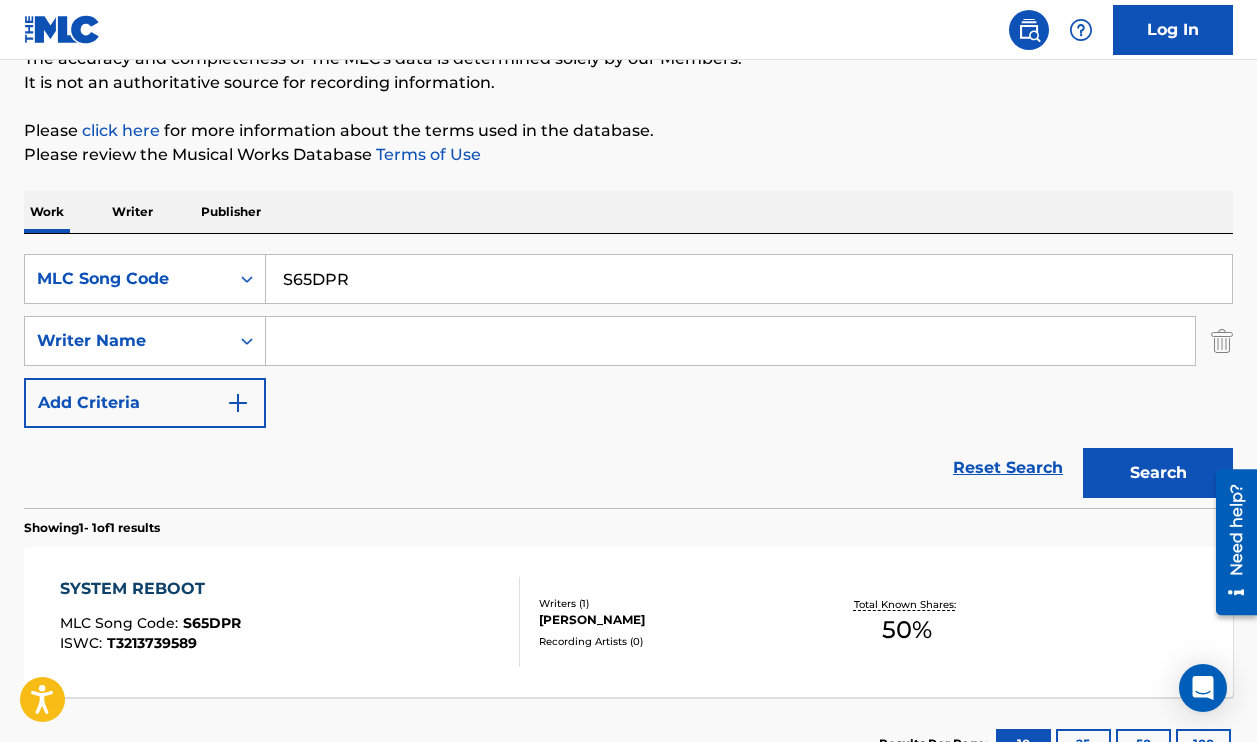 click on "S65DPR" at bounding box center [749, 279] 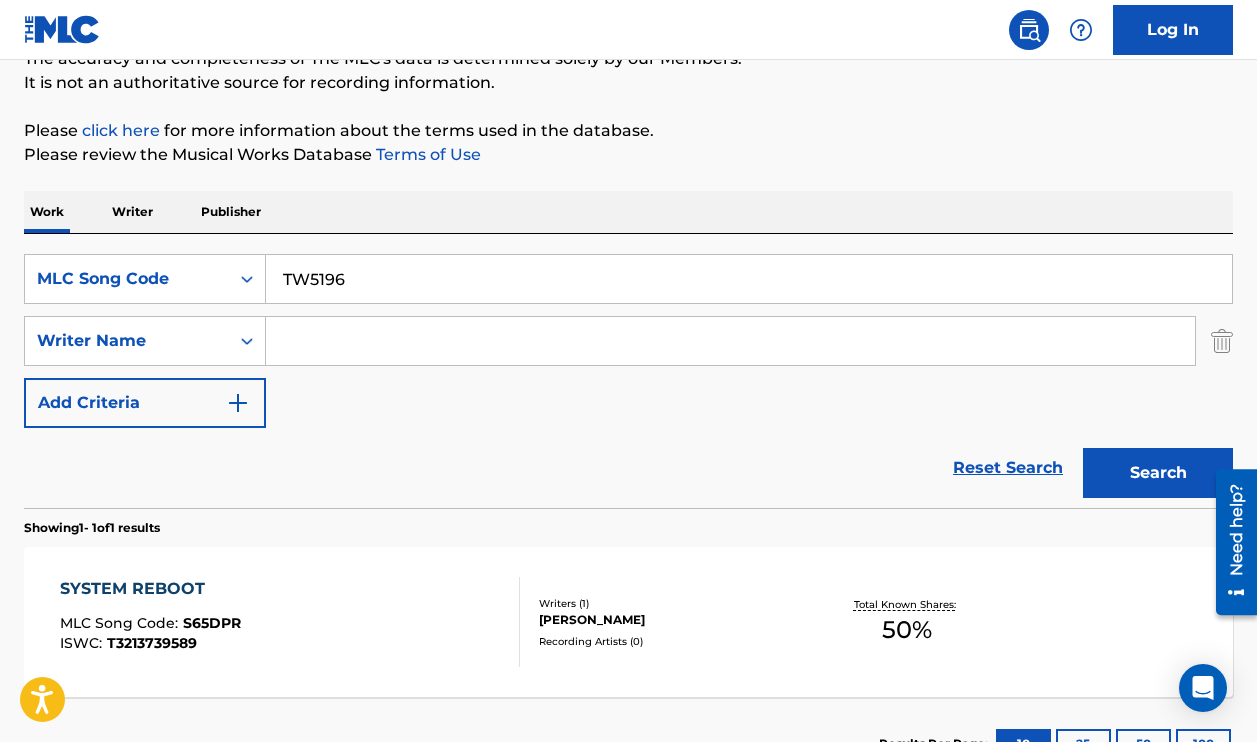 type on "TW5196" 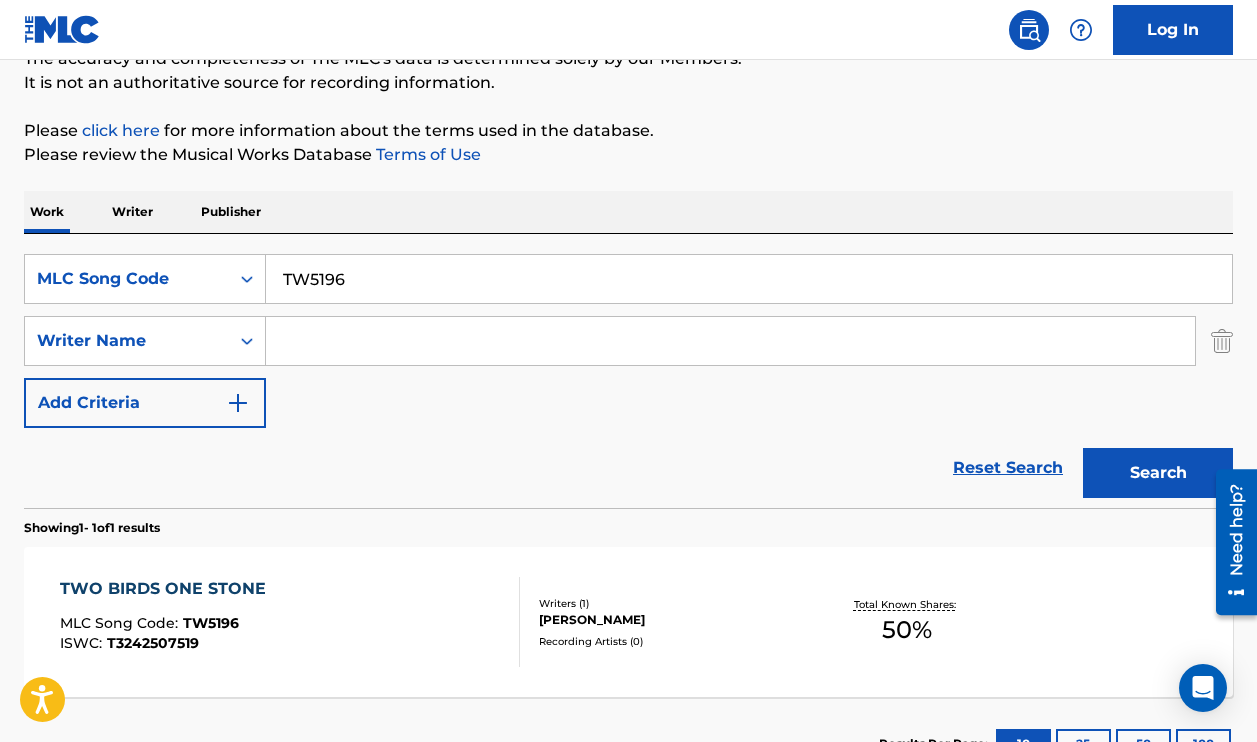 click on "Writers ( 1 )" at bounding box center (673, 603) 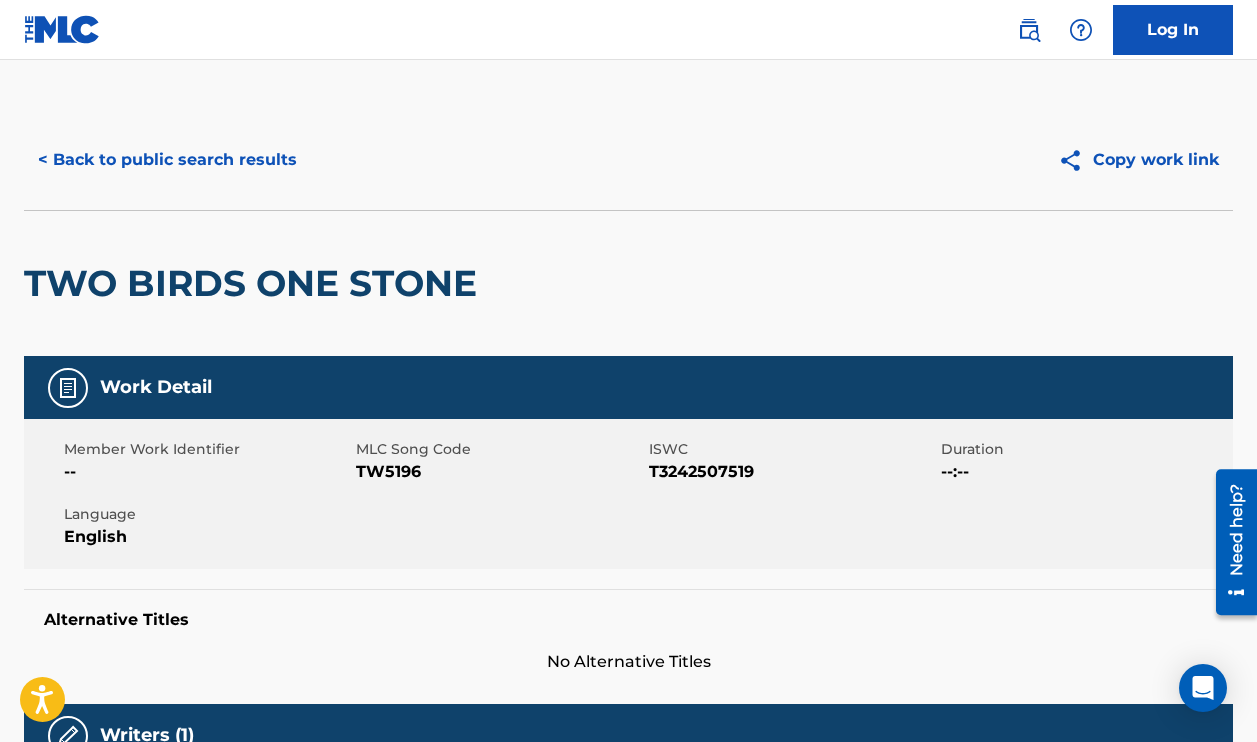 scroll, scrollTop: 0, scrollLeft: 0, axis: both 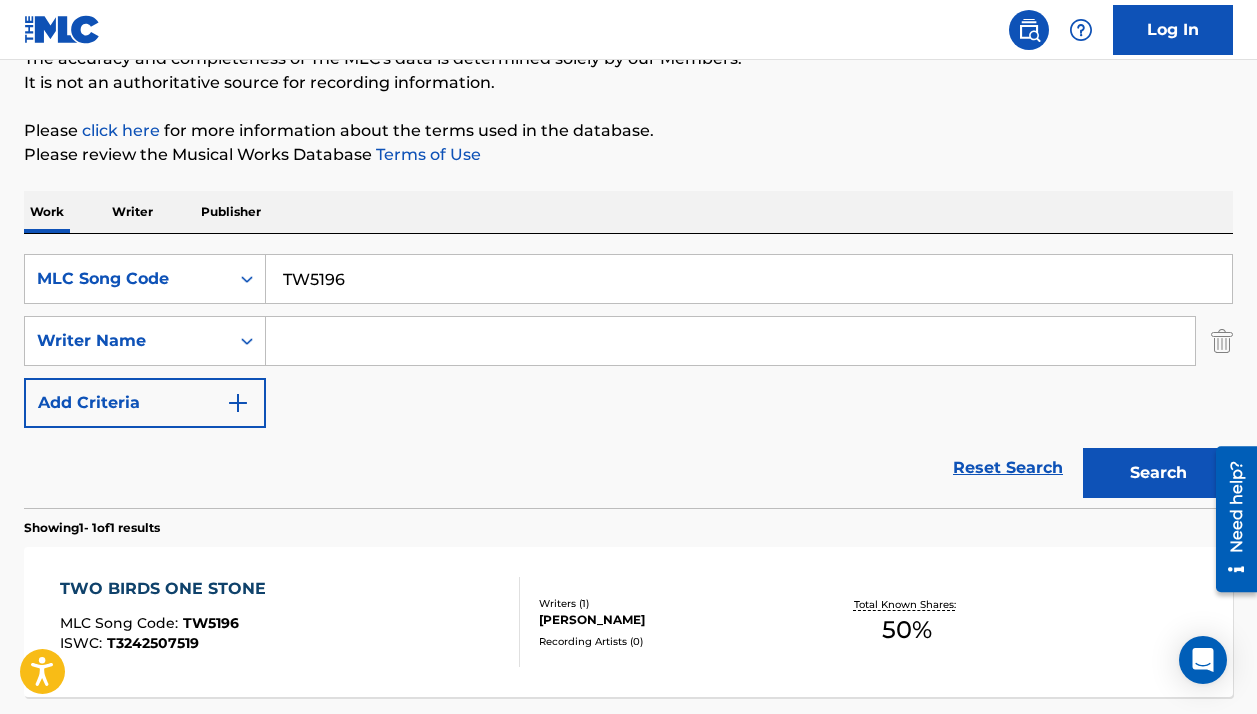 click on "TWO BIRDS ONE STONE MLC Song Code : TW5196 ISWC : T3242507519" at bounding box center [289, 622] 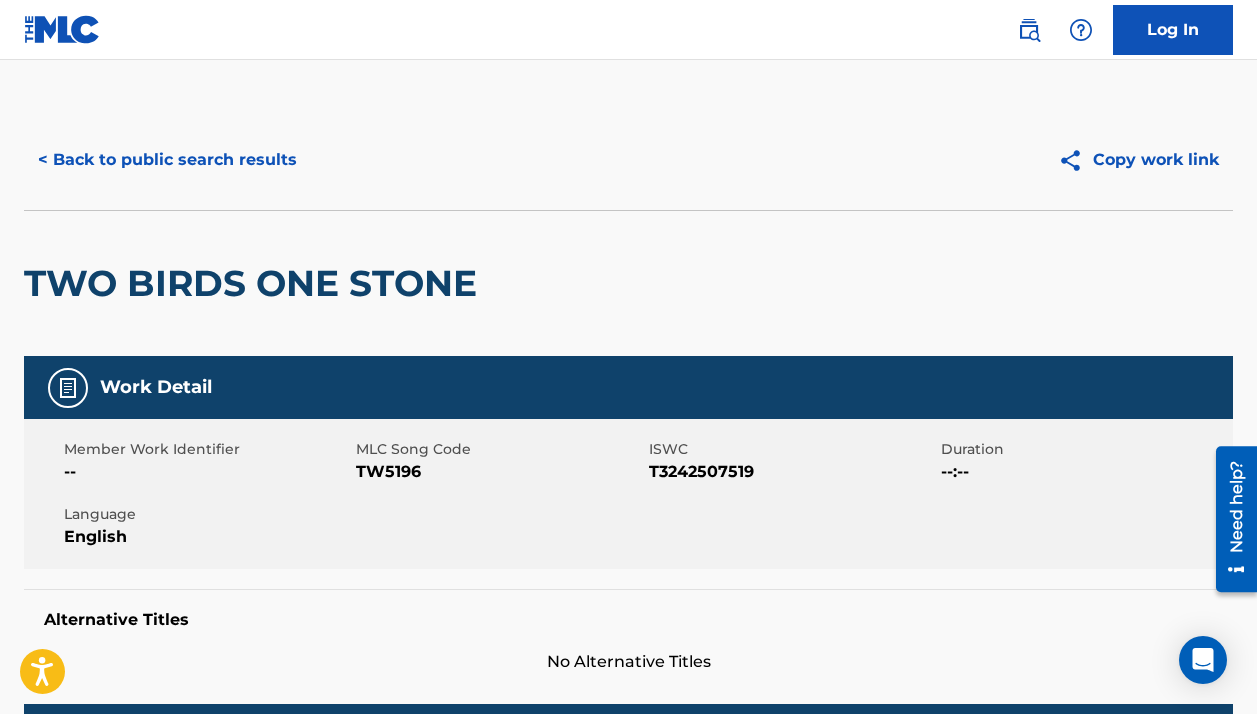 scroll, scrollTop: 245, scrollLeft: 0, axis: vertical 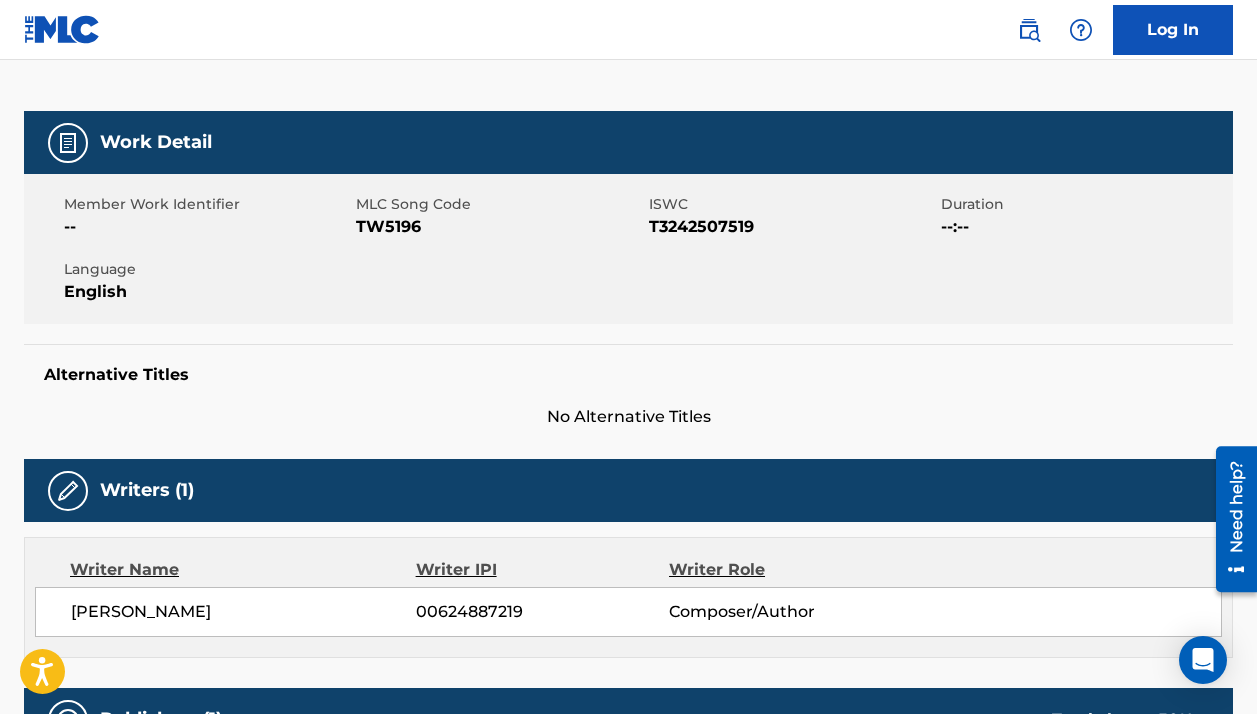 click on "DAVID ABBAD" at bounding box center [243, 612] 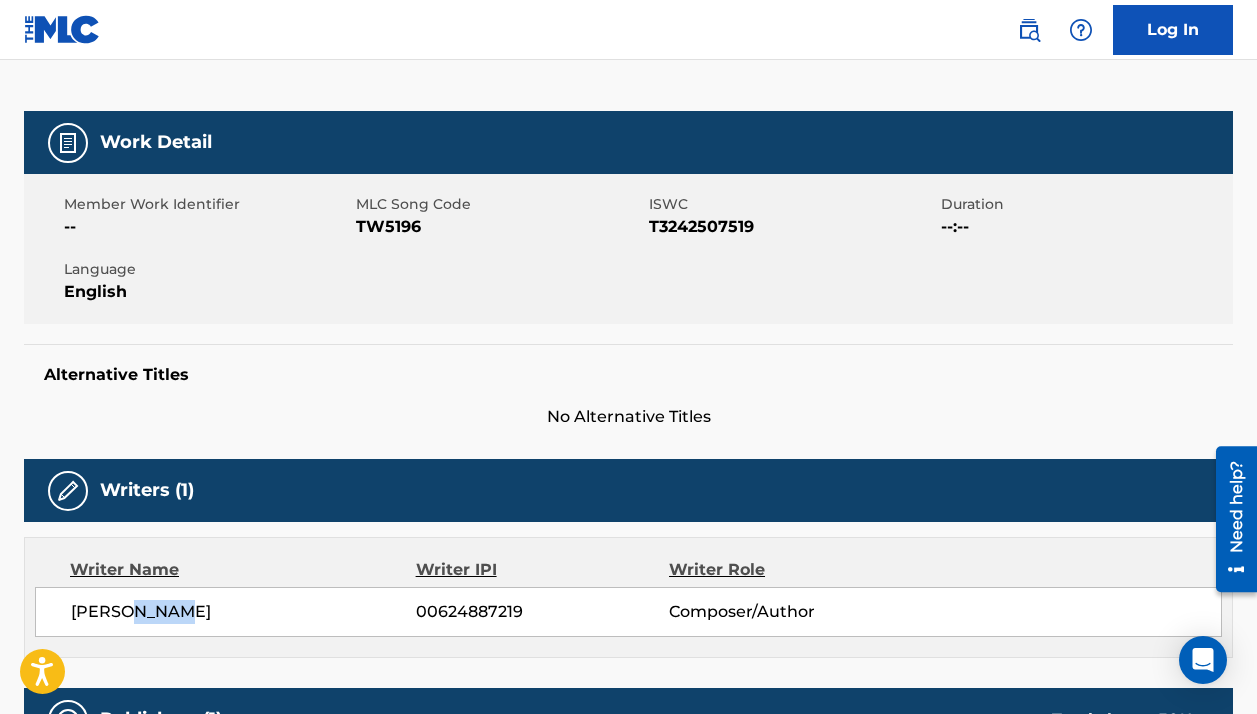 click on "DAVID ABBAD" at bounding box center [243, 612] 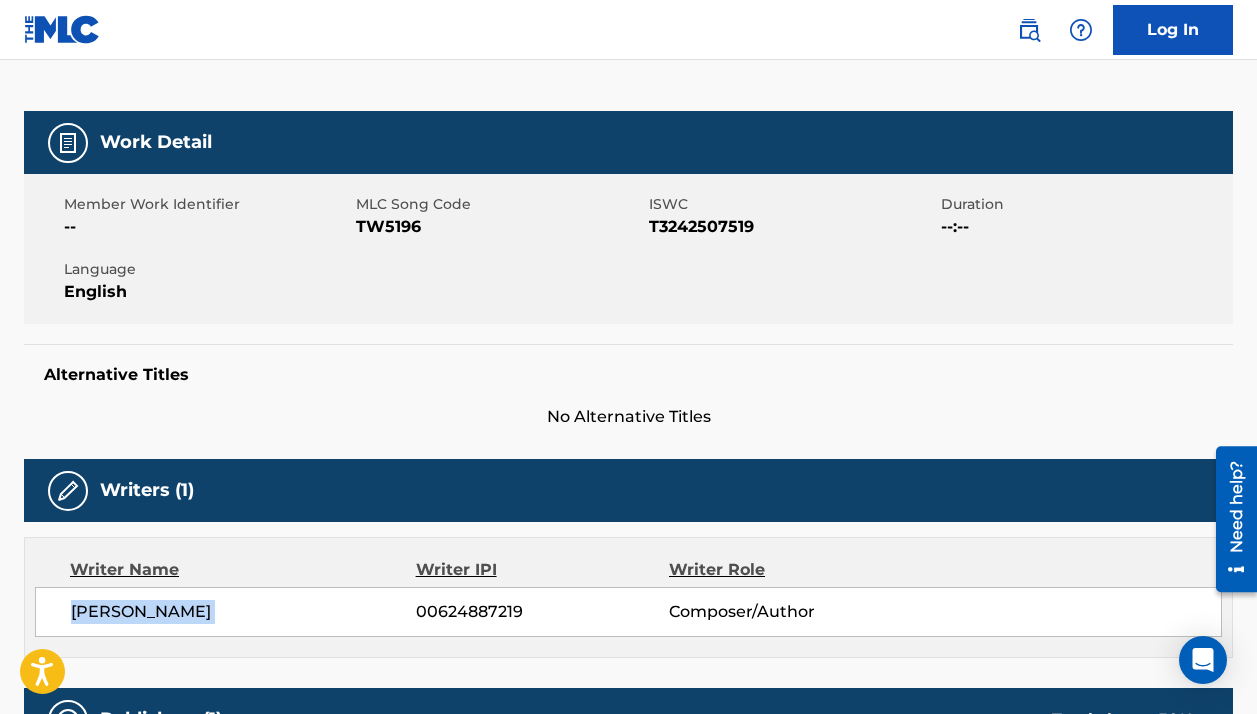 click on "DAVID ABBAD" at bounding box center [243, 612] 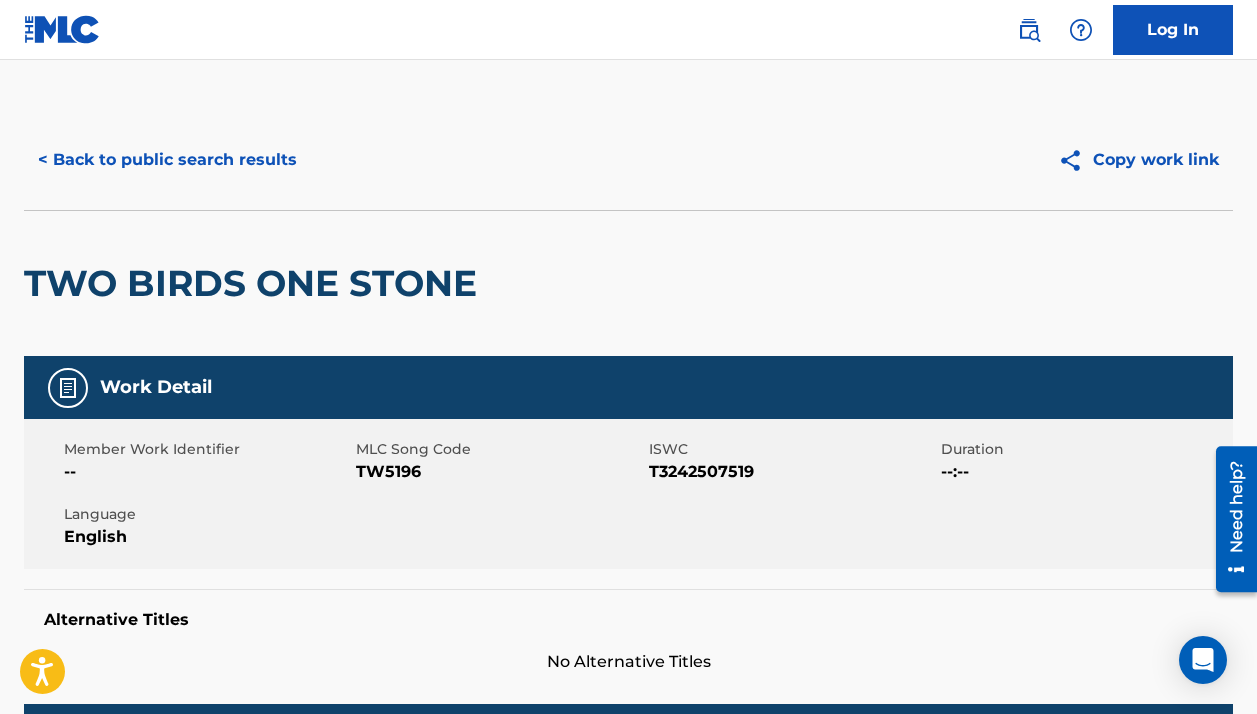 scroll, scrollTop: -2, scrollLeft: 0, axis: vertical 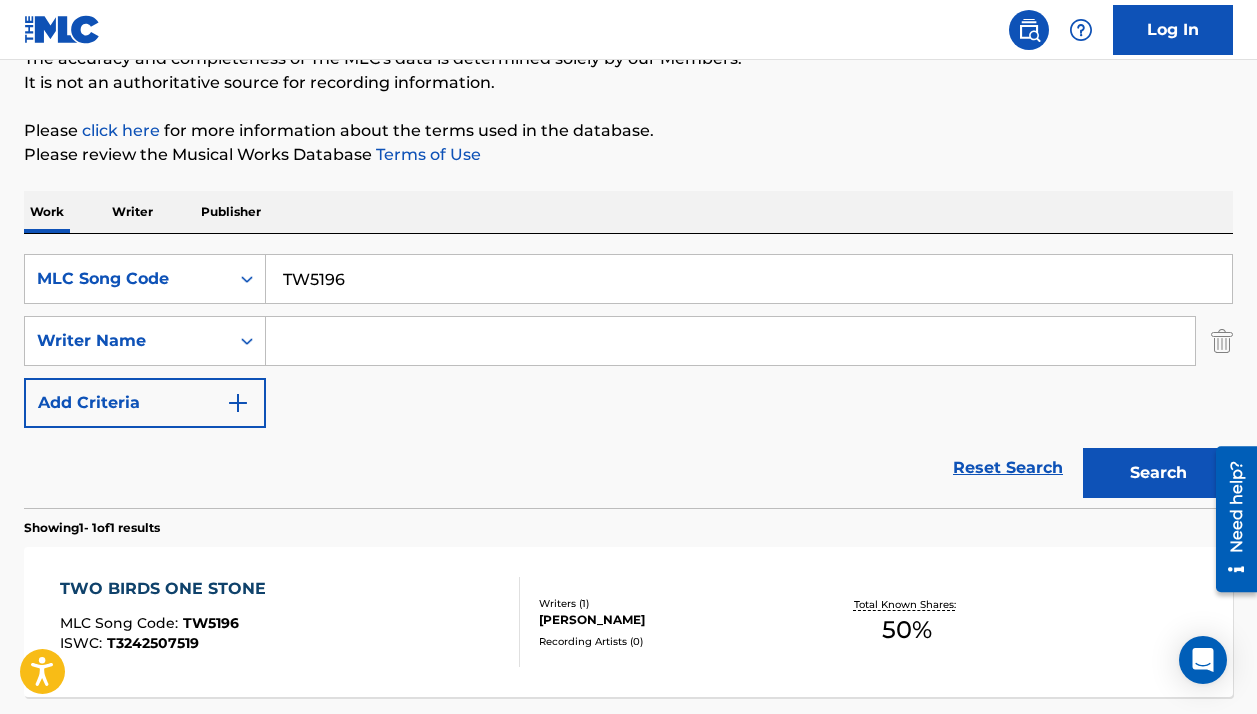 click on "TW5196" at bounding box center [749, 279] 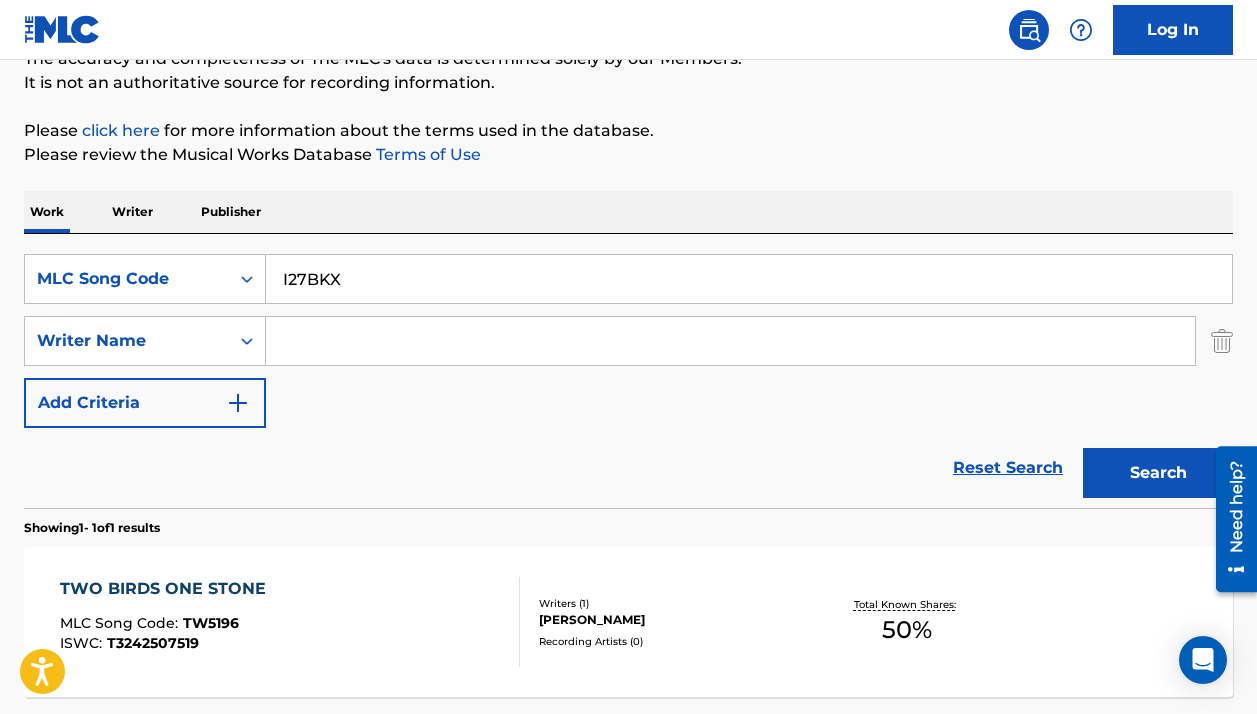type on "I27BKX" 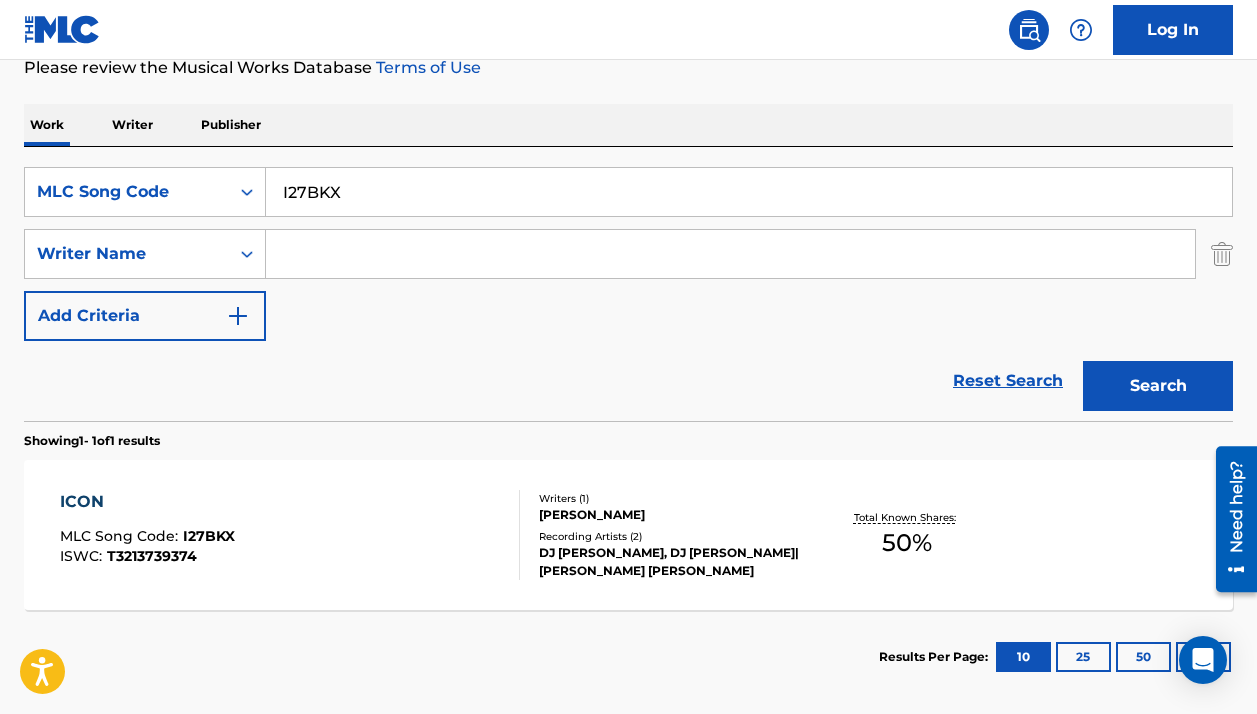scroll, scrollTop: 314, scrollLeft: 0, axis: vertical 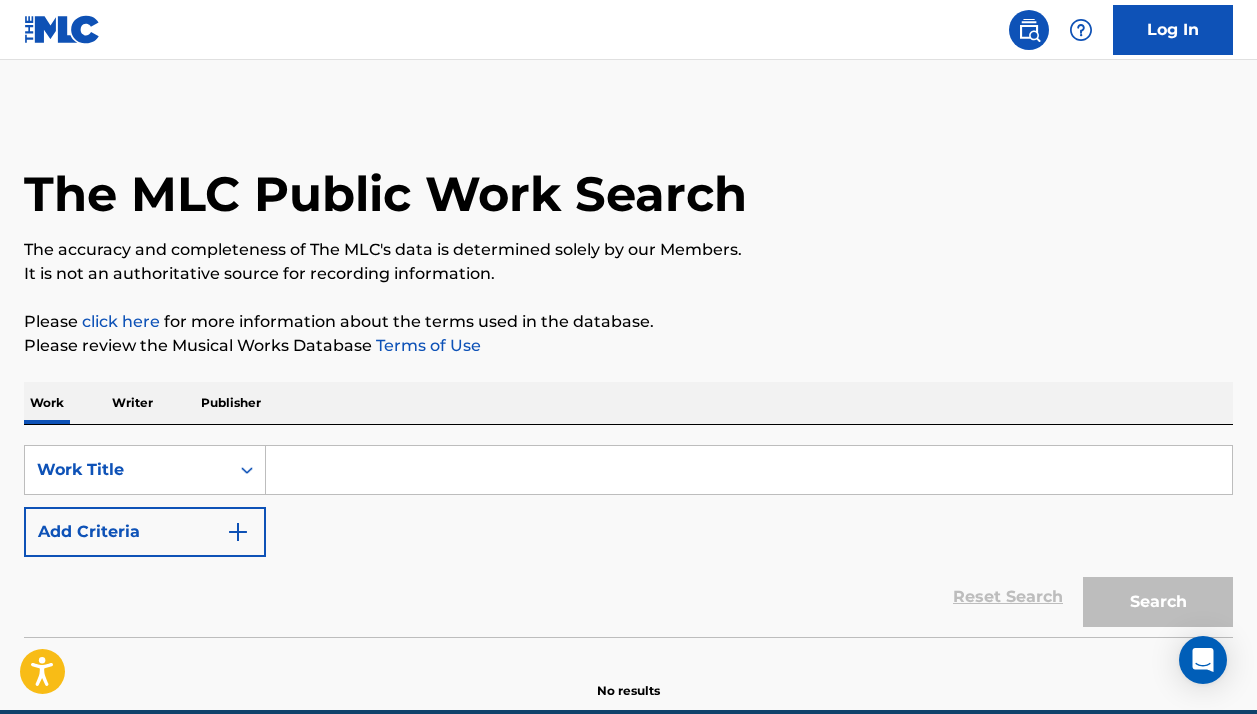 click at bounding box center [749, 470] 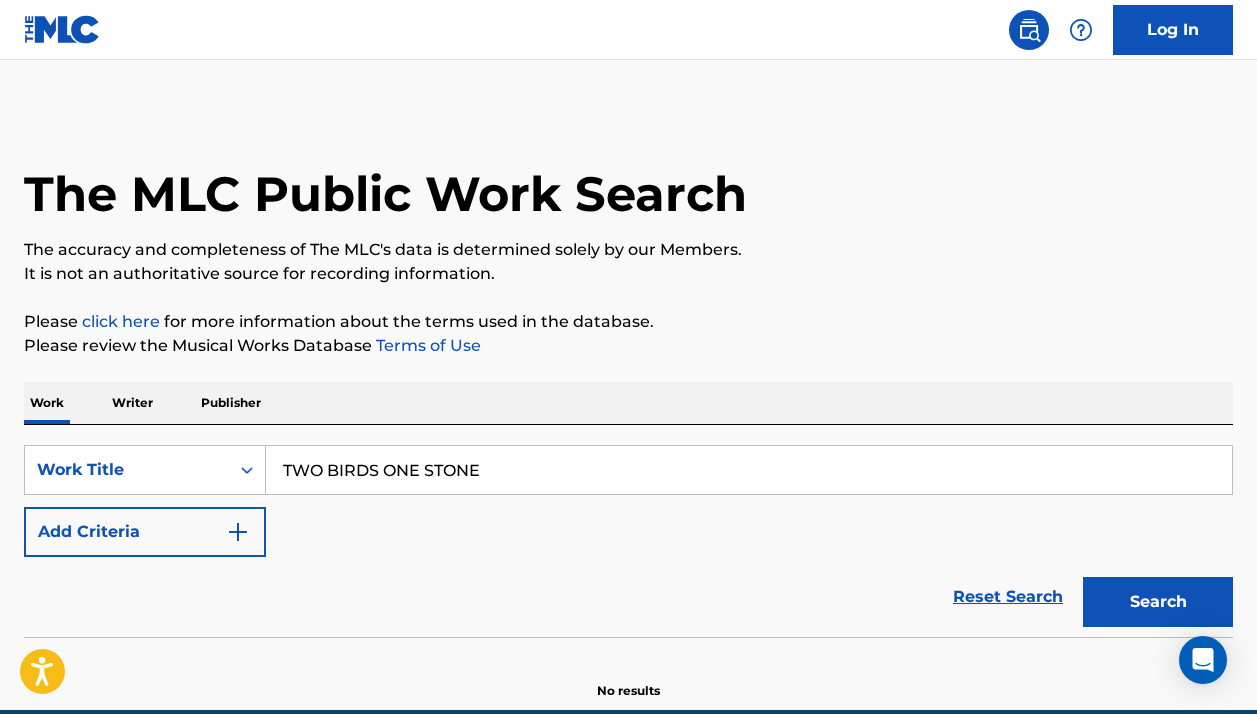 scroll, scrollTop: 0, scrollLeft: 0, axis: both 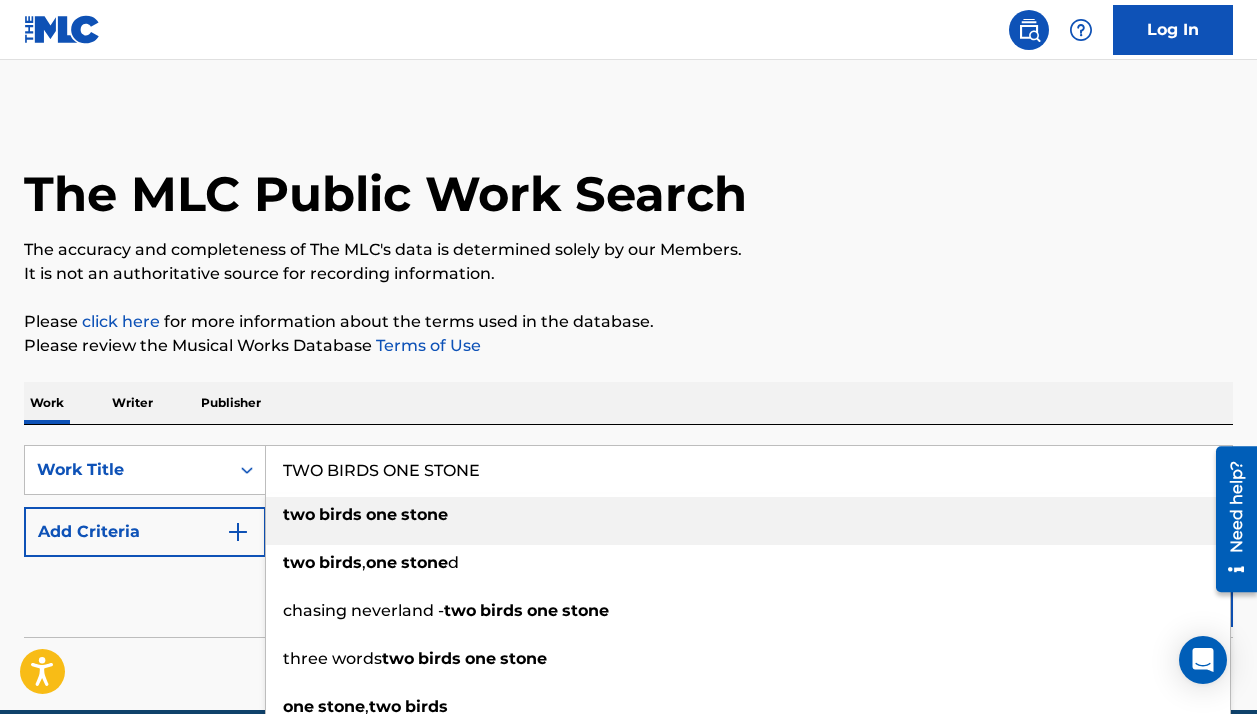 type on "TWO BIRDS ONE STONE" 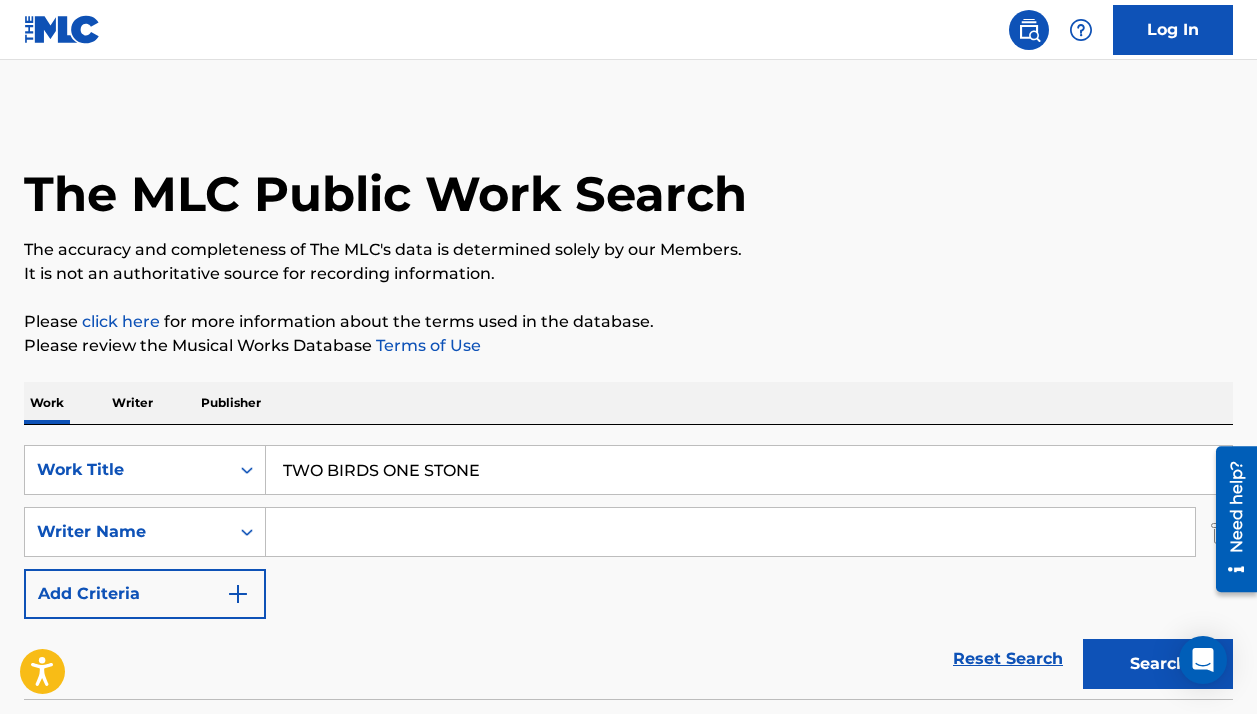 click at bounding box center (730, 532) 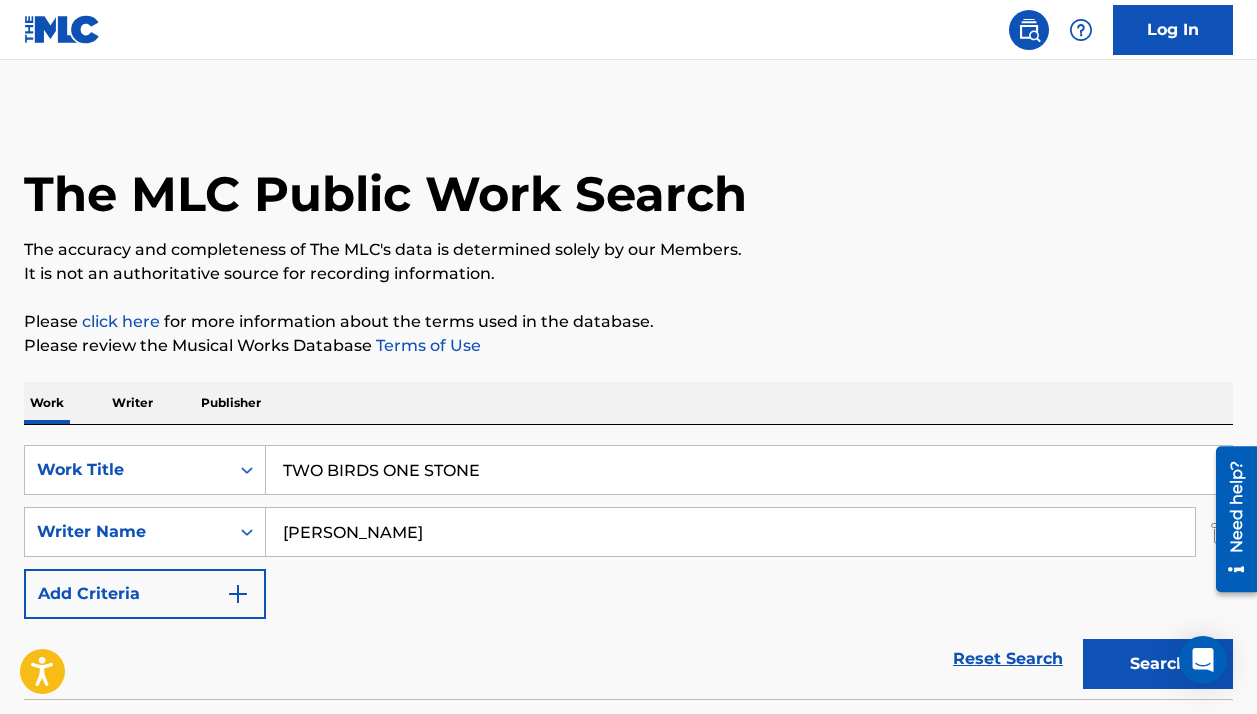 click on "Search" at bounding box center (1158, 664) 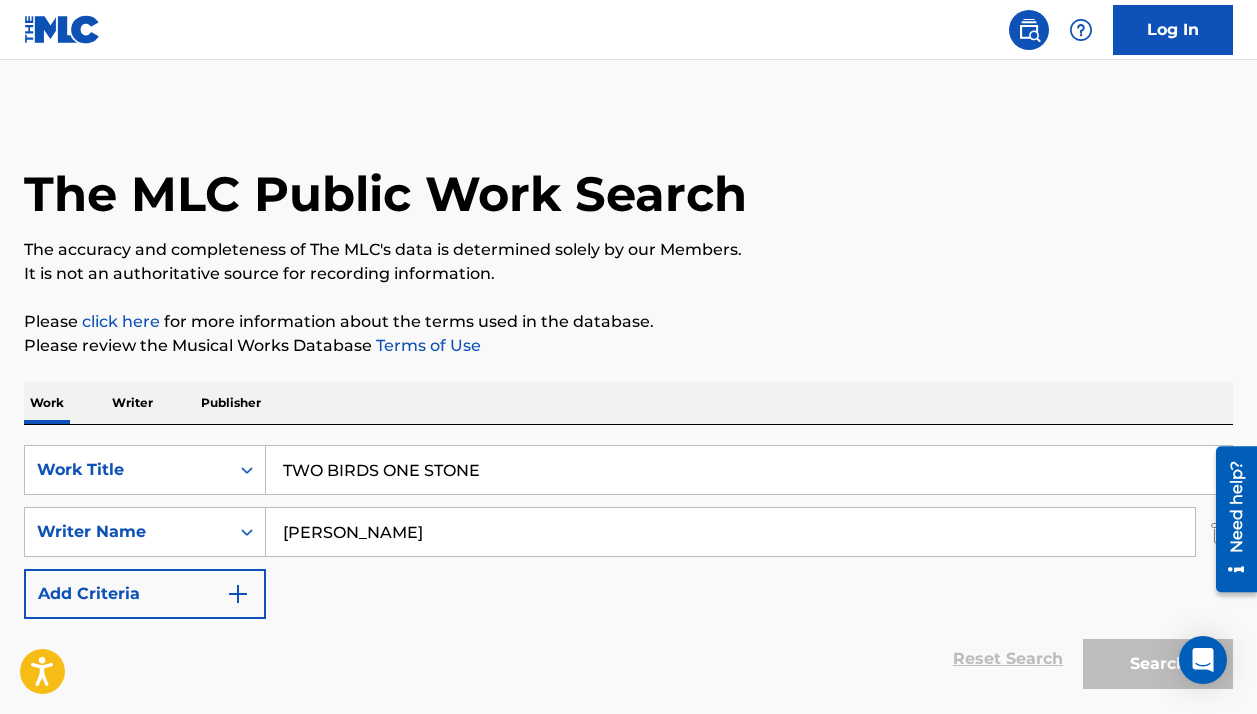 type on "[PERSON_NAME]" 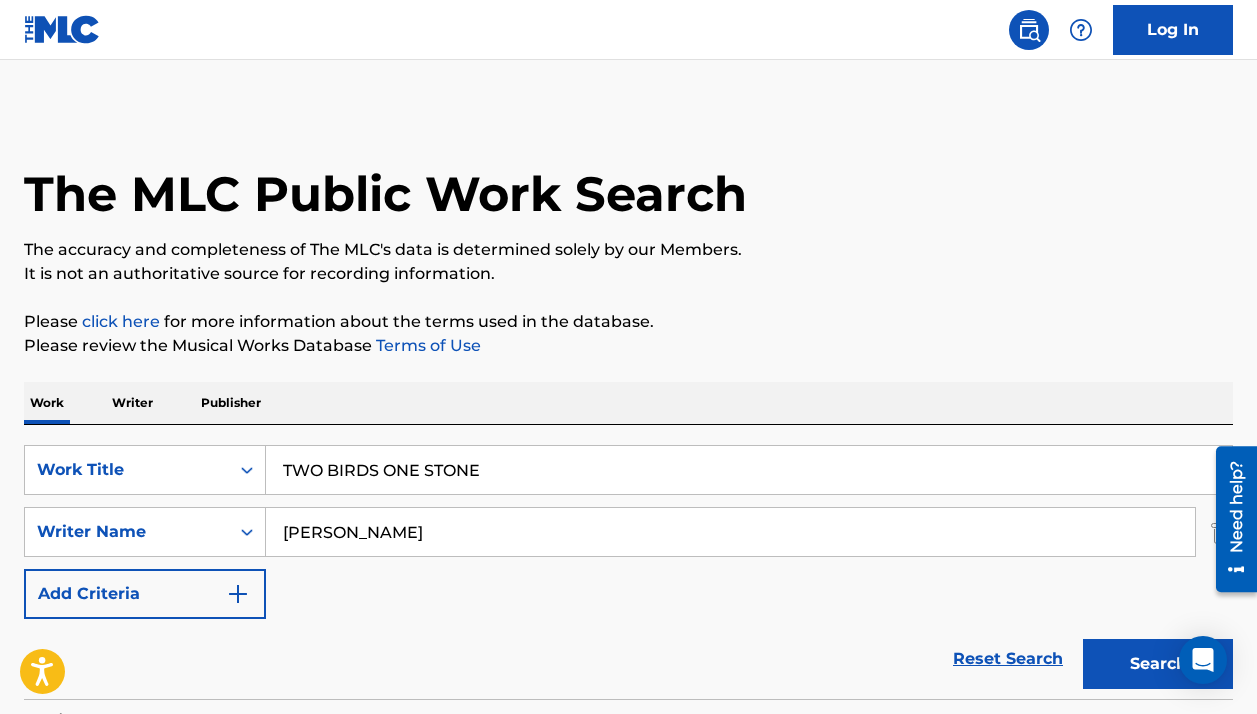 scroll, scrollTop: 0, scrollLeft: 0, axis: both 